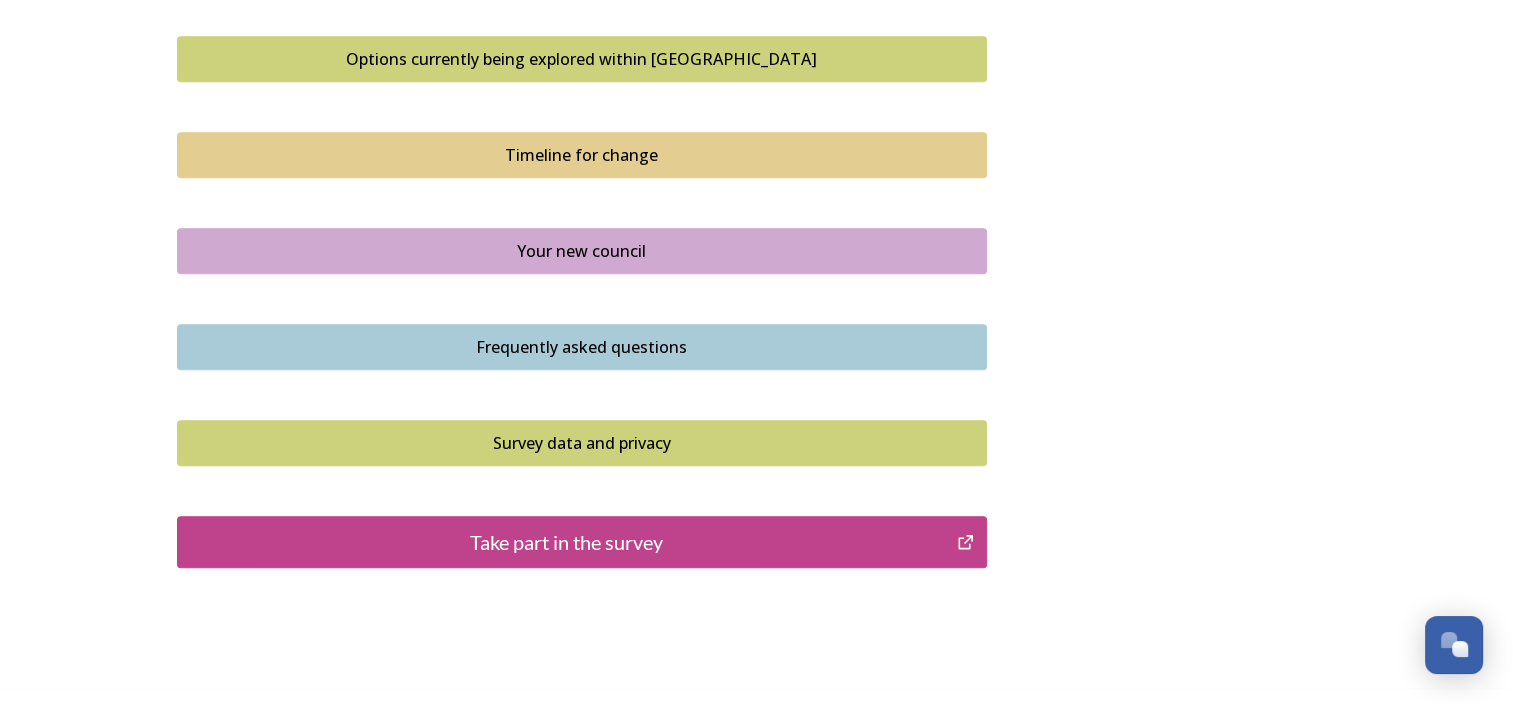 scroll, scrollTop: 1400, scrollLeft: 0, axis: vertical 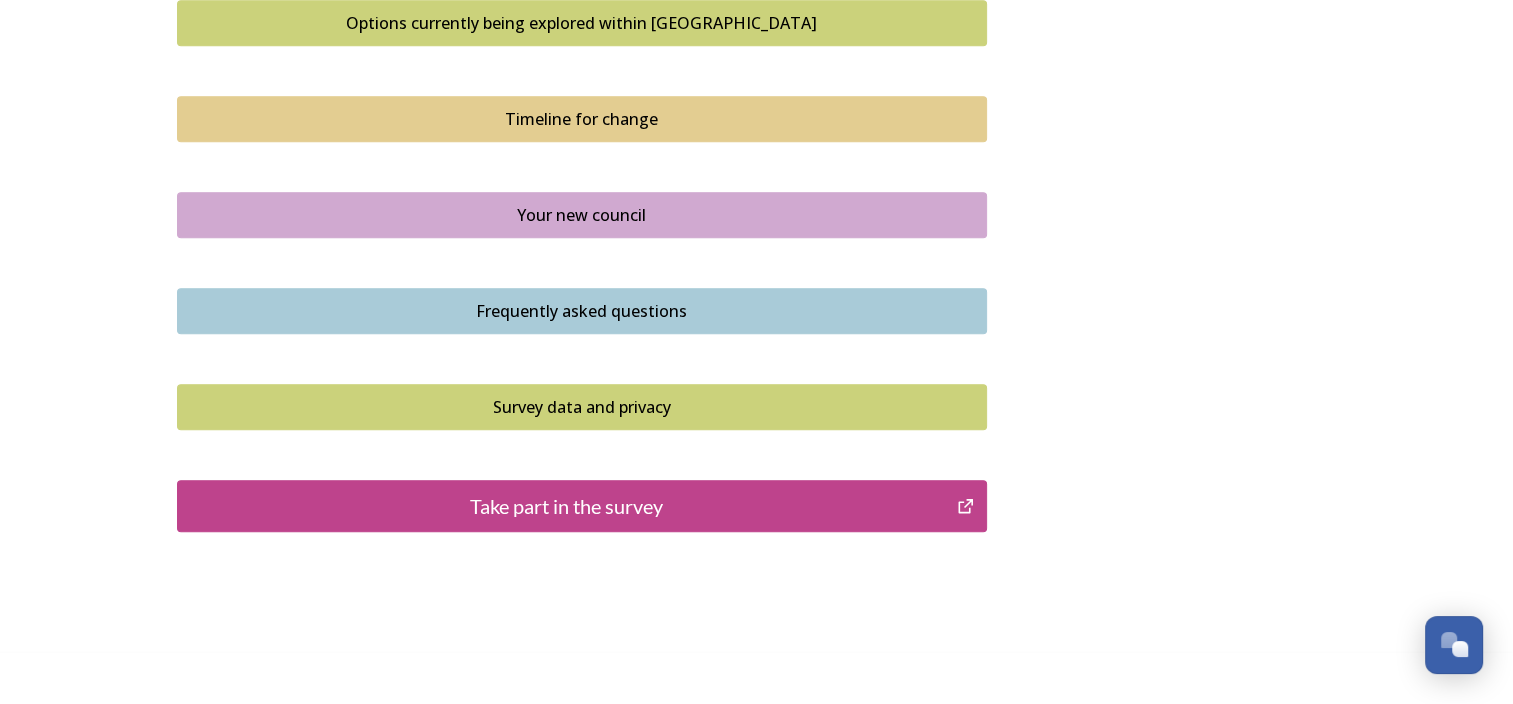 click on "Take part in the survey" at bounding box center [567, 506] 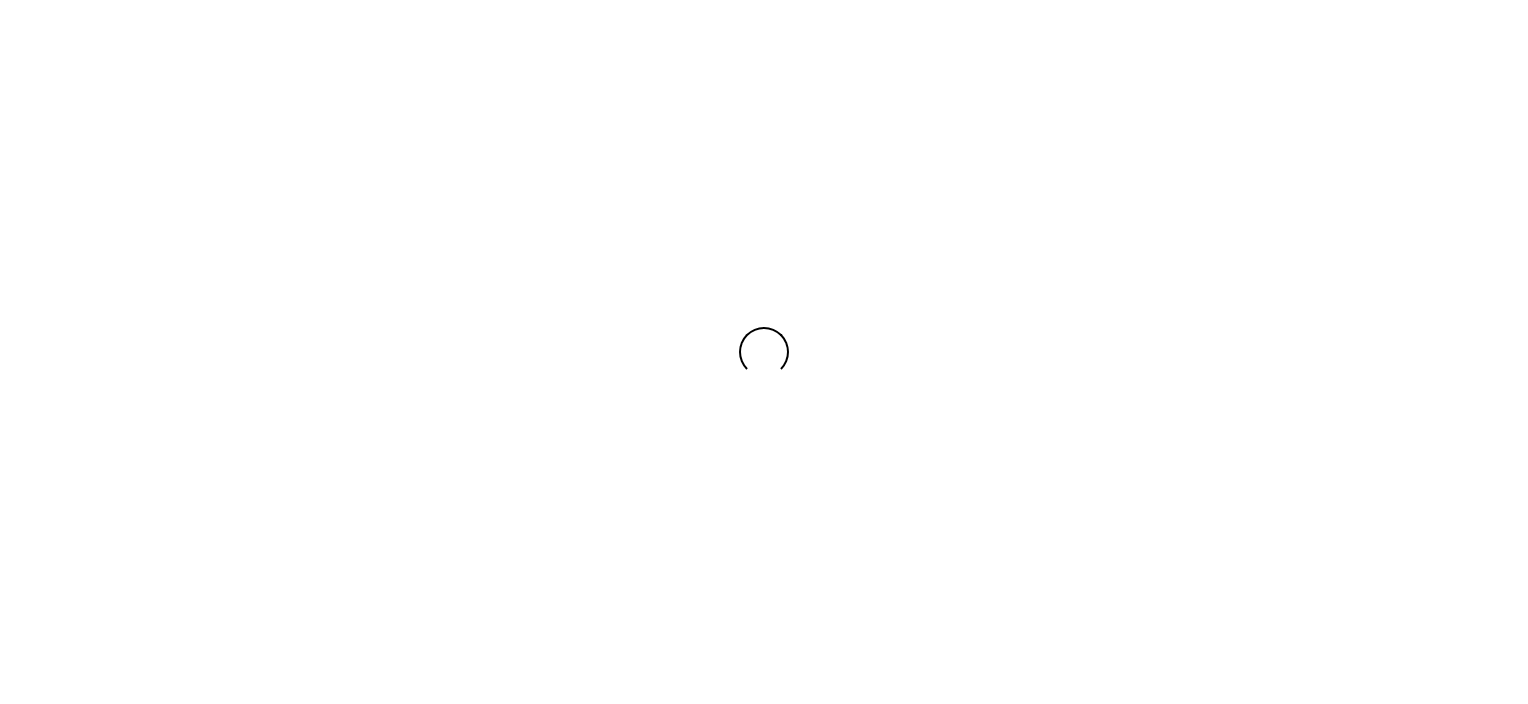 scroll, scrollTop: 0, scrollLeft: 0, axis: both 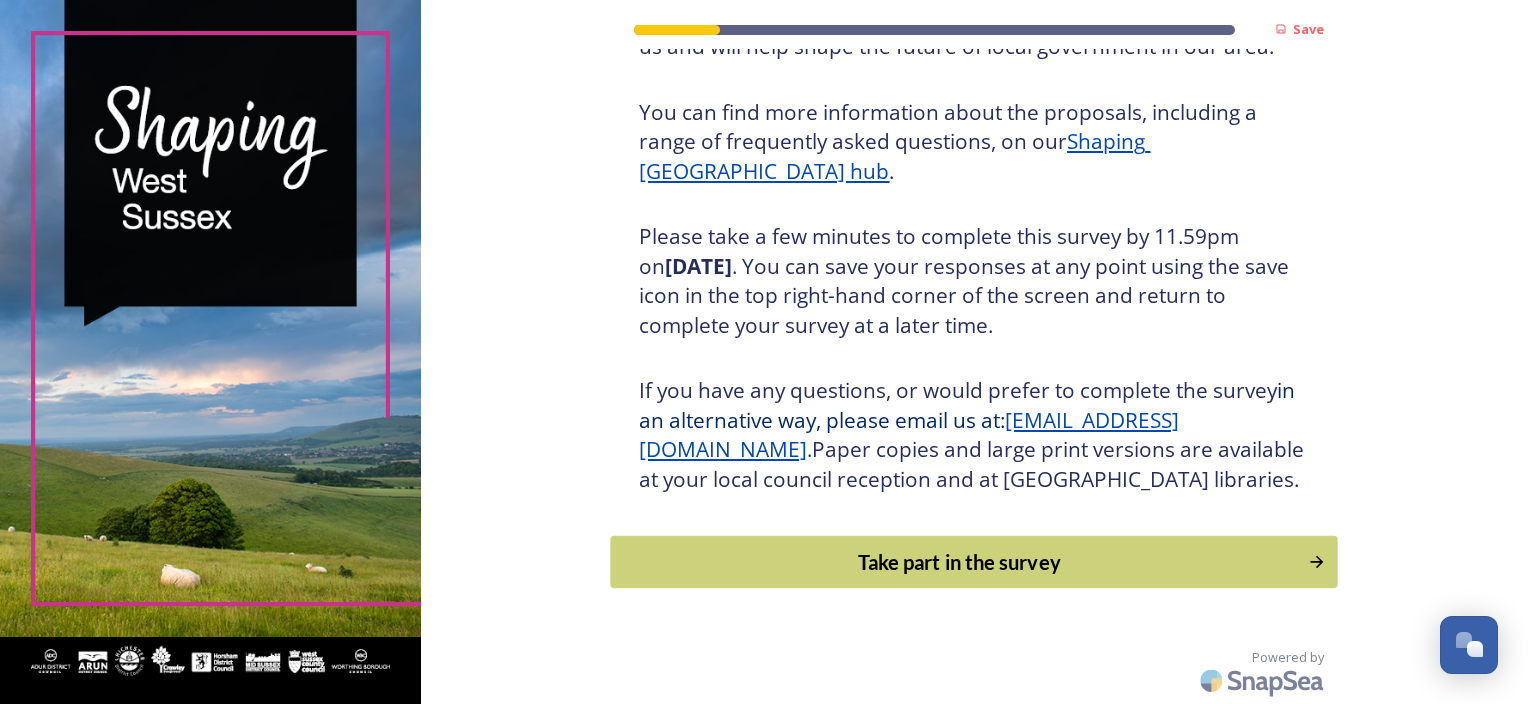 click on "Take part in the survey" at bounding box center (960, 562) 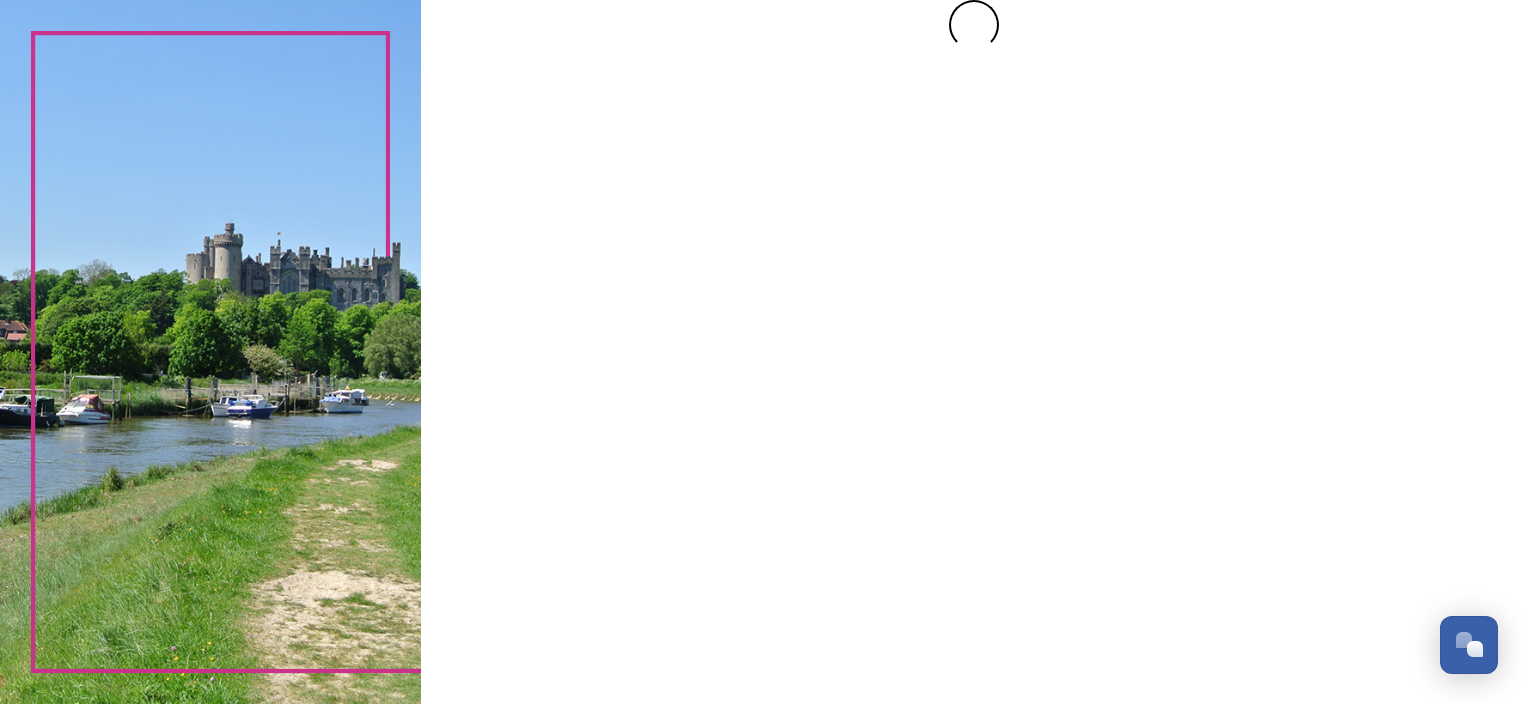 scroll, scrollTop: 0, scrollLeft: 0, axis: both 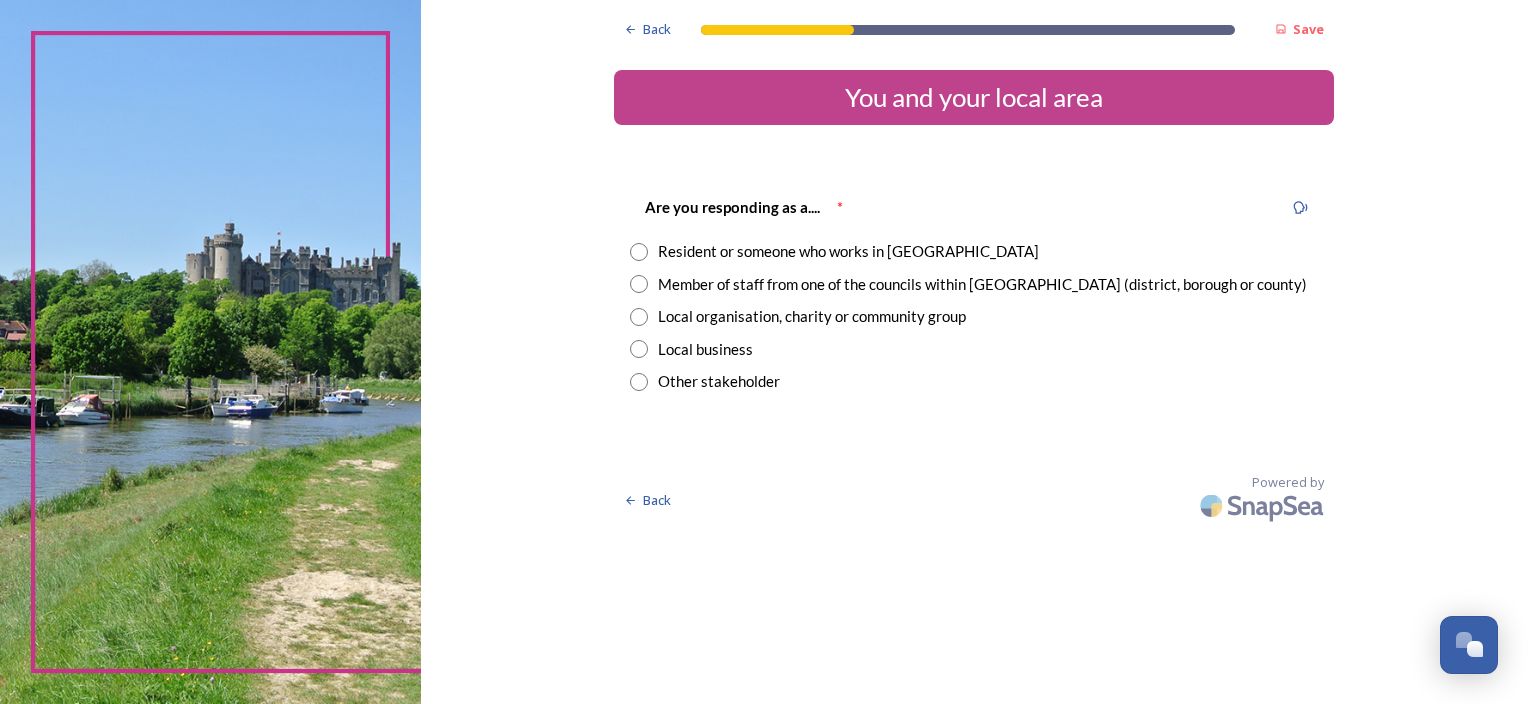 click at bounding box center [639, 252] 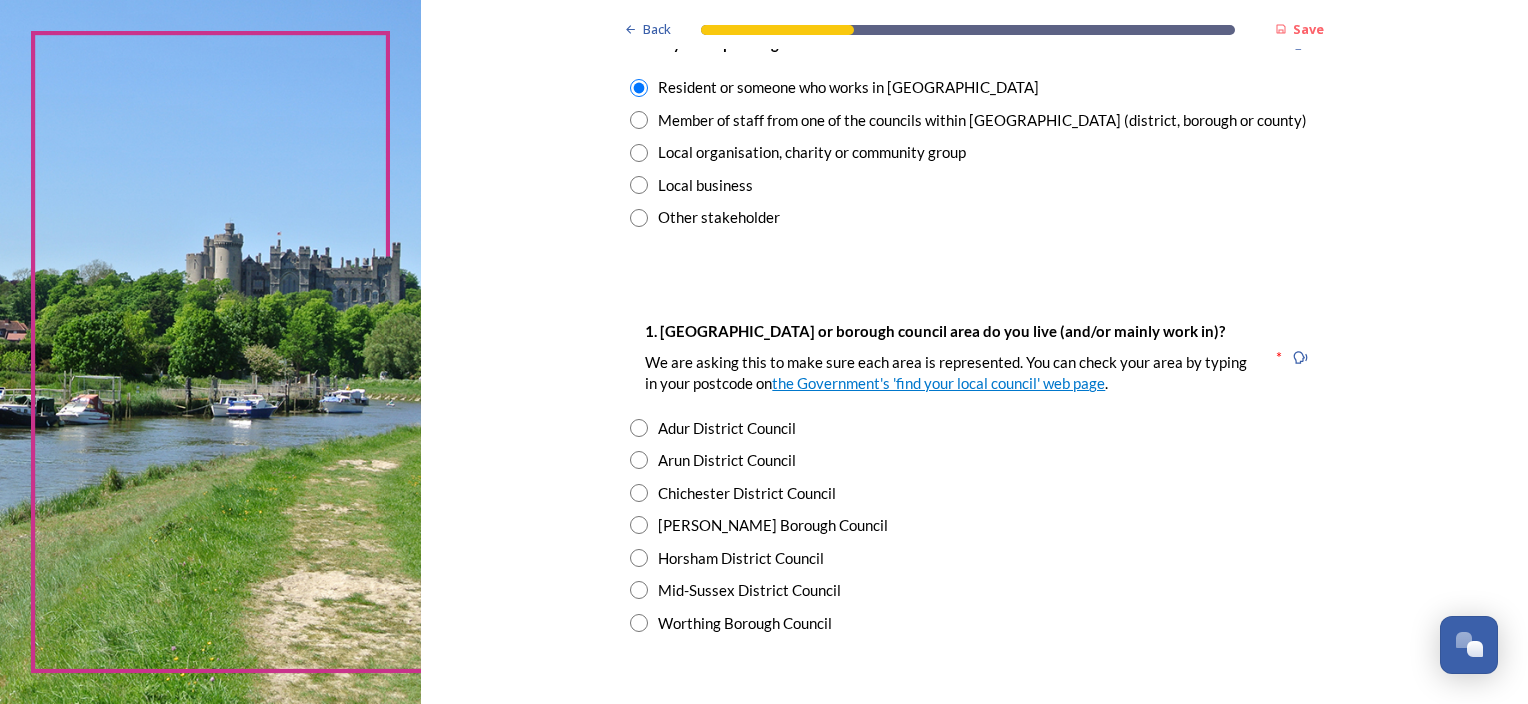 scroll, scrollTop: 200, scrollLeft: 0, axis: vertical 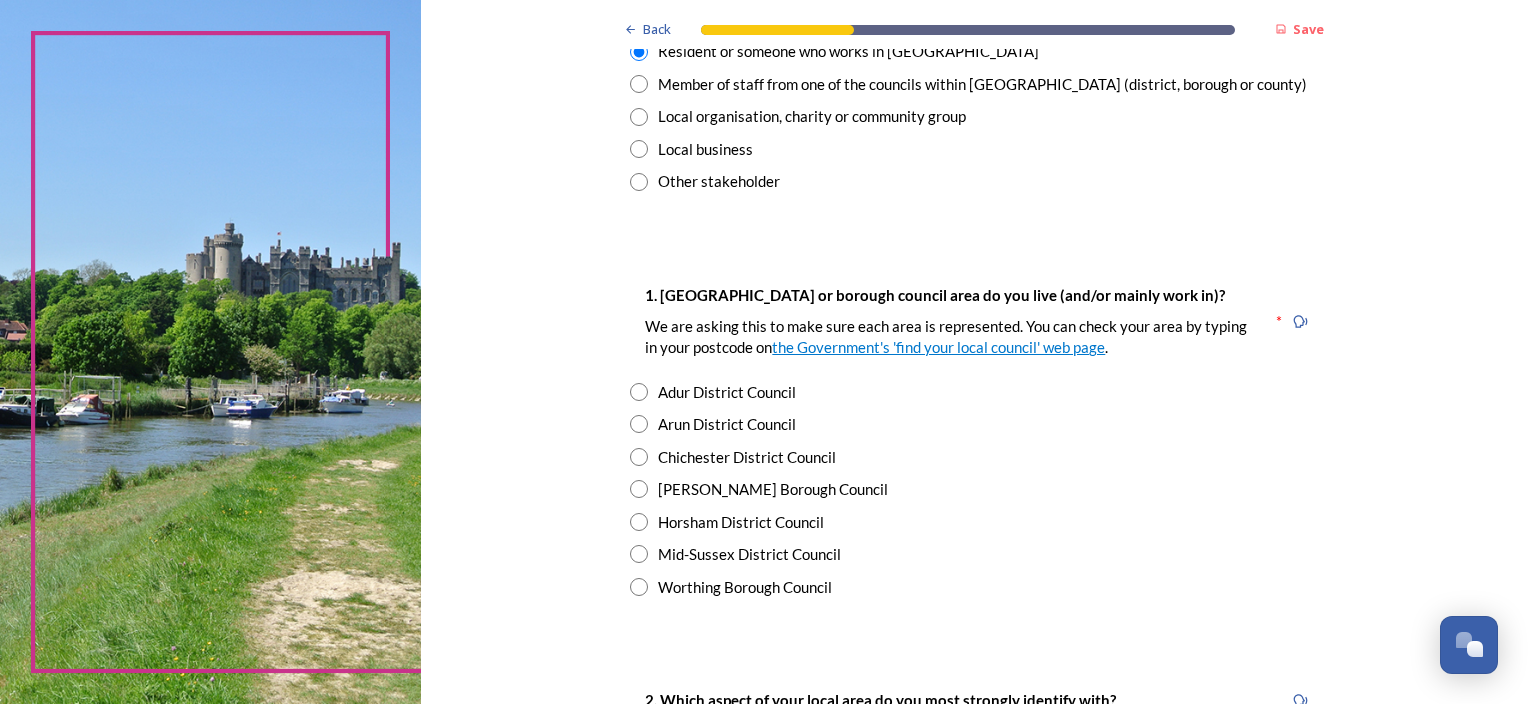 click at bounding box center [639, 424] 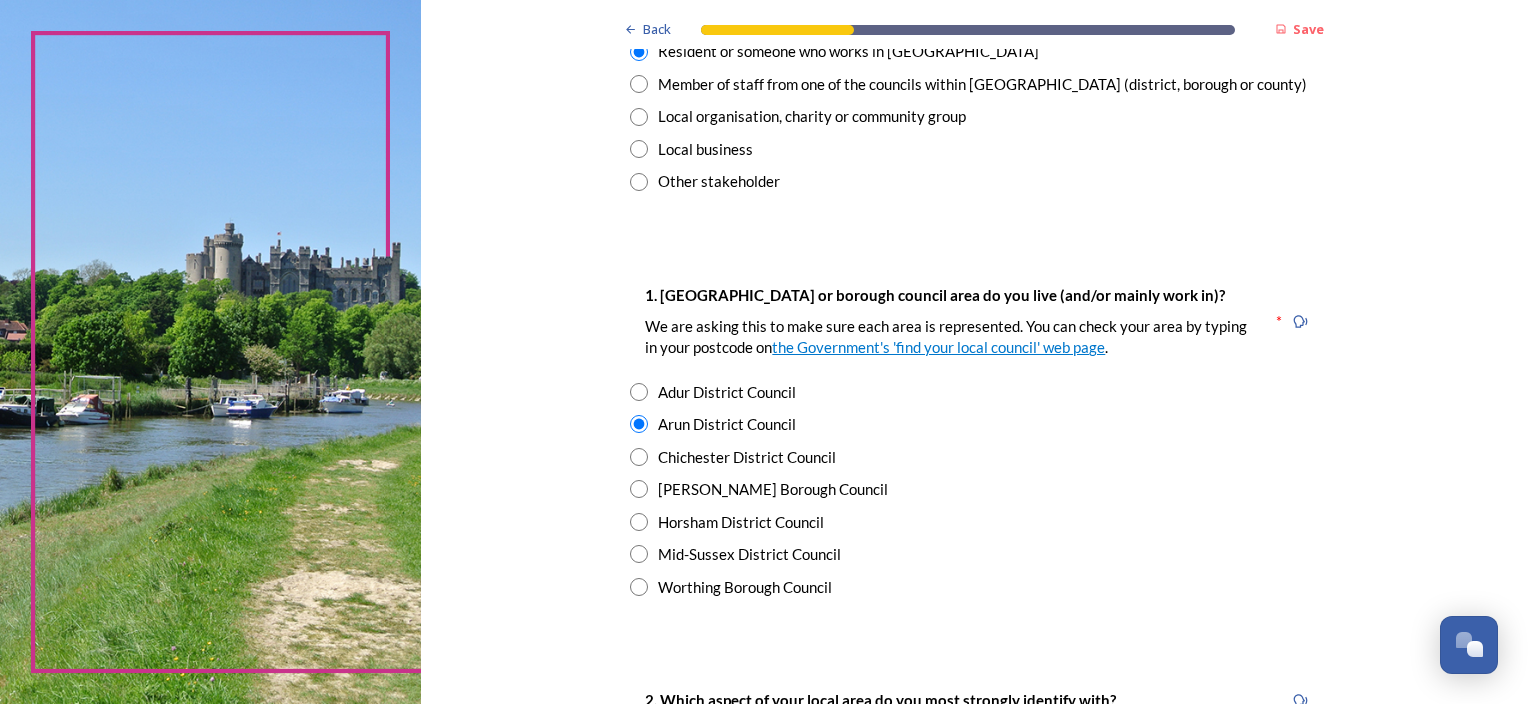scroll, scrollTop: 700, scrollLeft: 0, axis: vertical 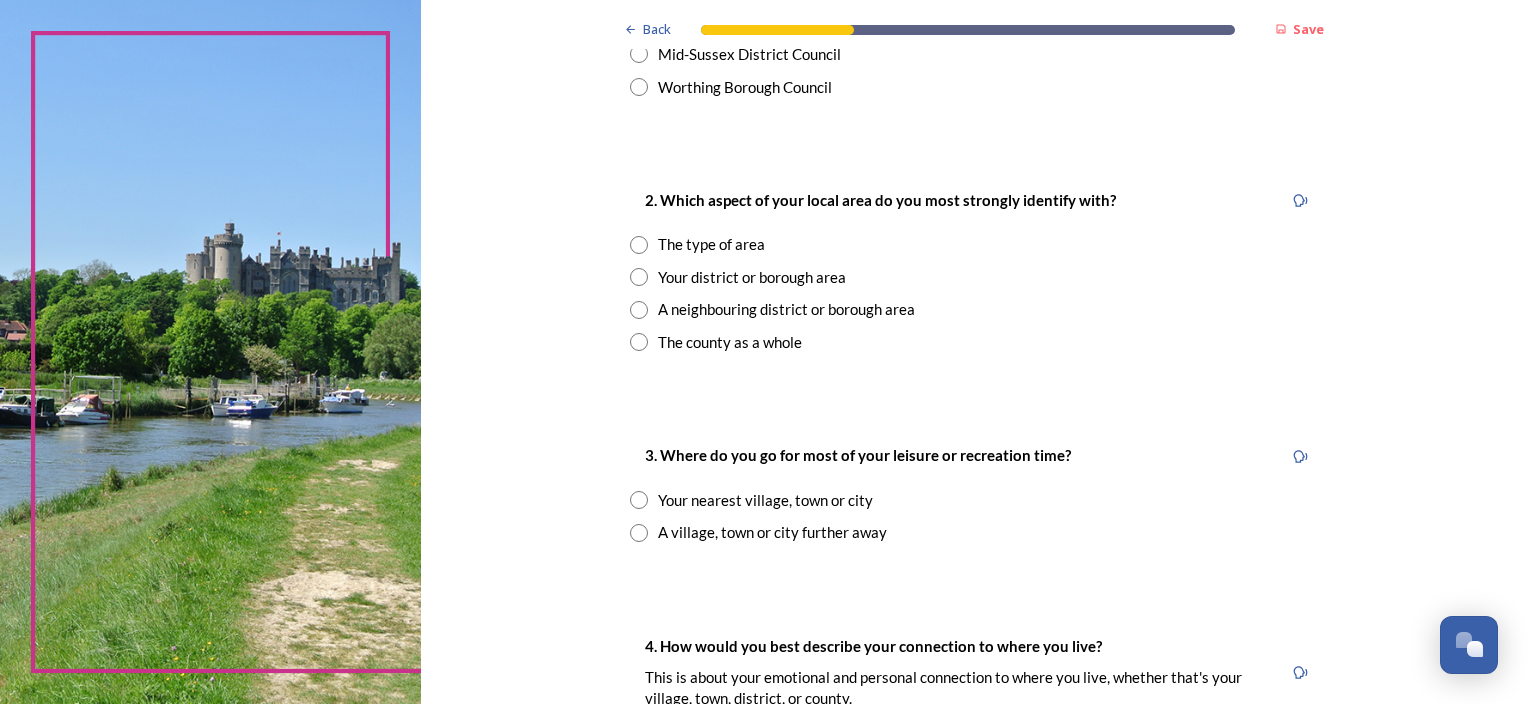 click at bounding box center (639, 277) 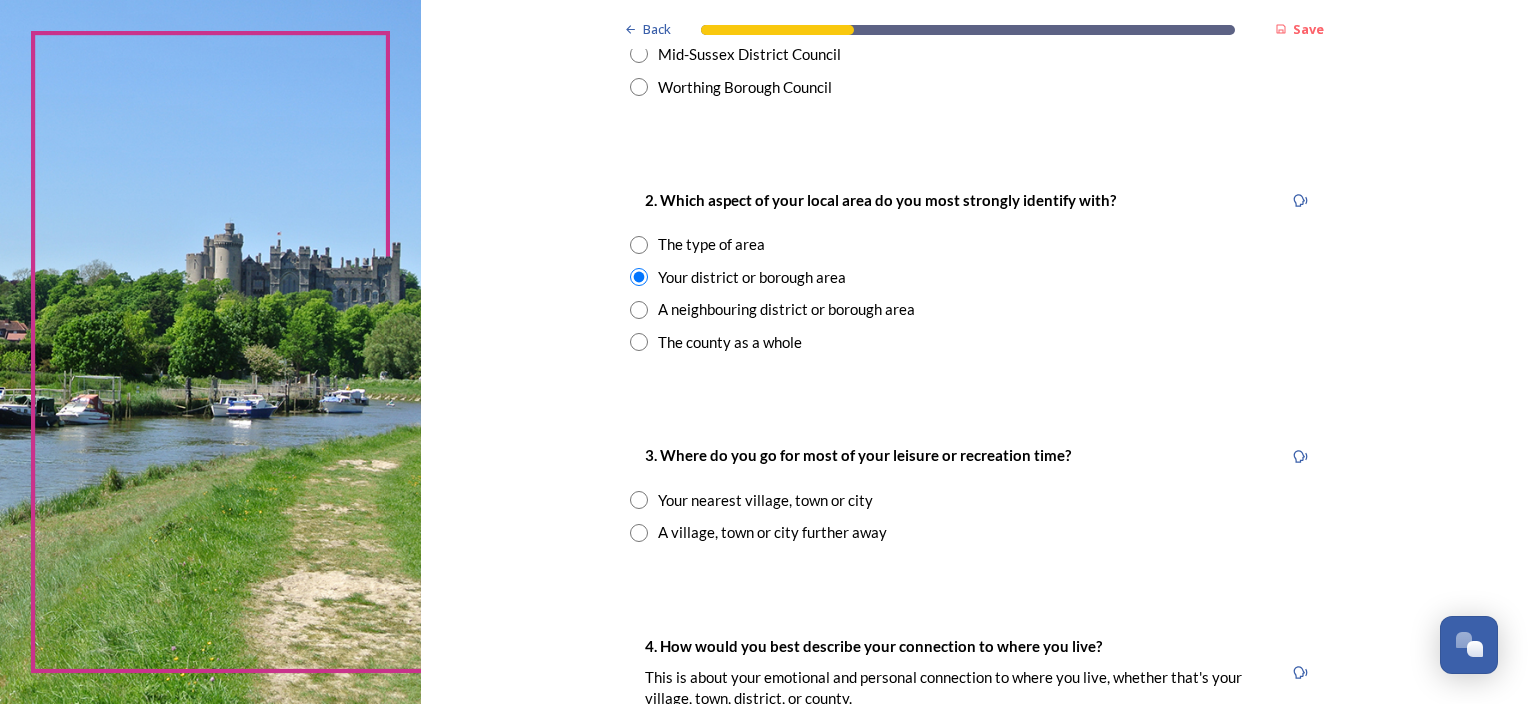 scroll, scrollTop: 800, scrollLeft: 0, axis: vertical 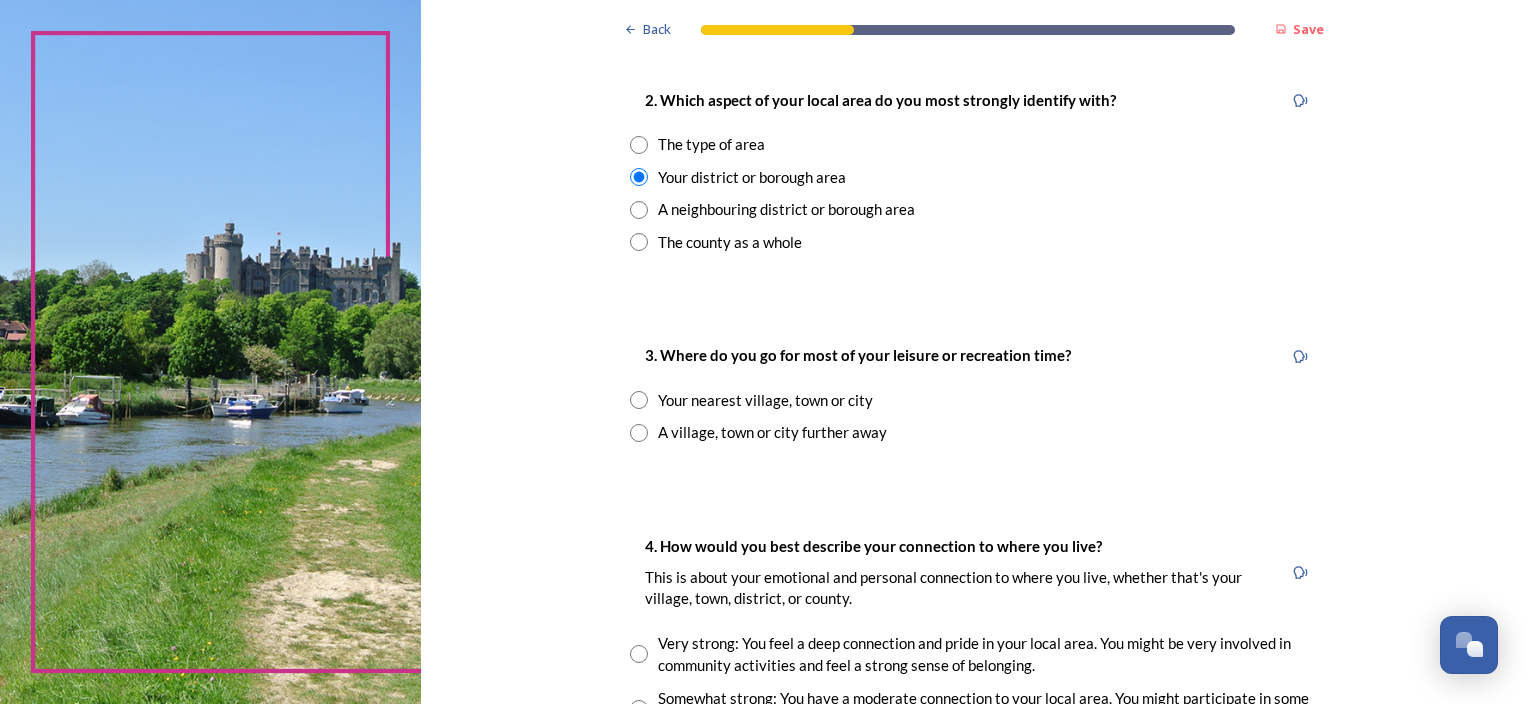click at bounding box center [639, 242] 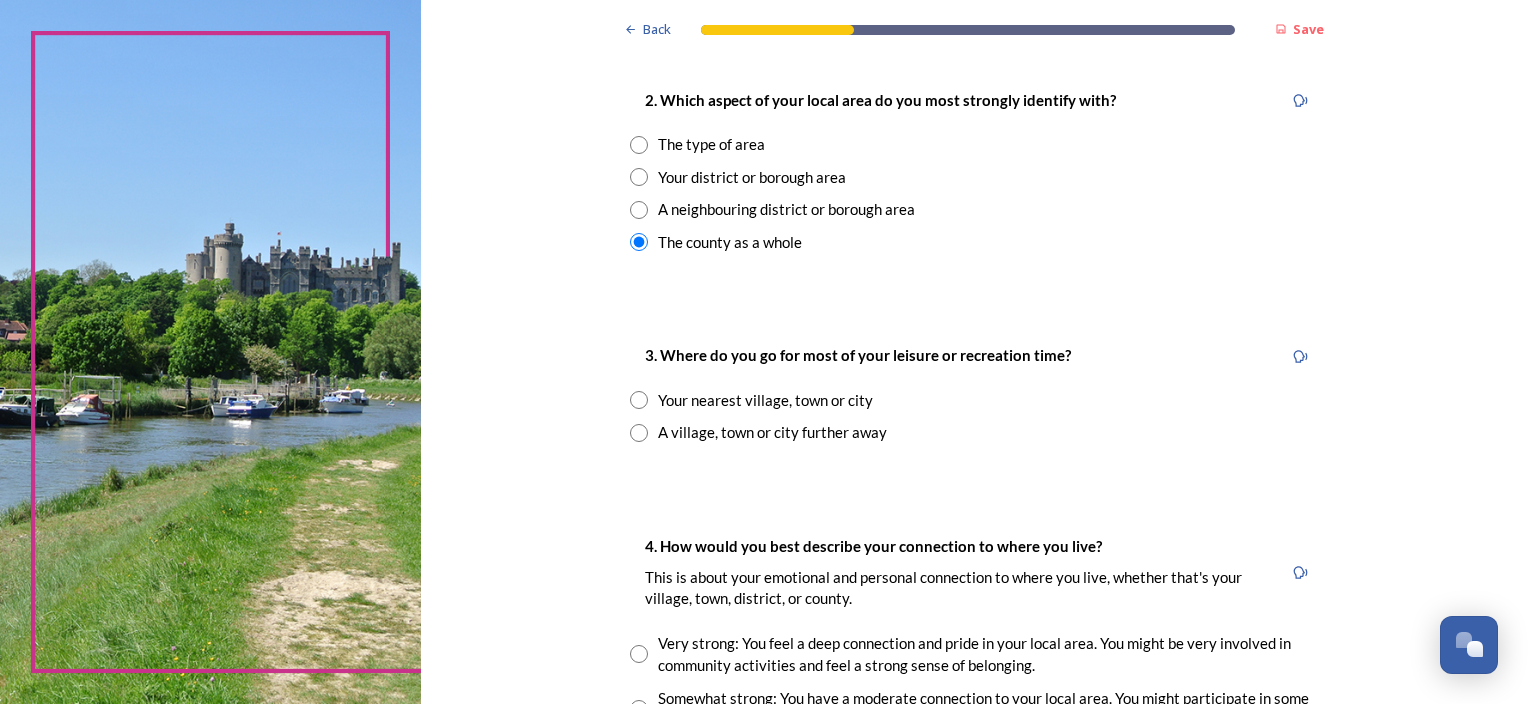 click at bounding box center [639, 400] 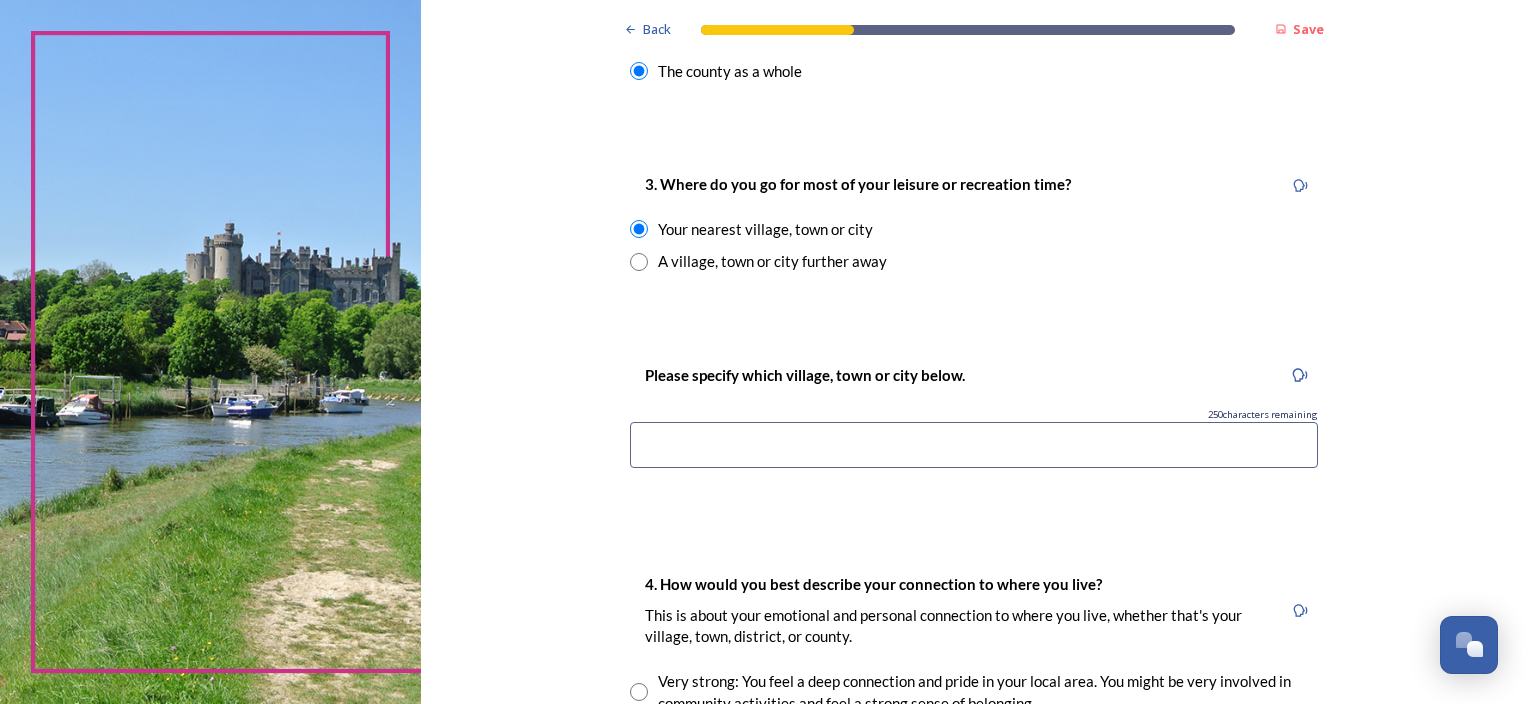 scroll, scrollTop: 1000, scrollLeft: 0, axis: vertical 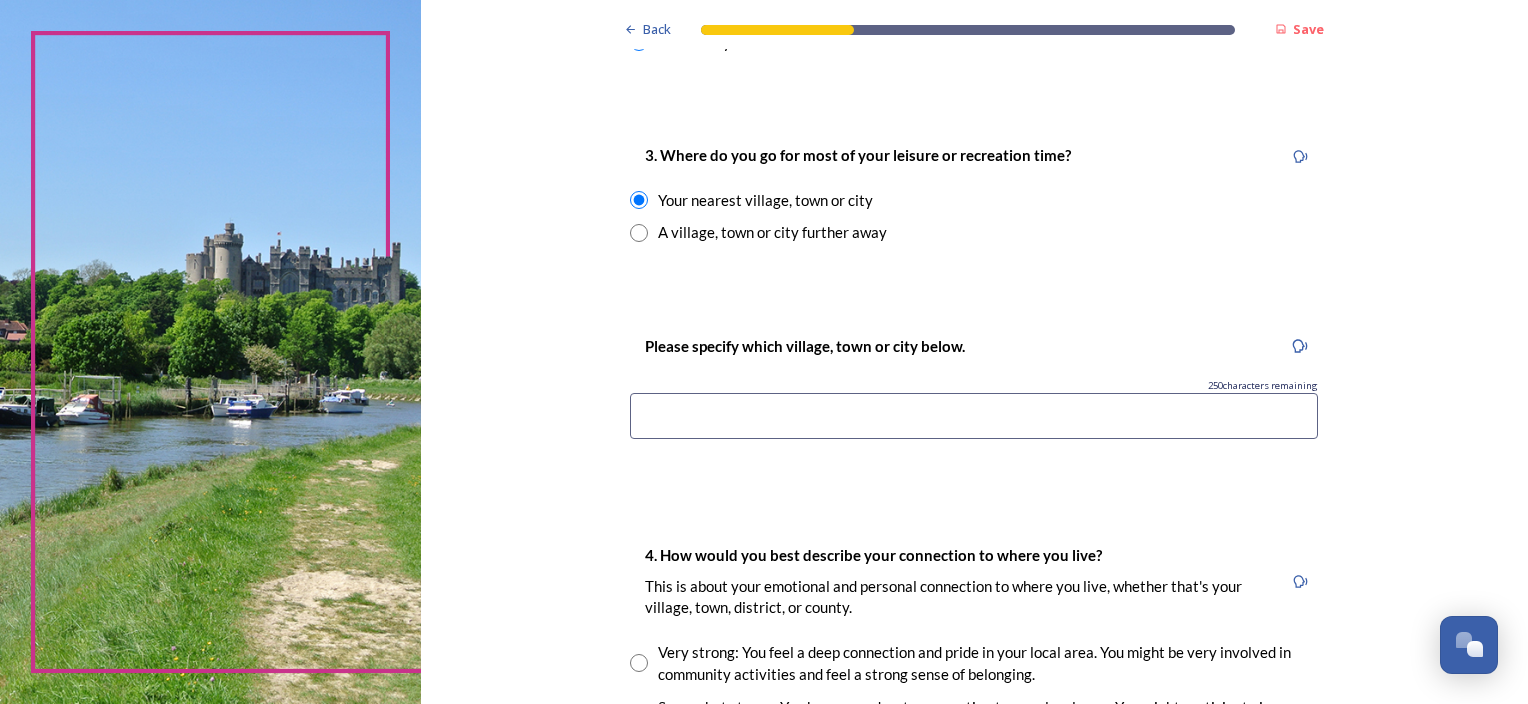 click at bounding box center [974, 416] 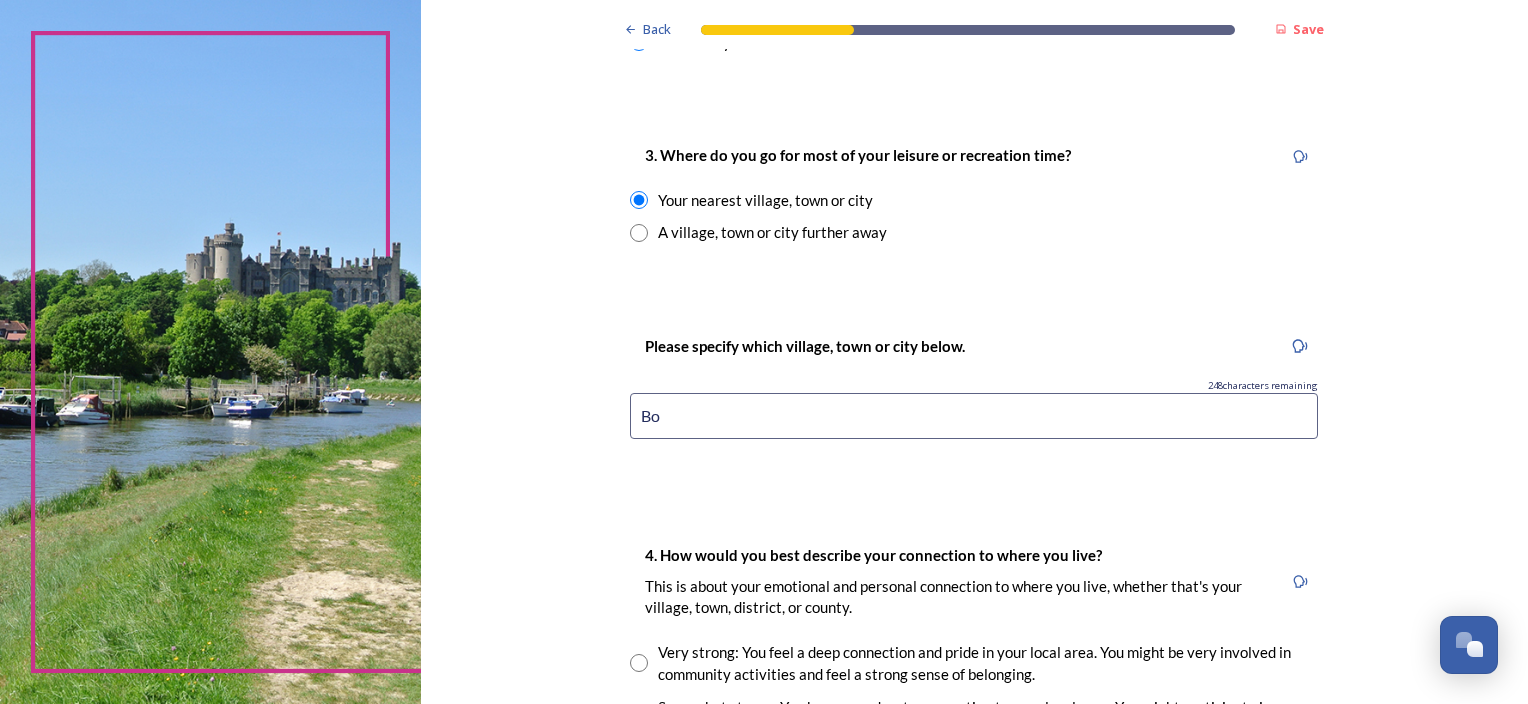 type on "B" 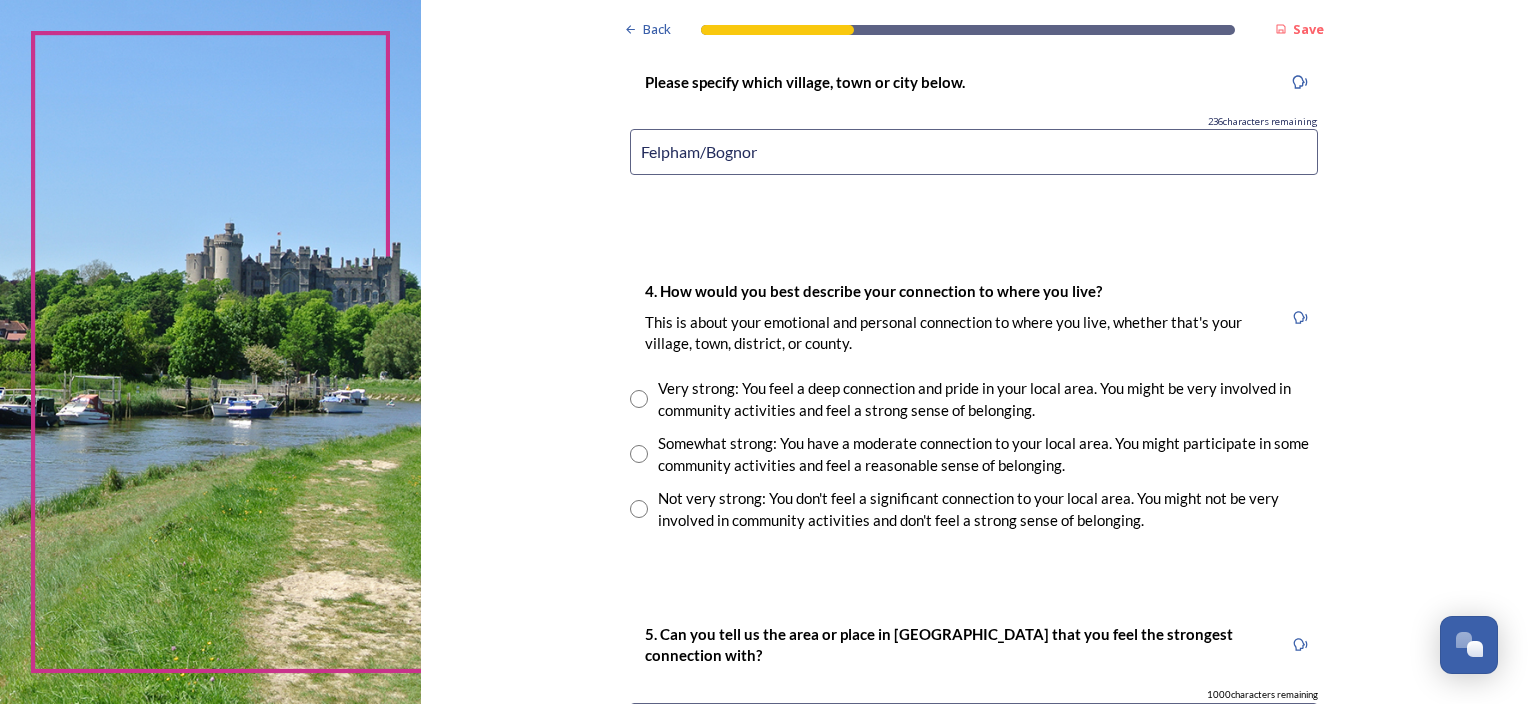 scroll, scrollTop: 1300, scrollLeft: 0, axis: vertical 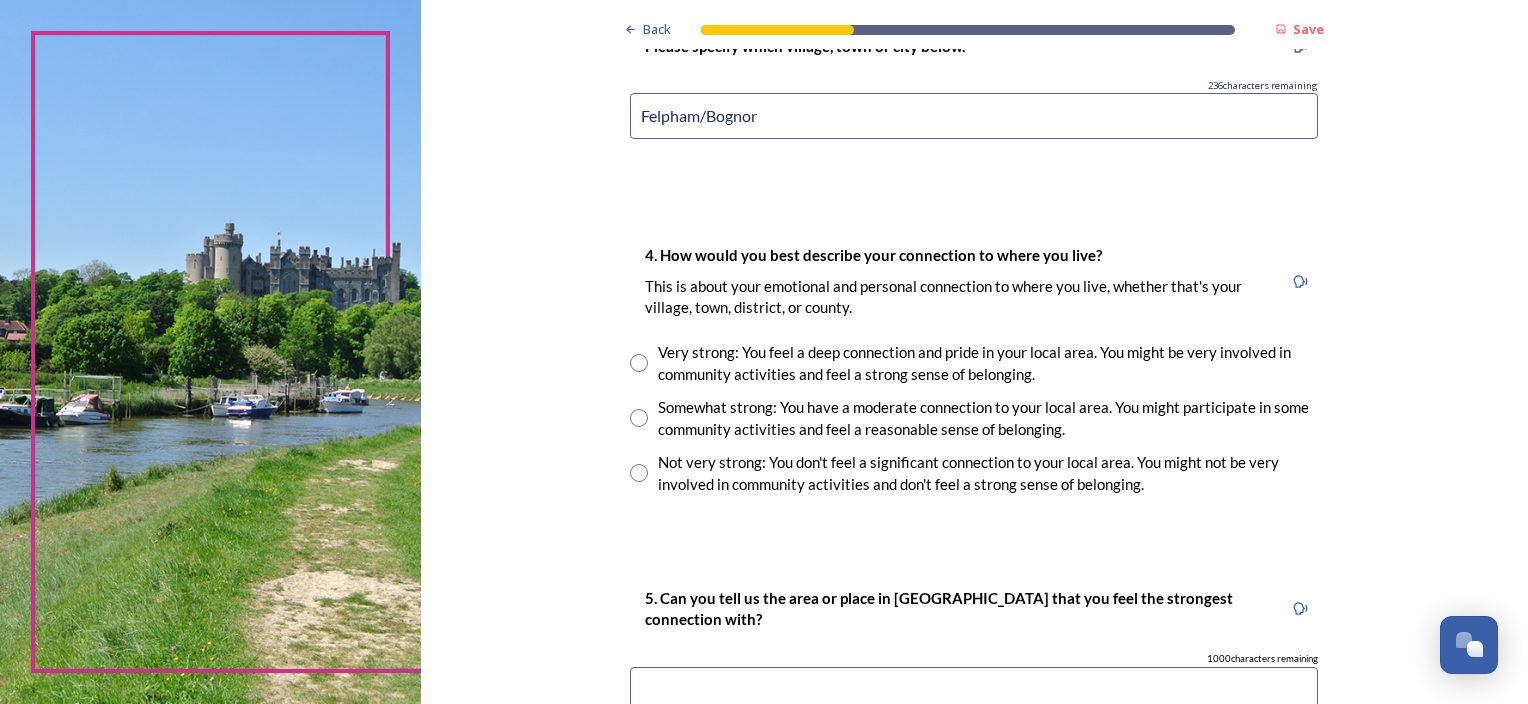 type on "Felpham/Bognor" 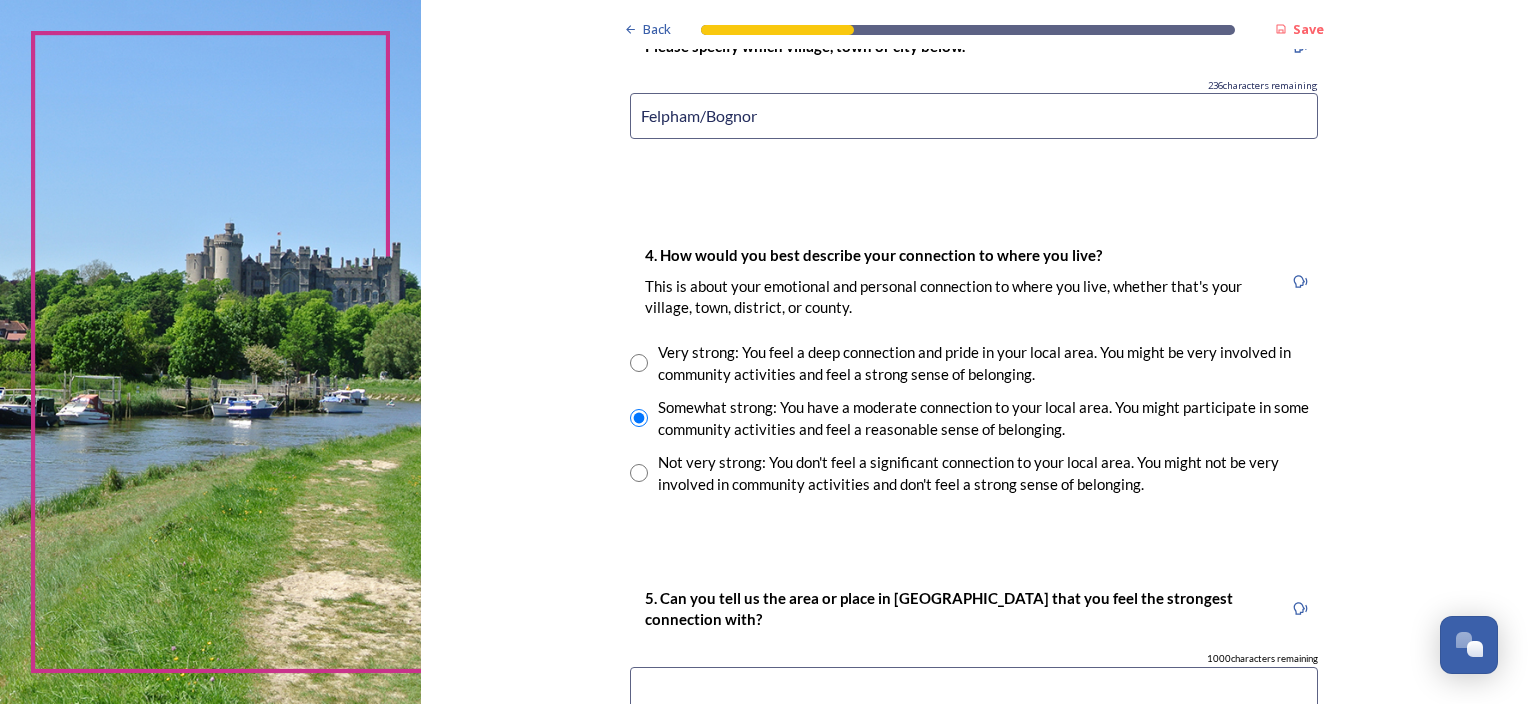 scroll, scrollTop: 1400, scrollLeft: 0, axis: vertical 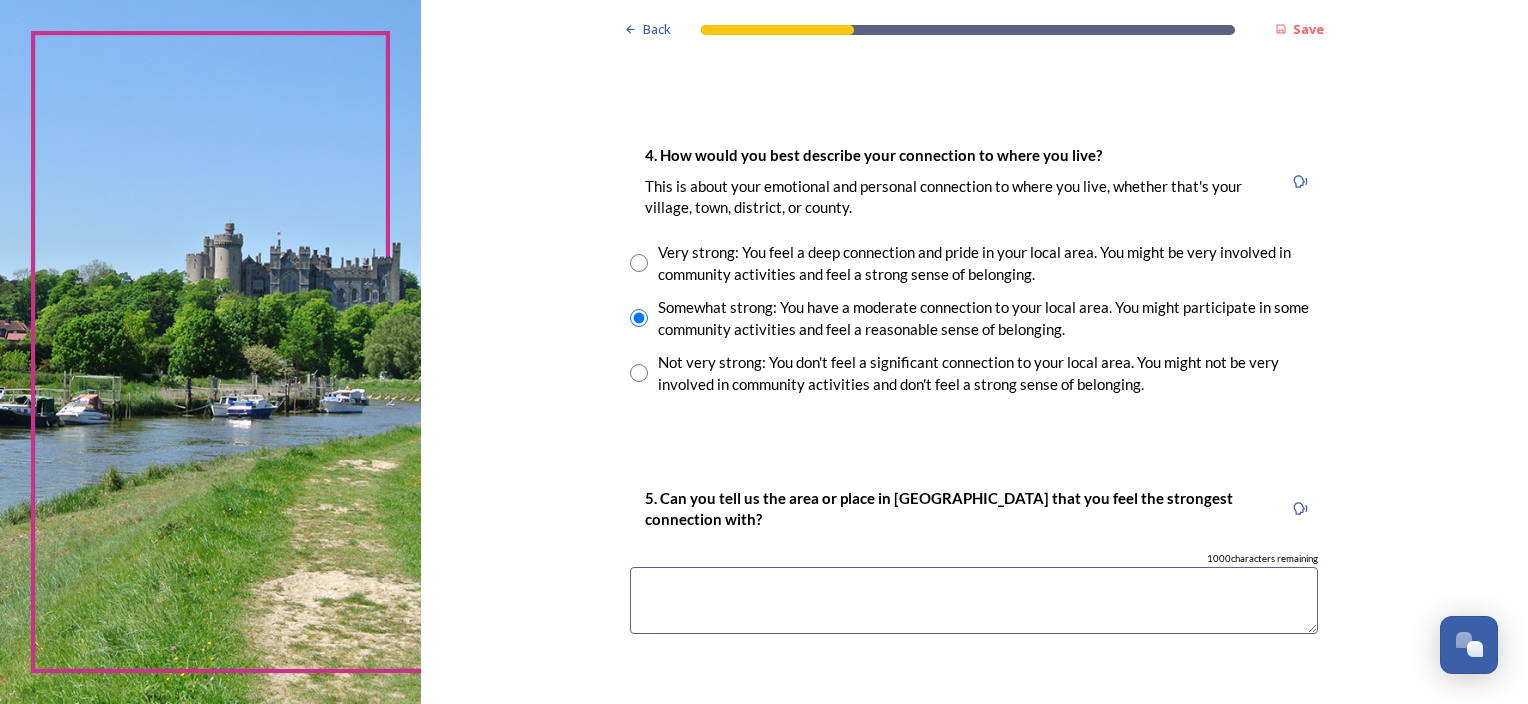 click at bounding box center (639, 373) 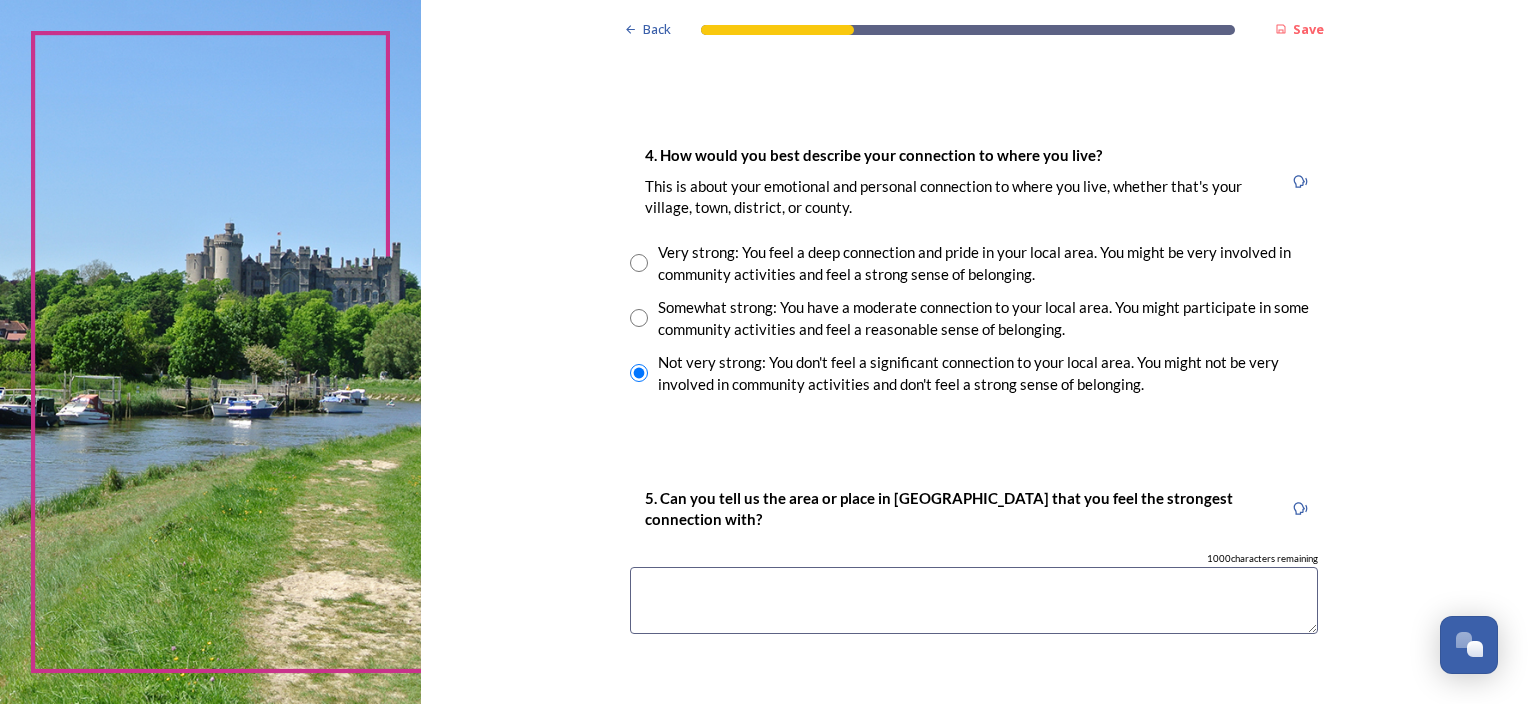 drag, startPoint x: 696, startPoint y: 594, endPoint x: 754, endPoint y: 530, distance: 86.37129 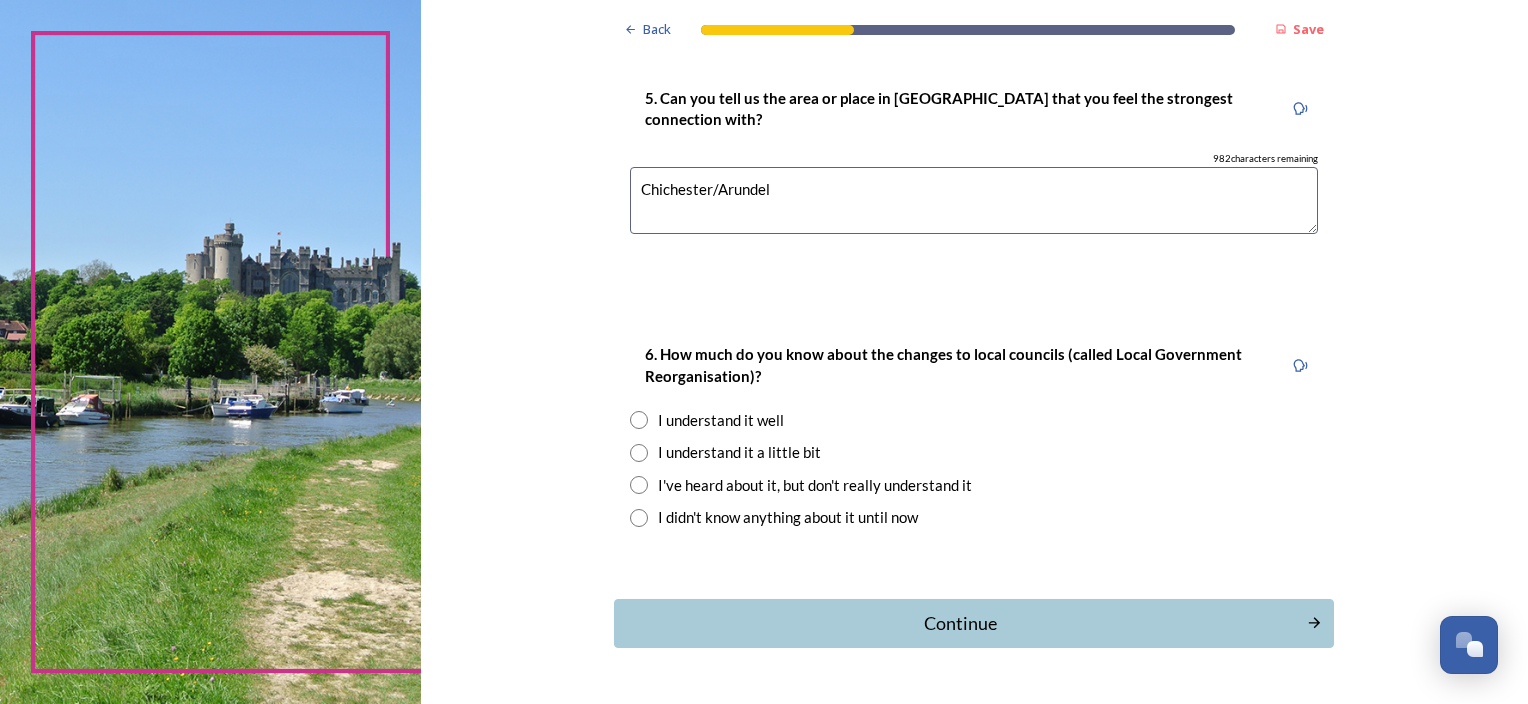 scroll, scrollTop: 1859, scrollLeft: 0, axis: vertical 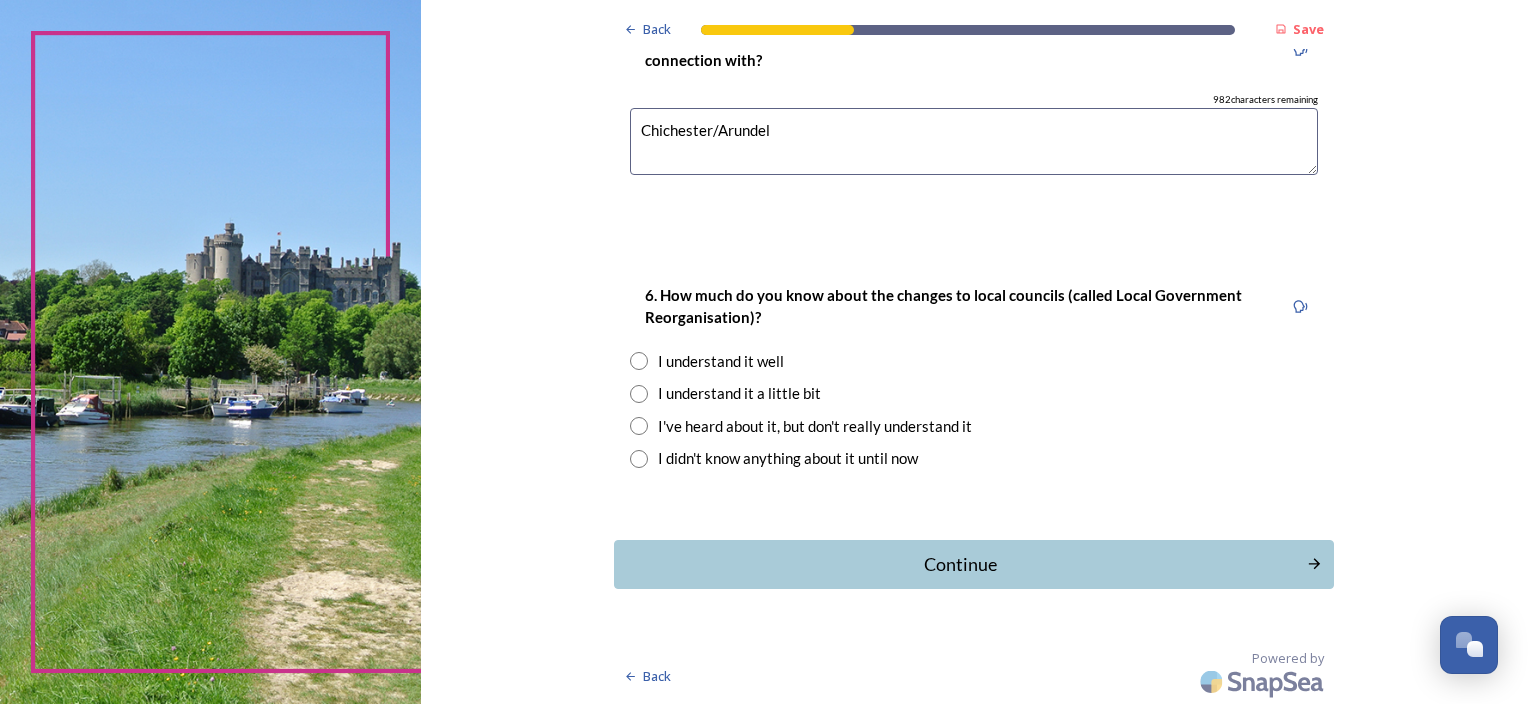 type on "Chichester/Arundel" 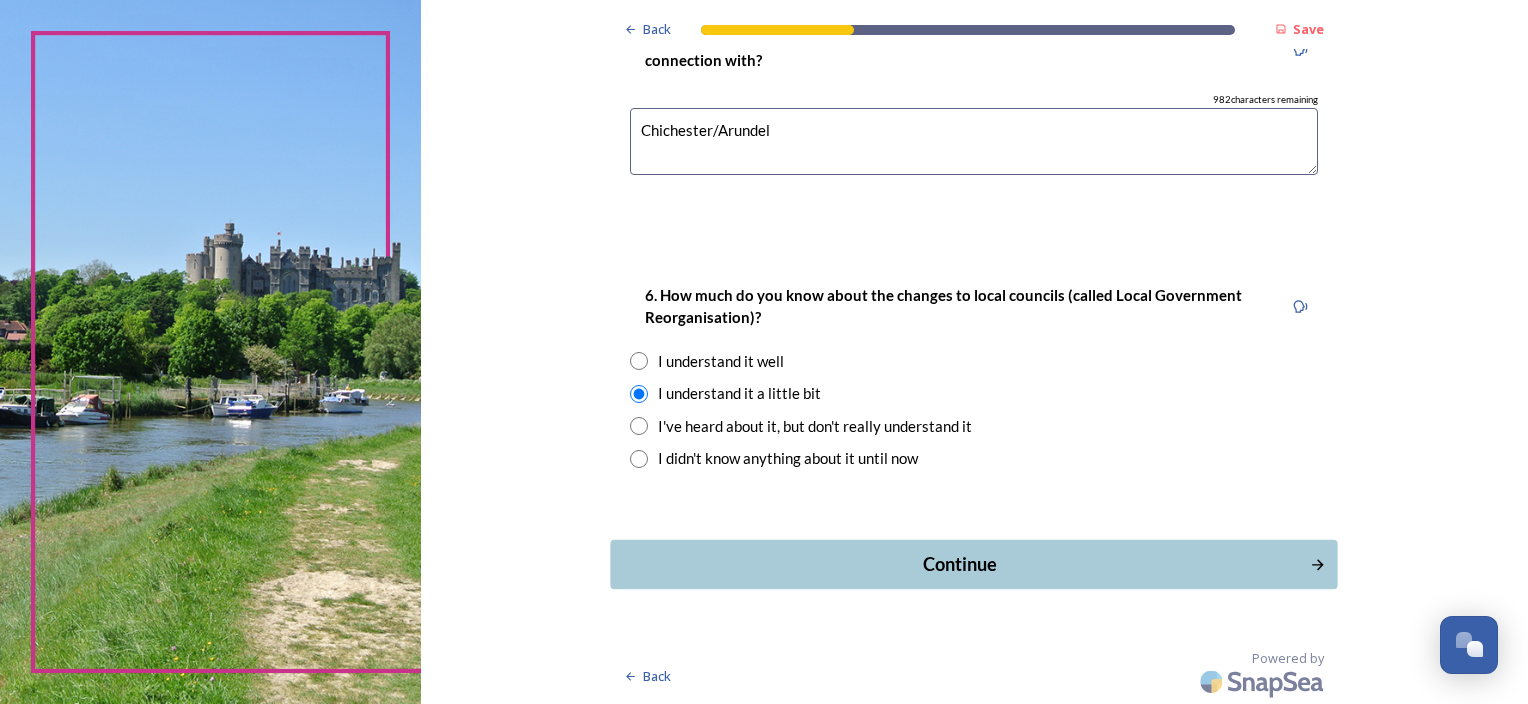 click on "Continue" at bounding box center (960, 564) 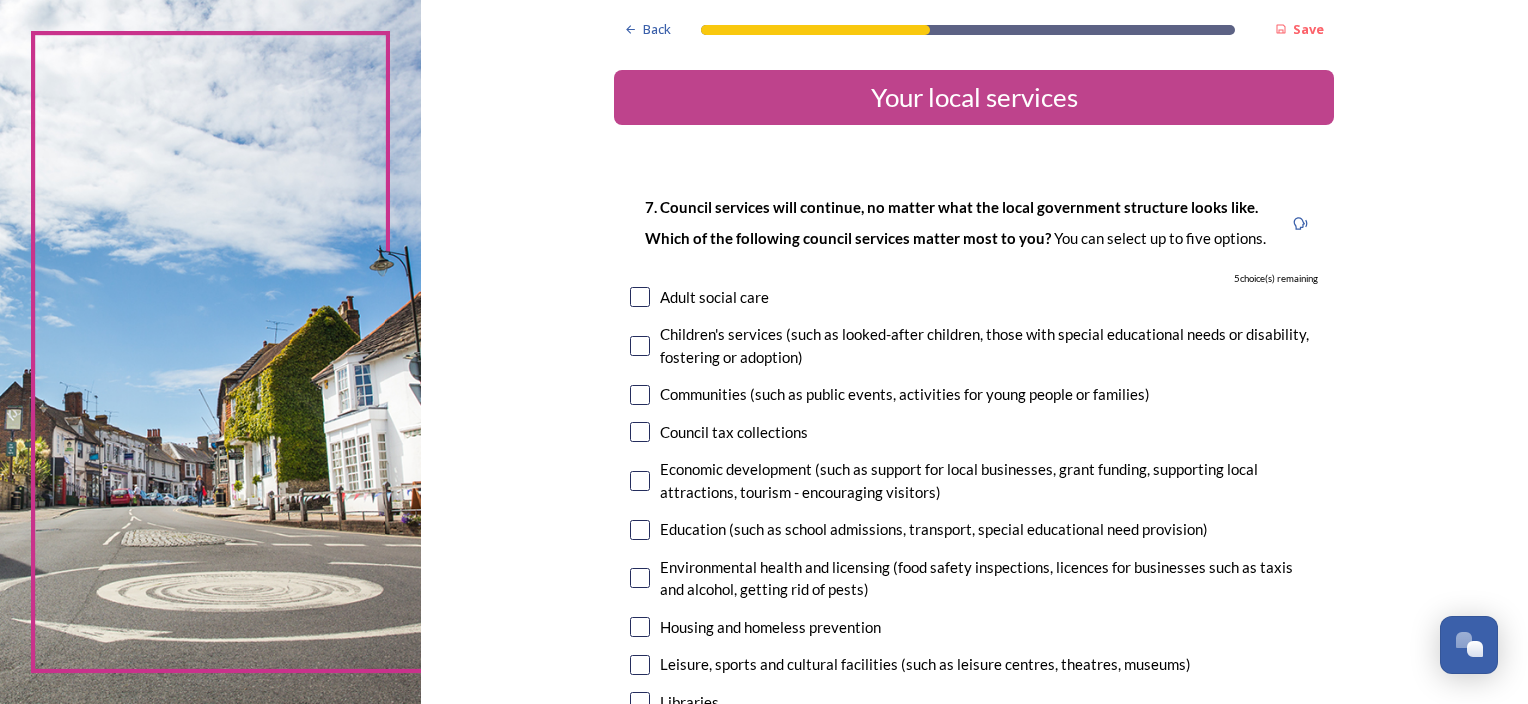 click at bounding box center (640, 432) 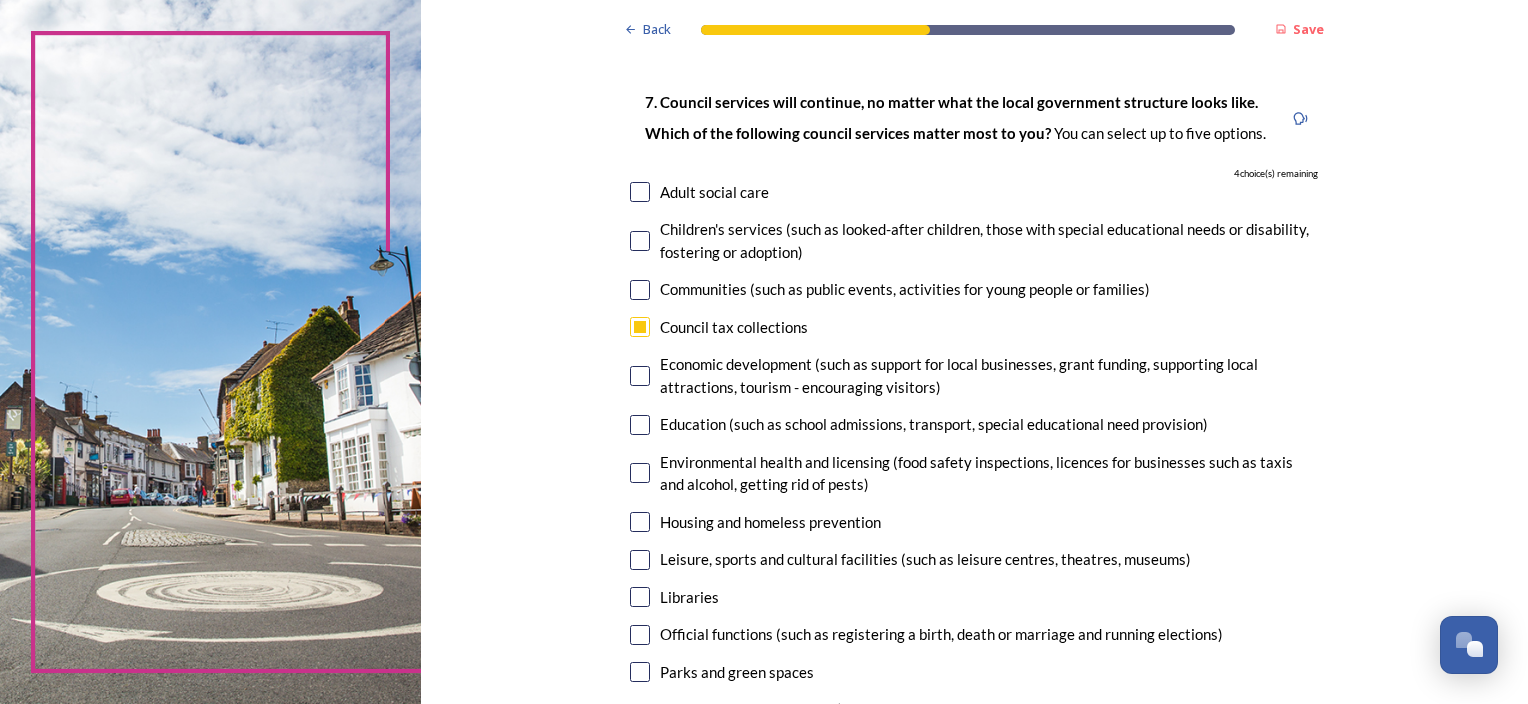 scroll, scrollTop: 200, scrollLeft: 0, axis: vertical 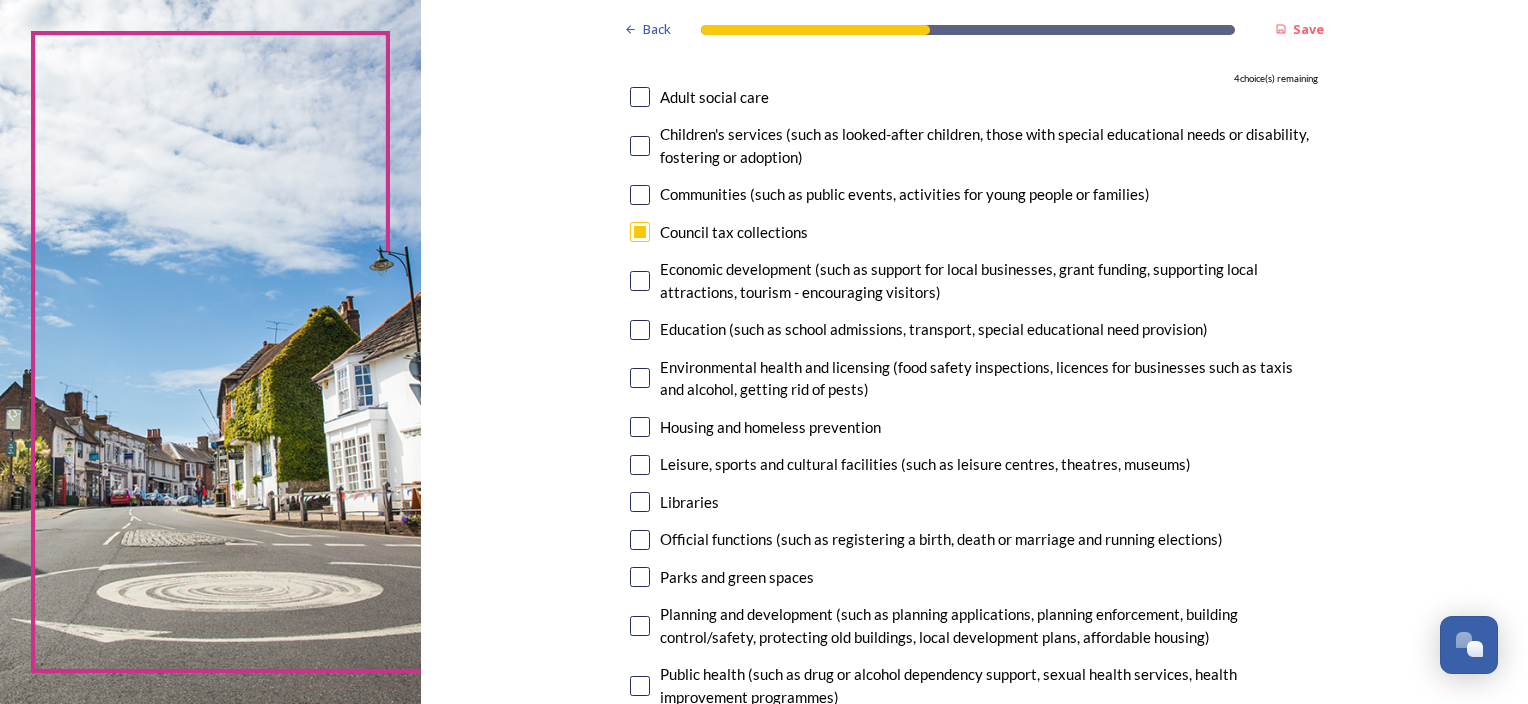 click at bounding box center (640, 281) 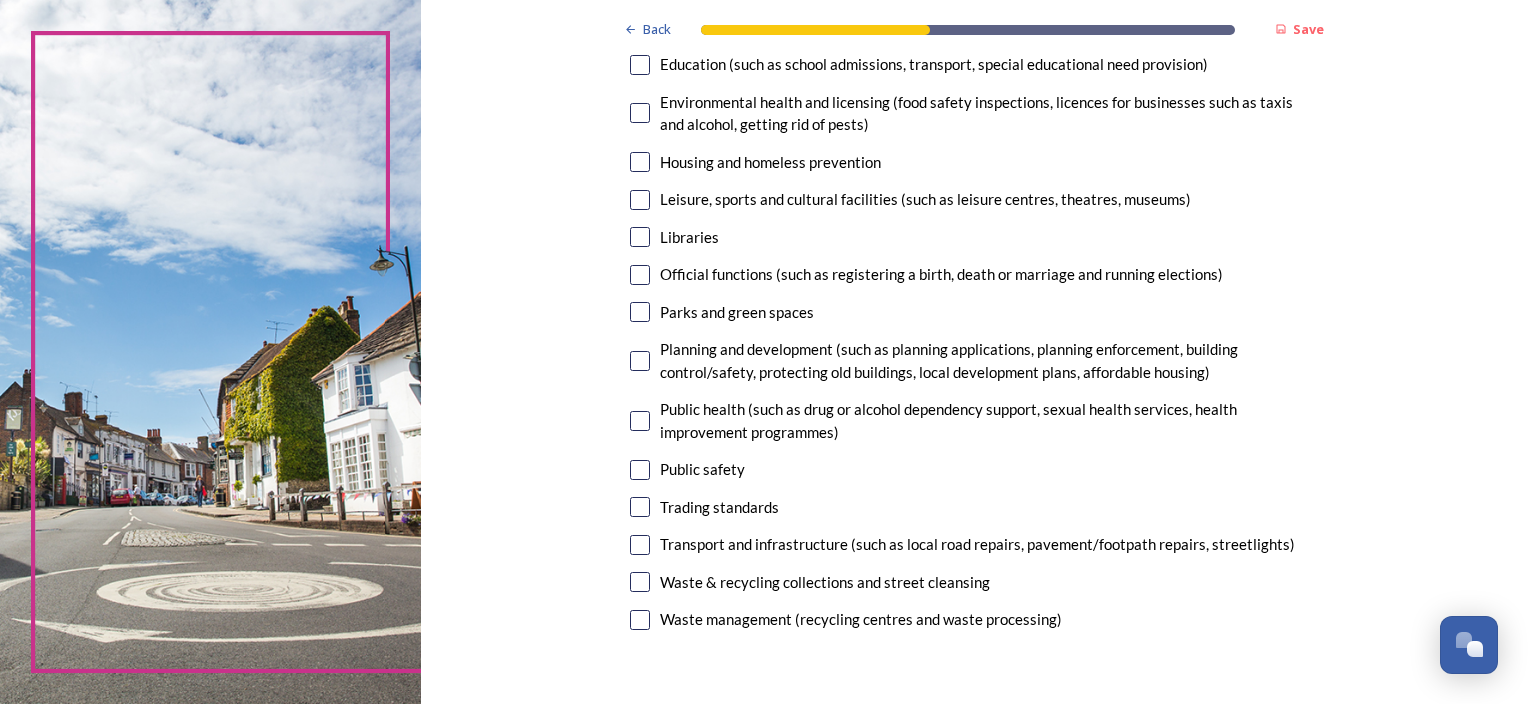 scroll, scrollTop: 500, scrollLeft: 0, axis: vertical 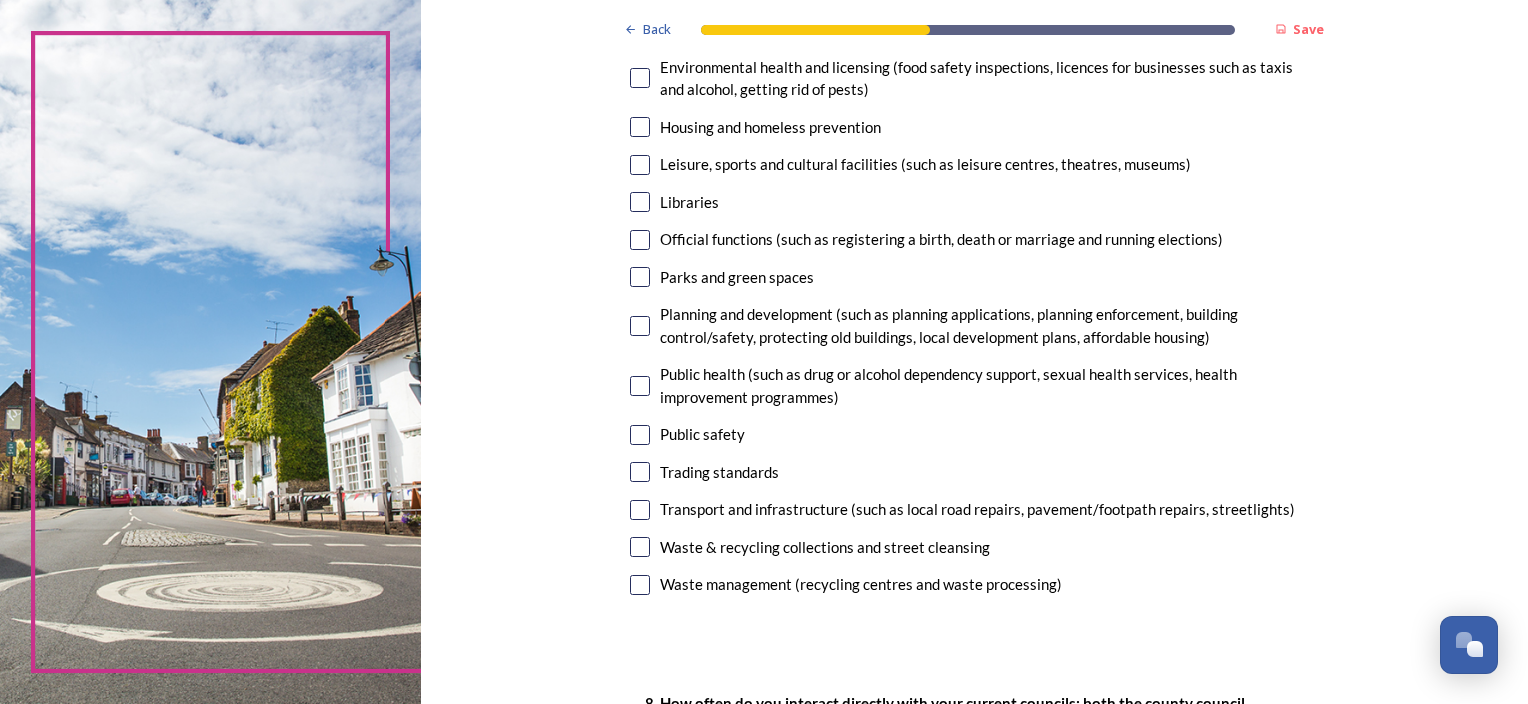 click at bounding box center [640, 277] 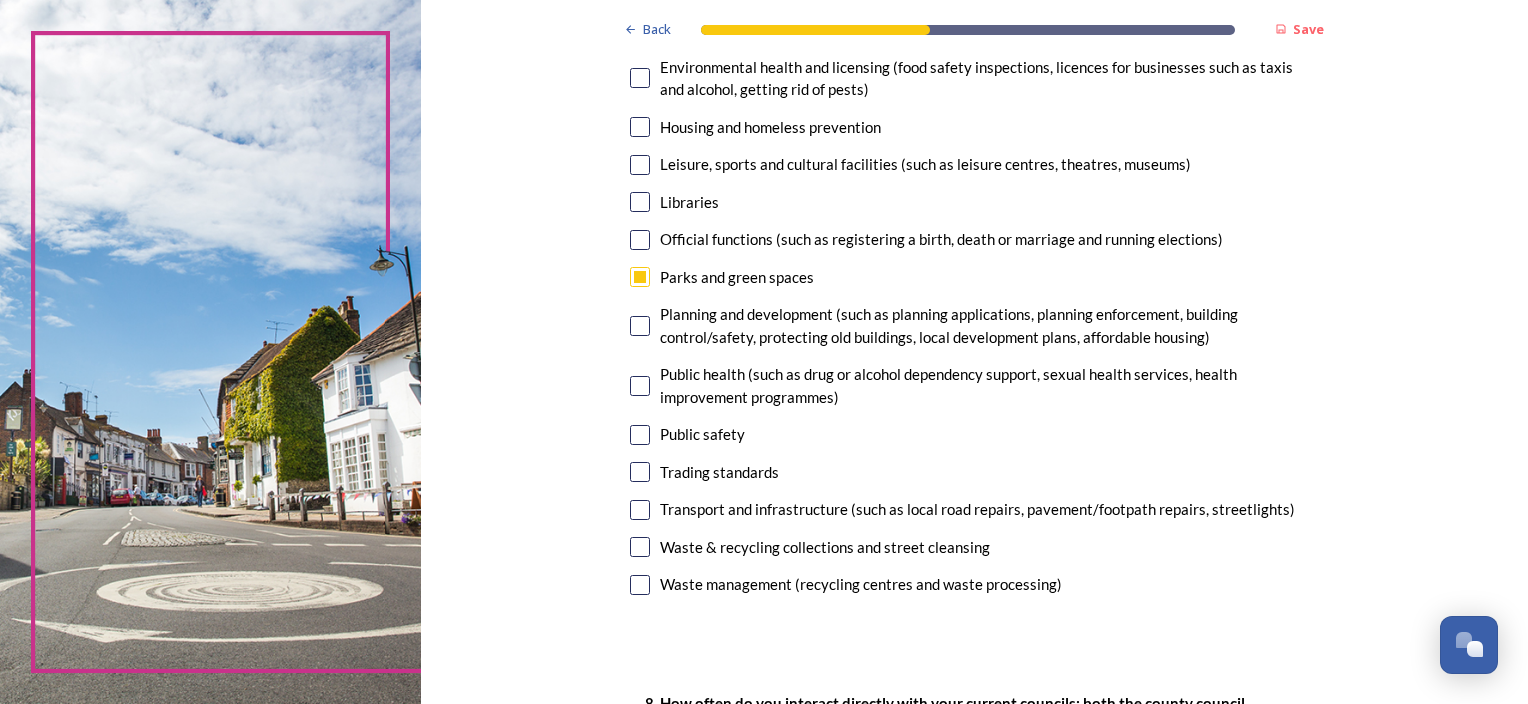click at bounding box center (640, 326) 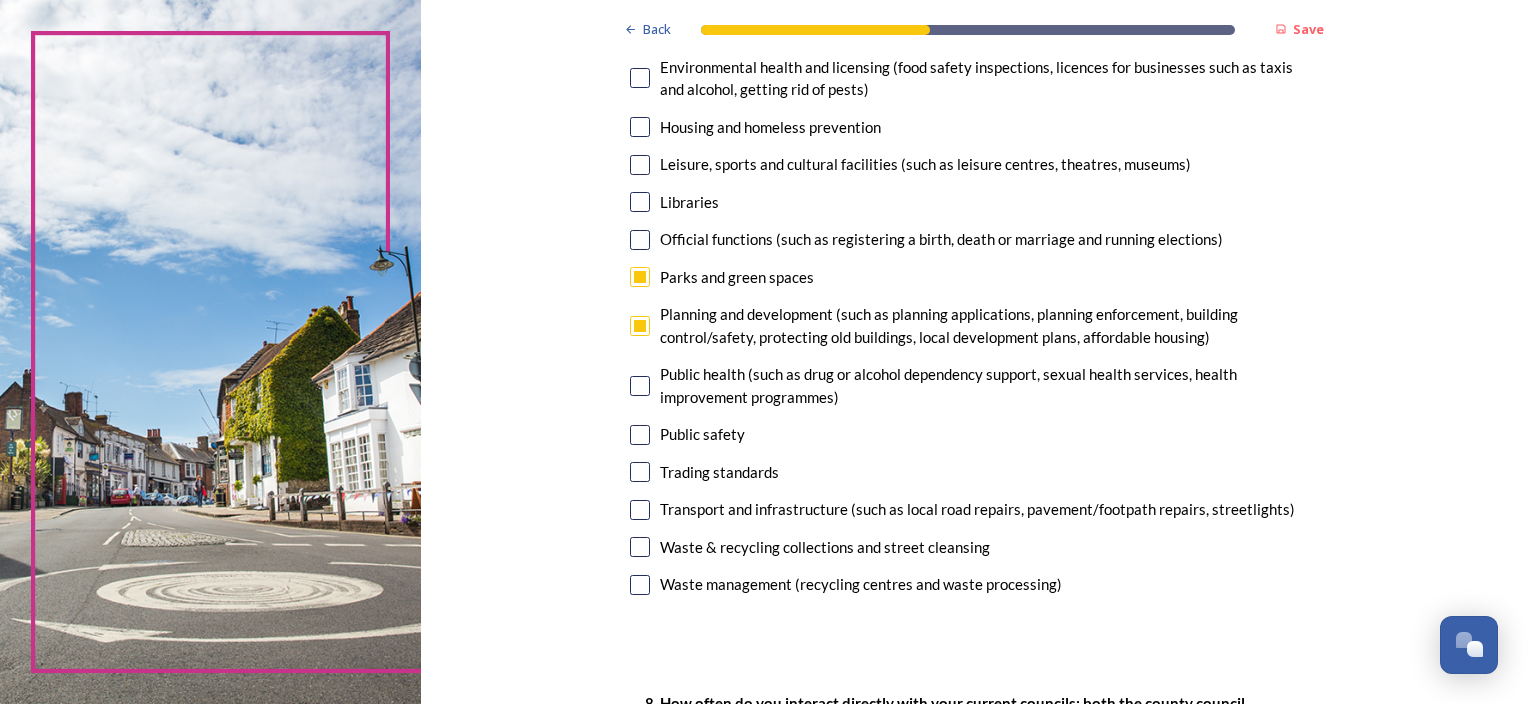 click at bounding box center [640, 547] 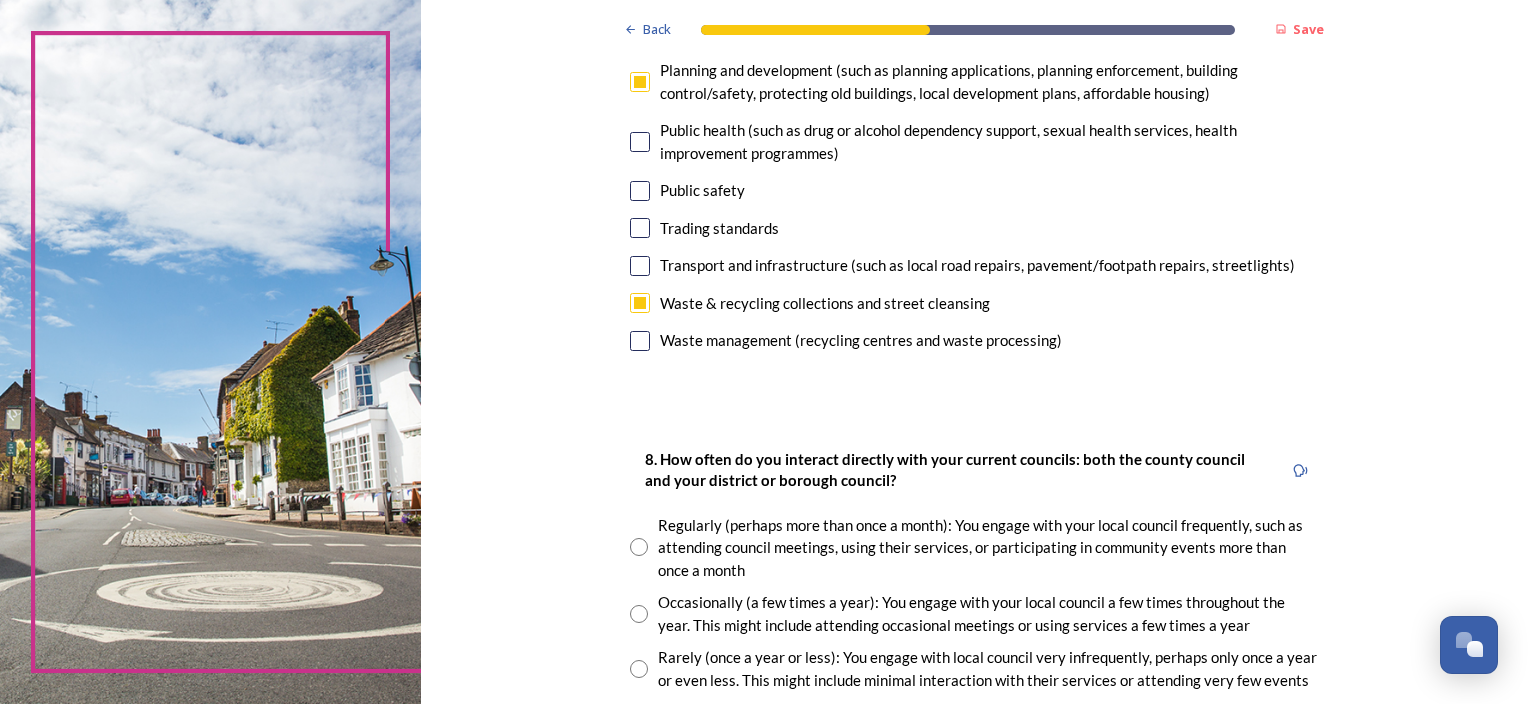 scroll, scrollTop: 1000, scrollLeft: 0, axis: vertical 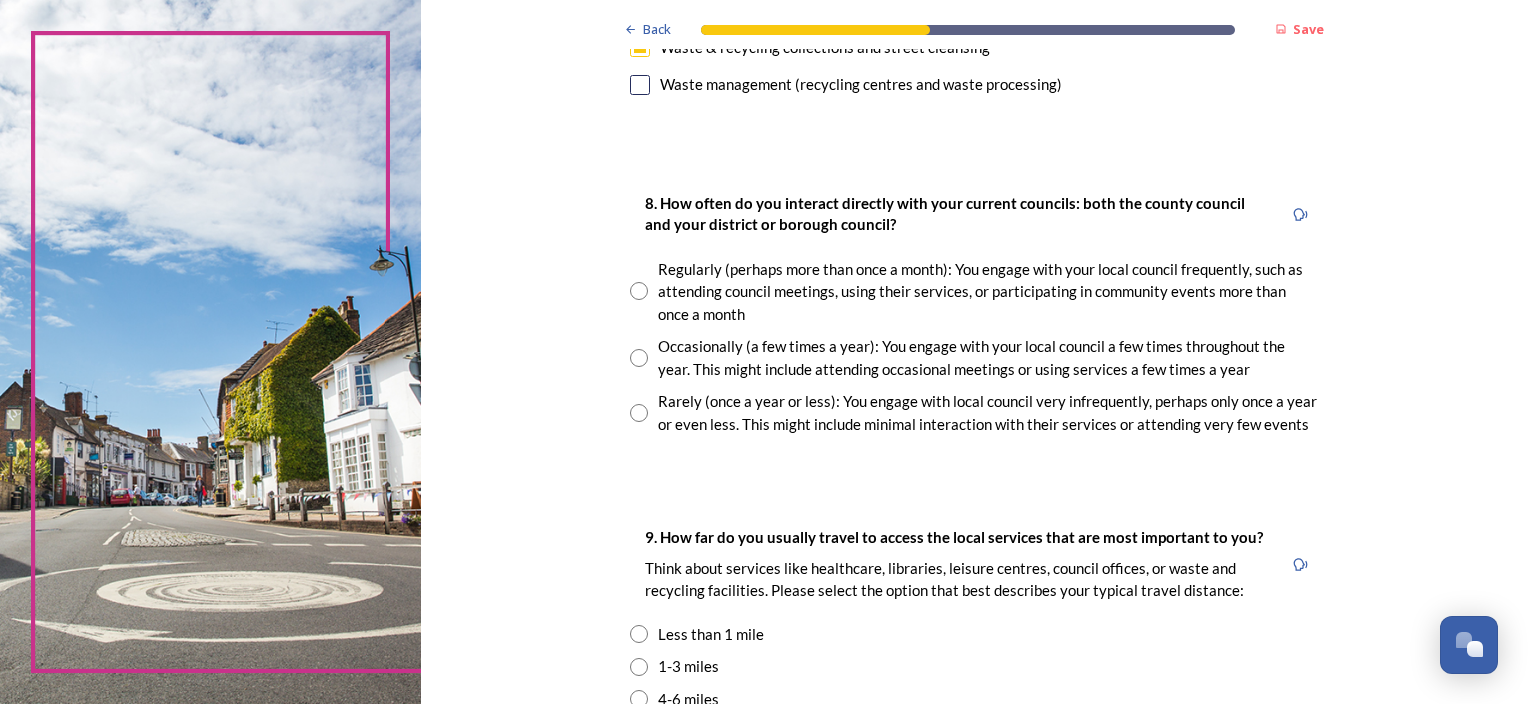click at bounding box center (639, 413) 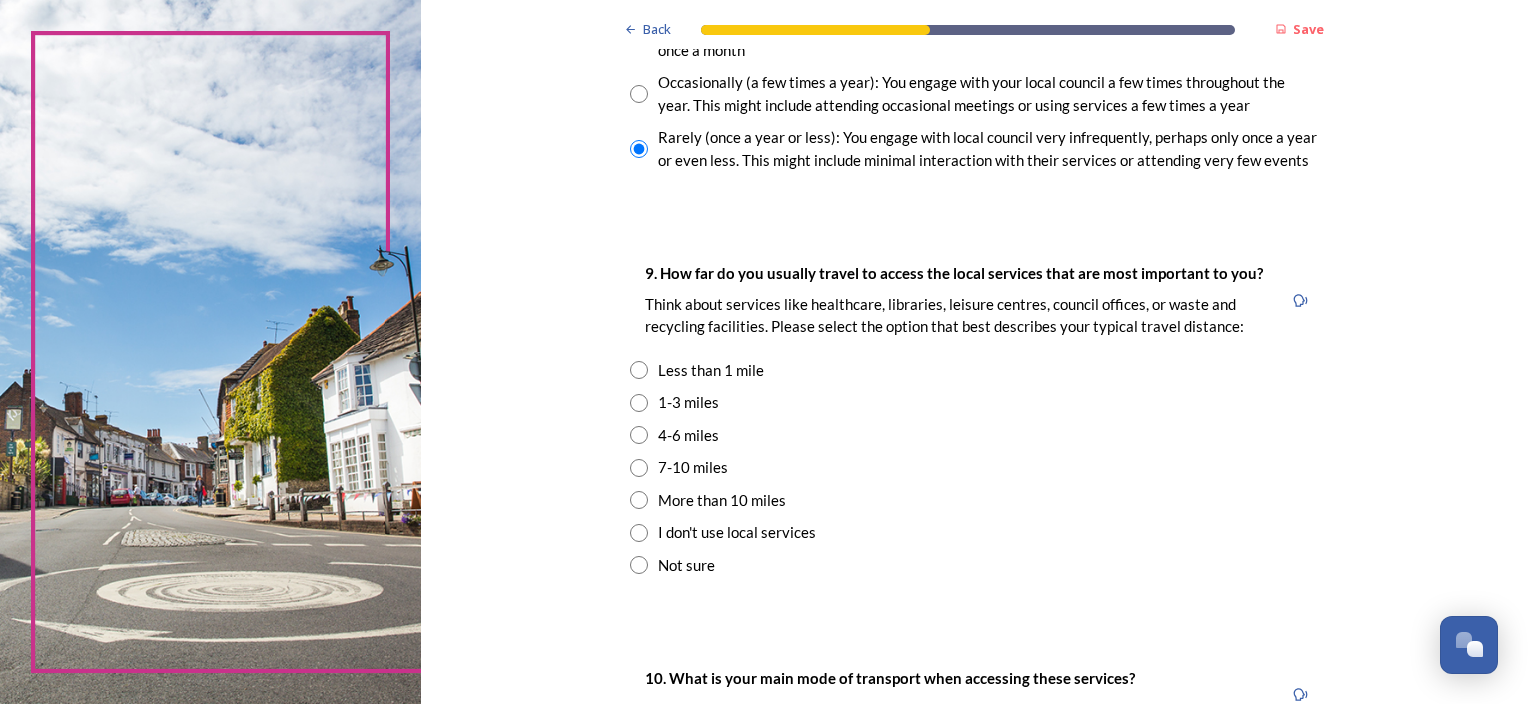 scroll, scrollTop: 1300, scrollLeft: 0, axis: vertical 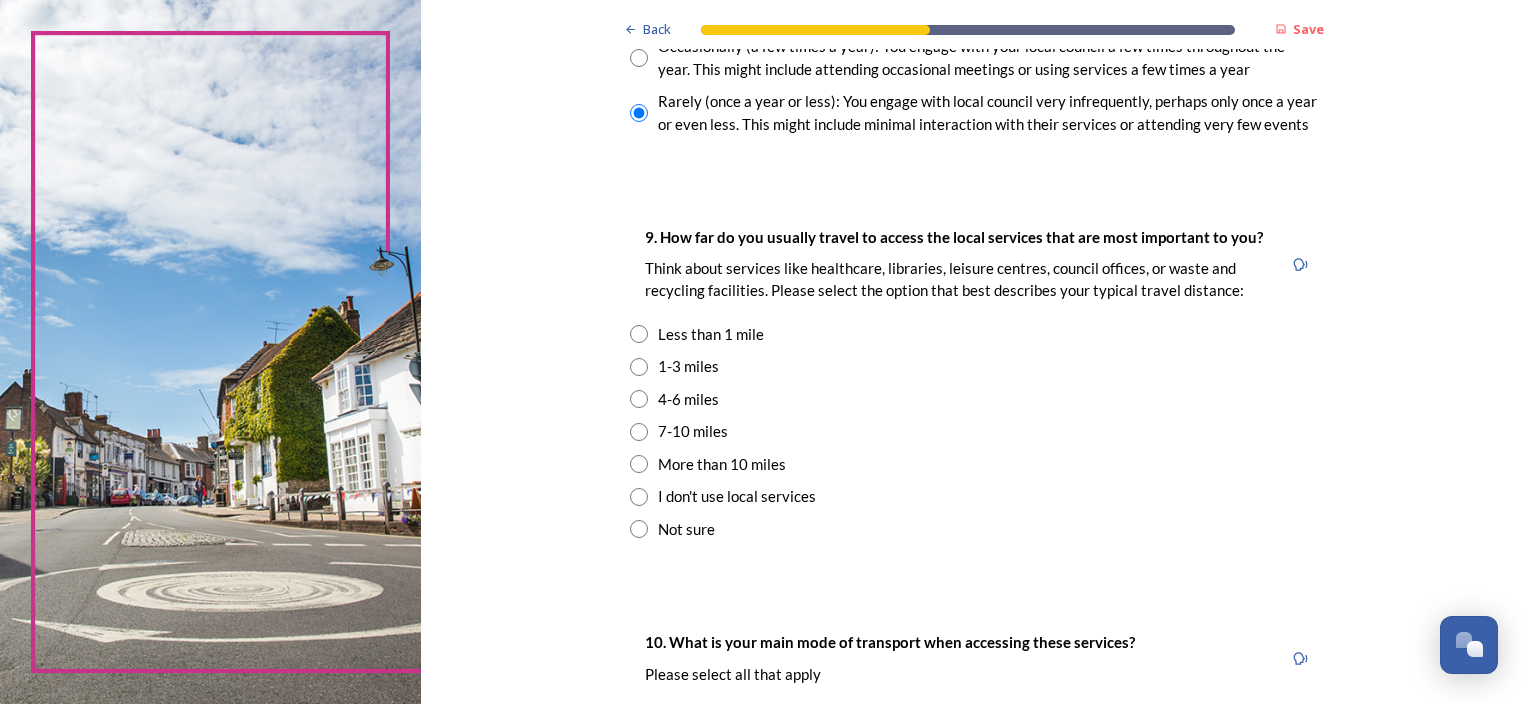click at bounding box center (639, 367) 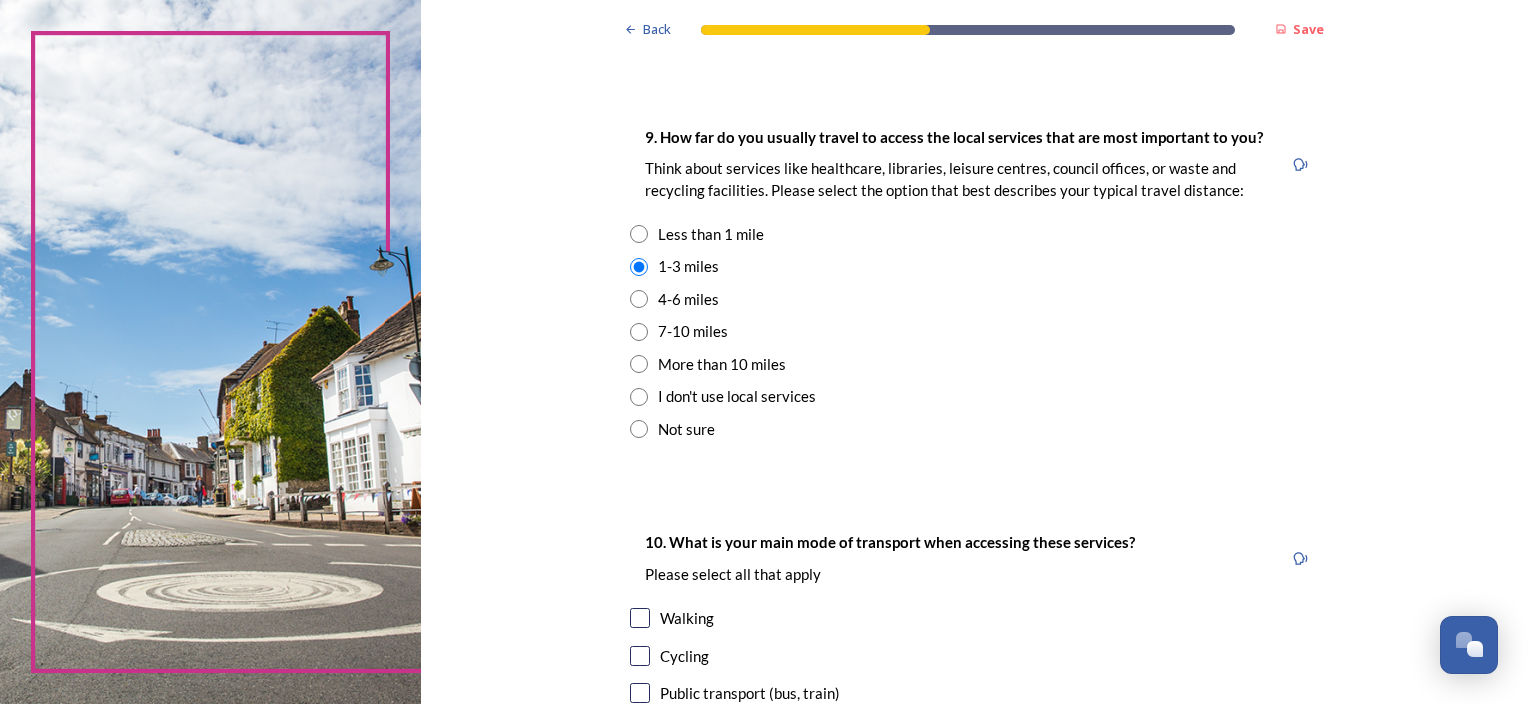 scroll, scrollTop: 1600, scrollLeft: 0, axis: vertical 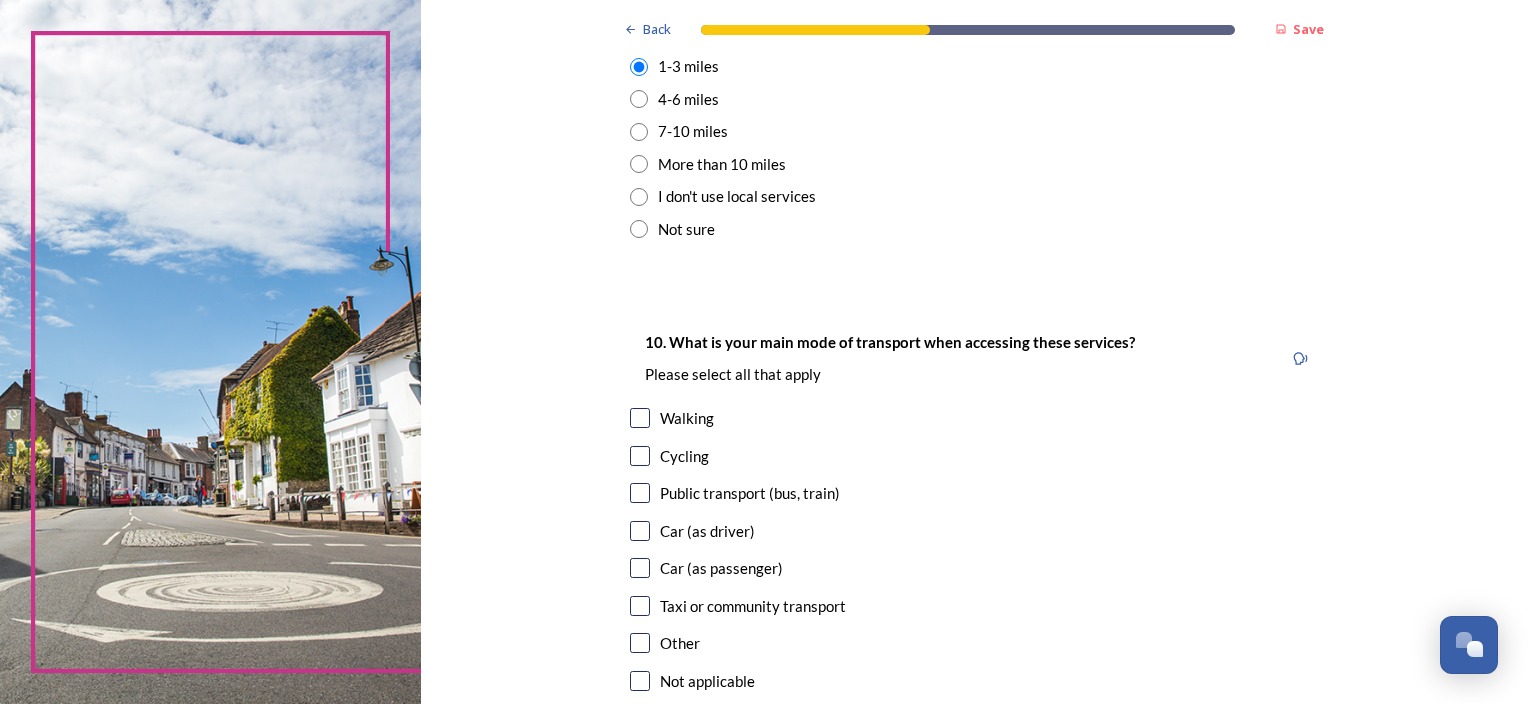 click at bounding box center [640, 531] 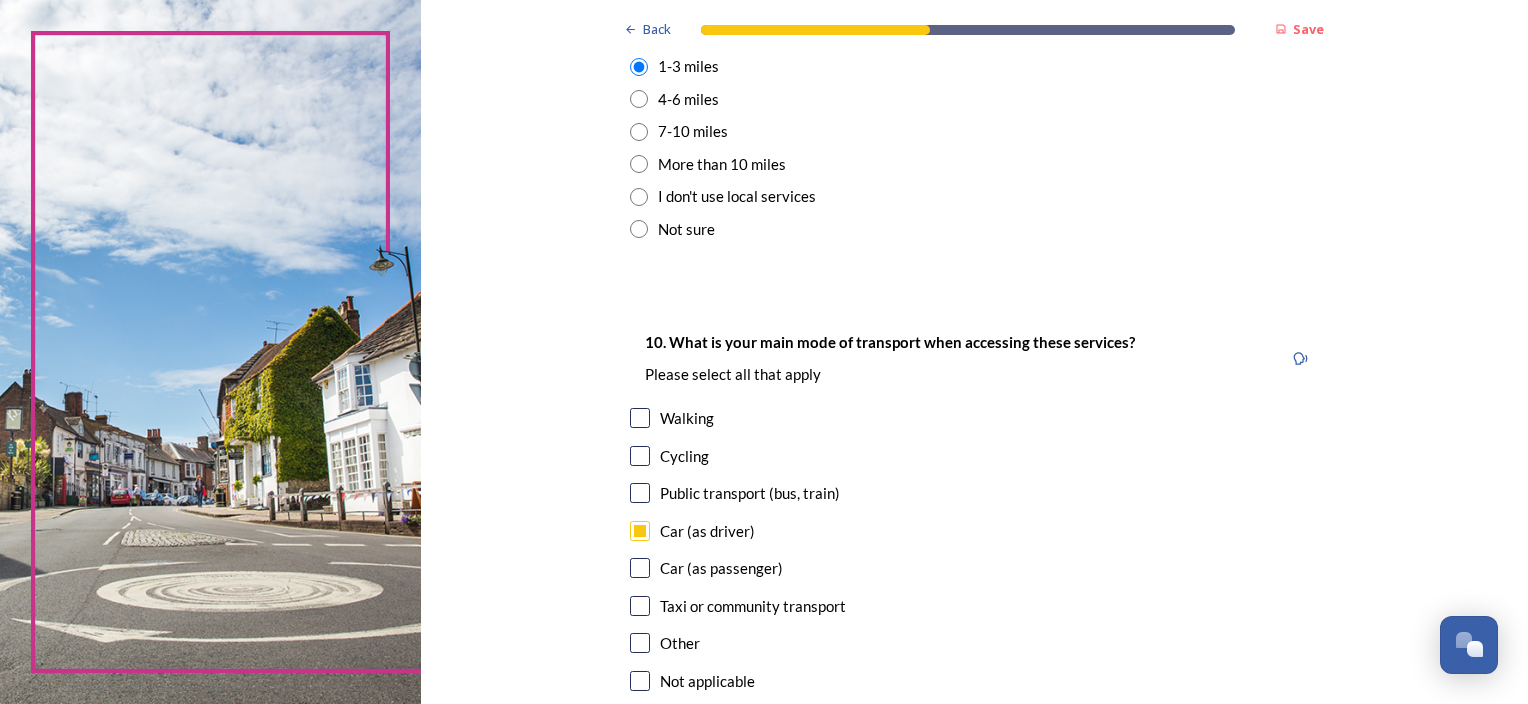 scroll, scrollTop: 1828, scrollLeft: 0, axis: vertical 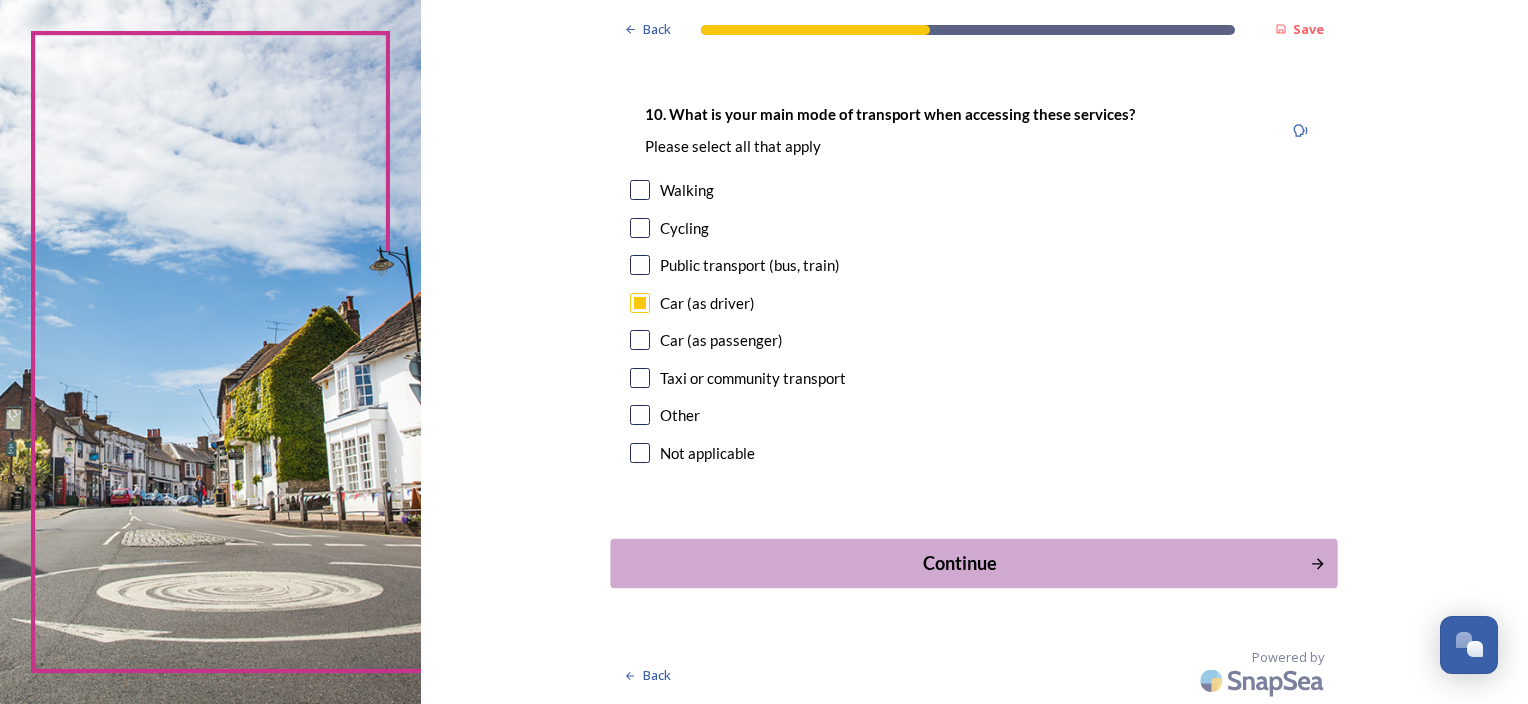 click on "Continue" at bounding box center (960, 563) 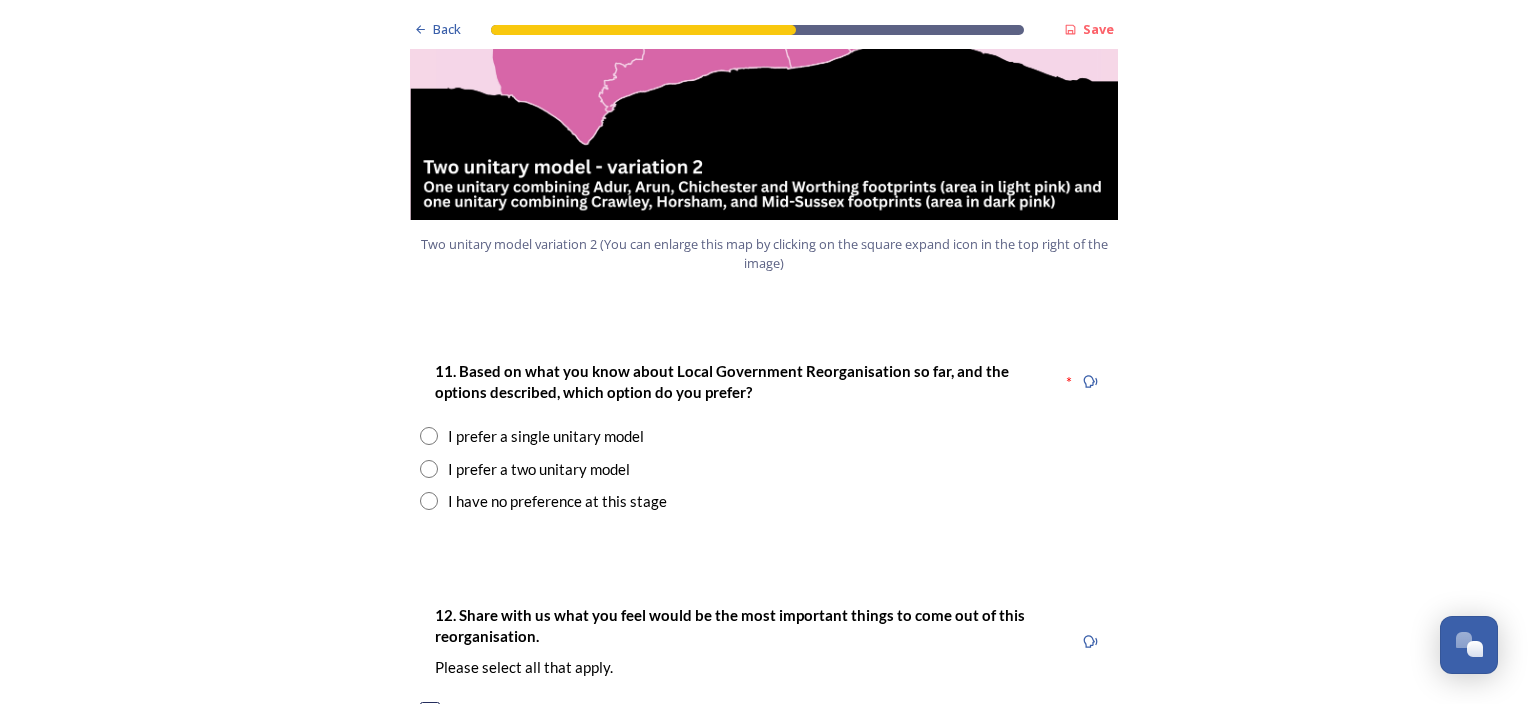 scroll, scrollTop: 2500, scrollLeft: 0, axis: vertical 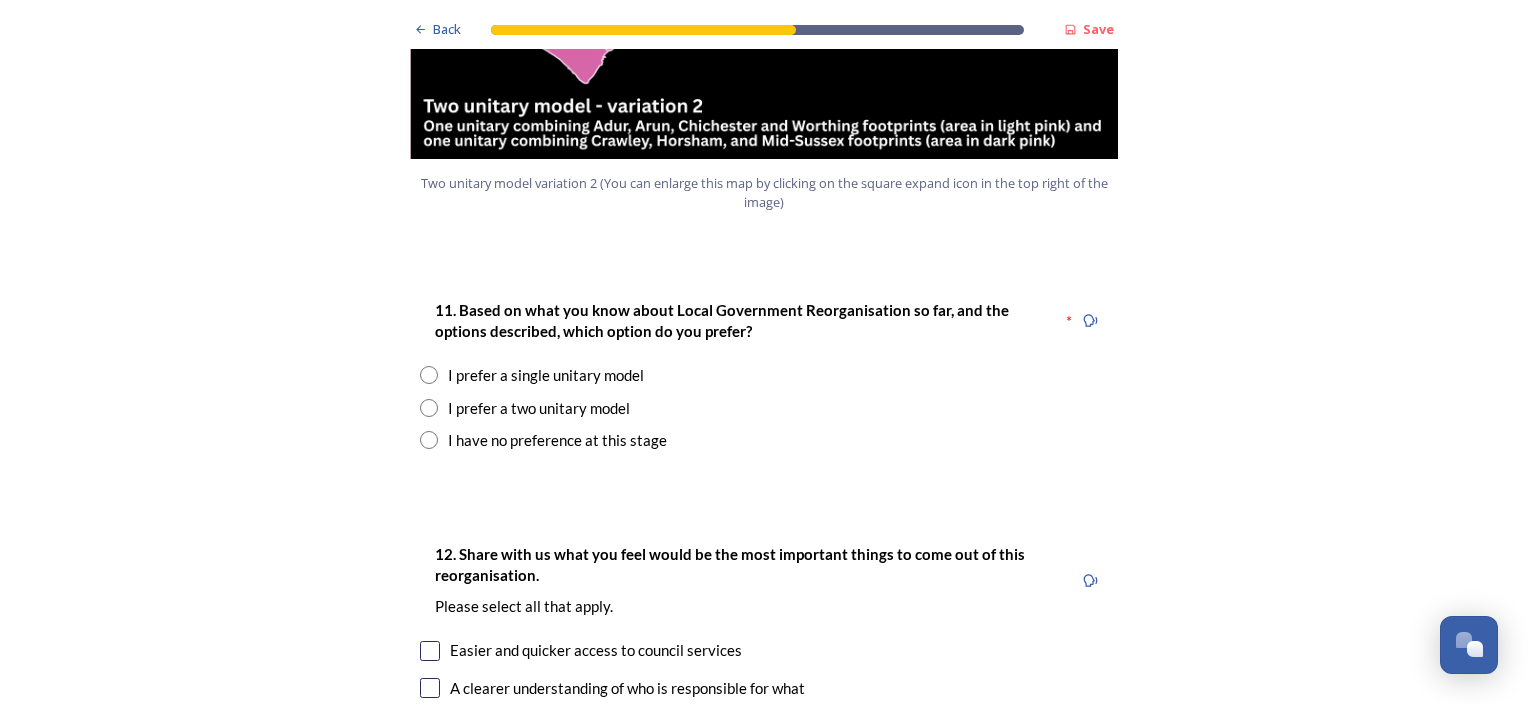 click at bounding box center (429, 408) 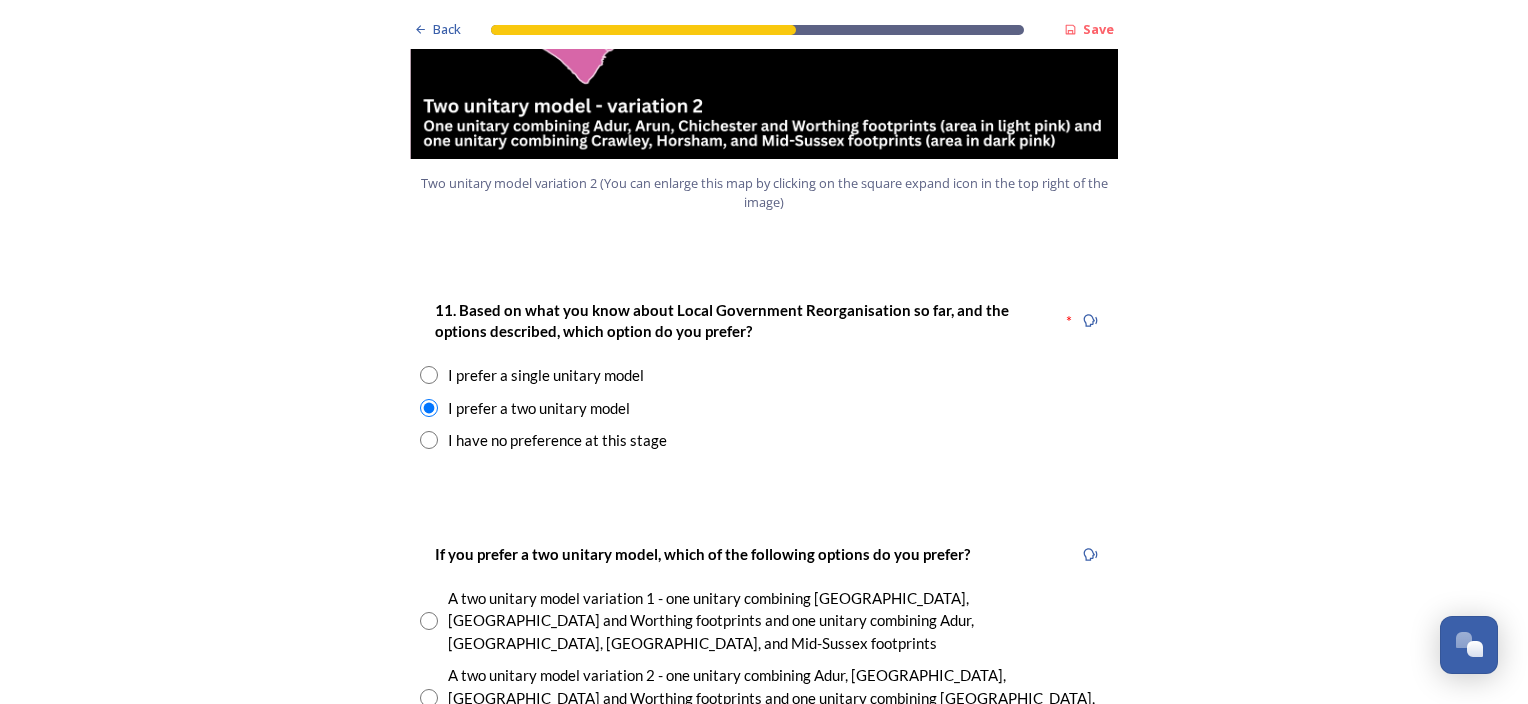 scroll, scrollTop: 2800, scrollLeft: 0, axis: vertical 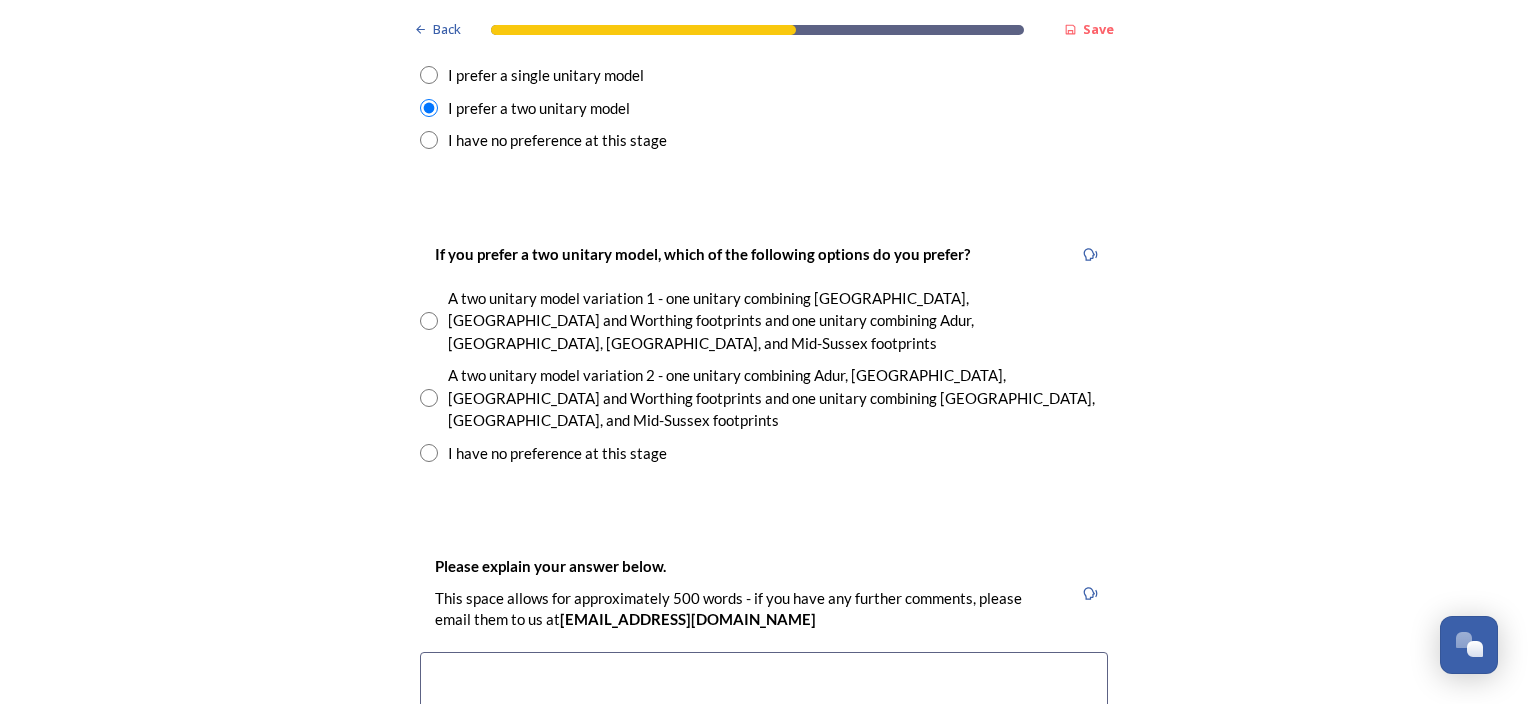 click at bounding box center (429, 398) 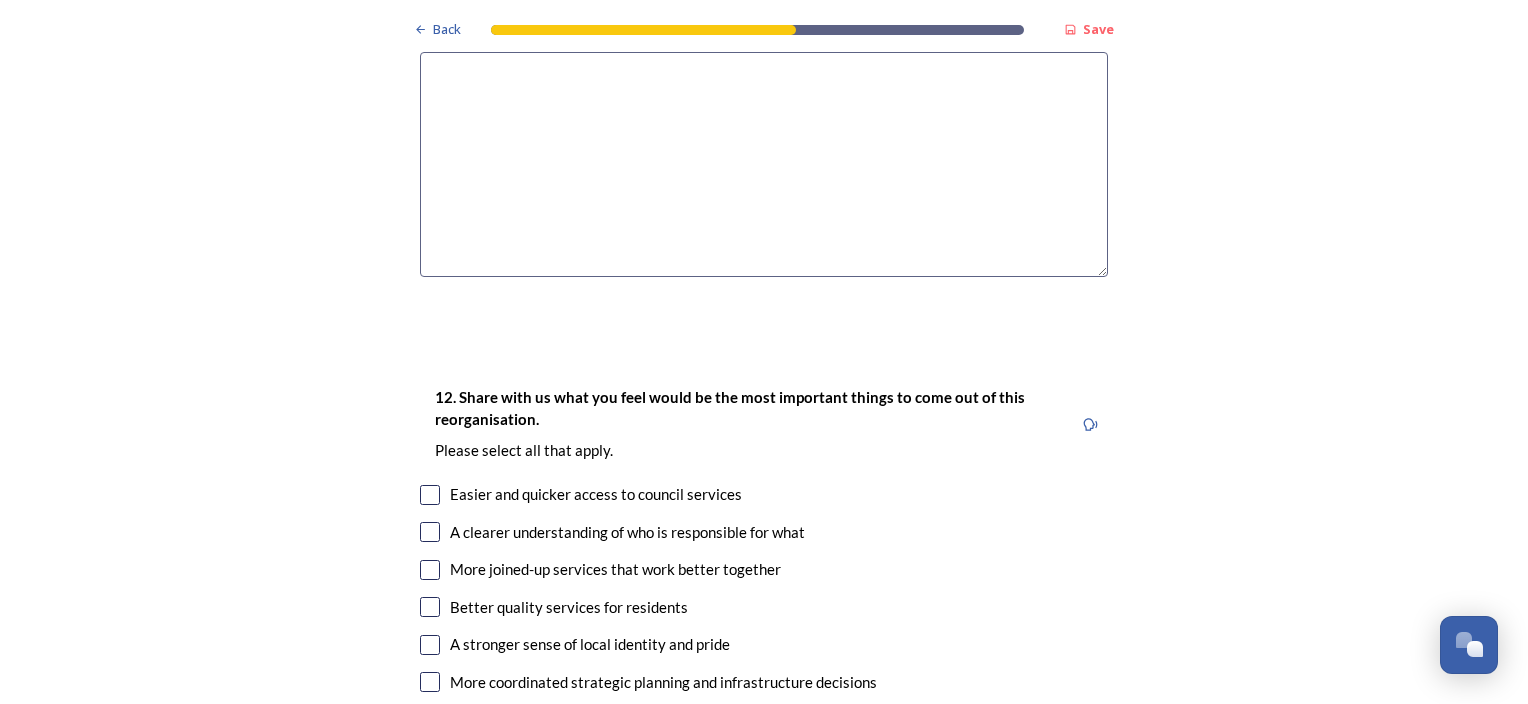 scroll, scrollTop: 3500, scrollLeft: 0, axis: vertical 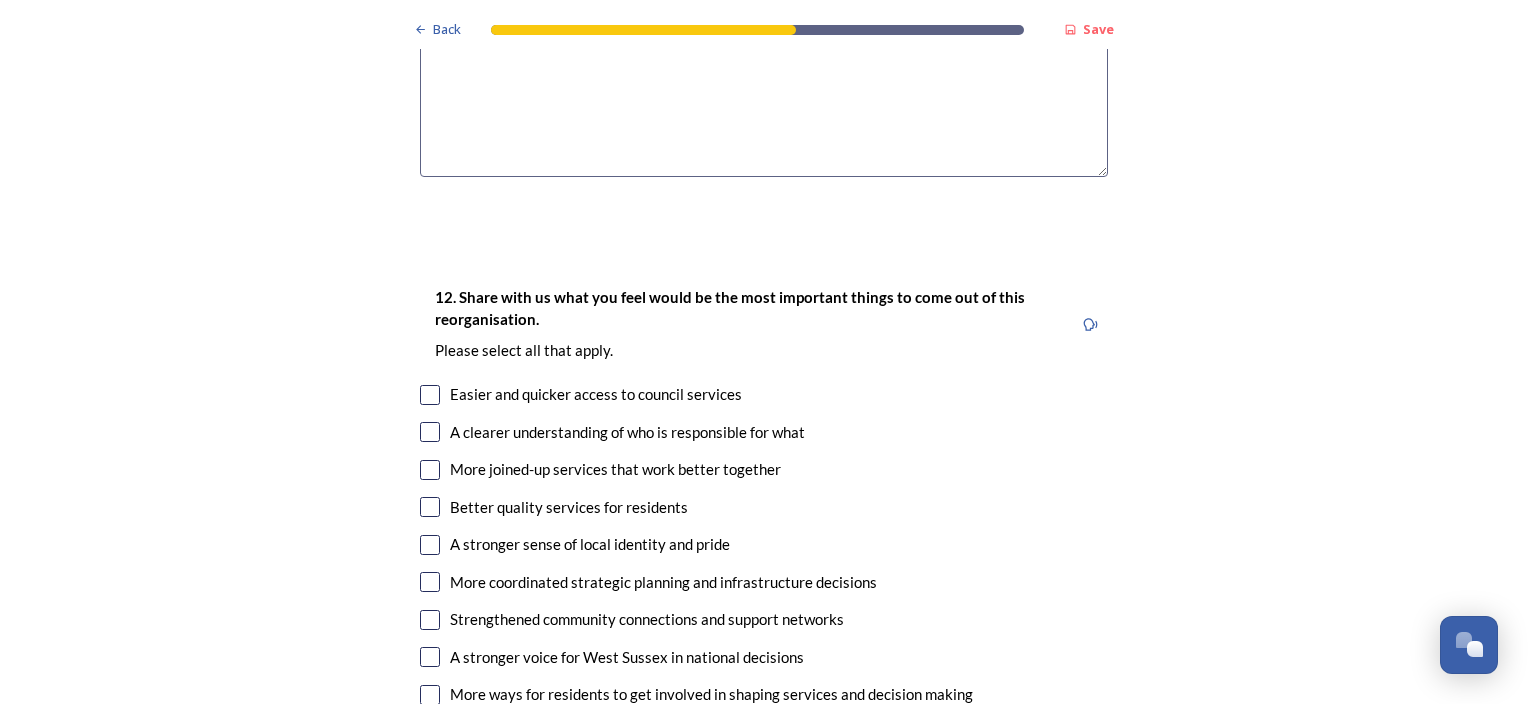 click at bounding box center (430, 395) 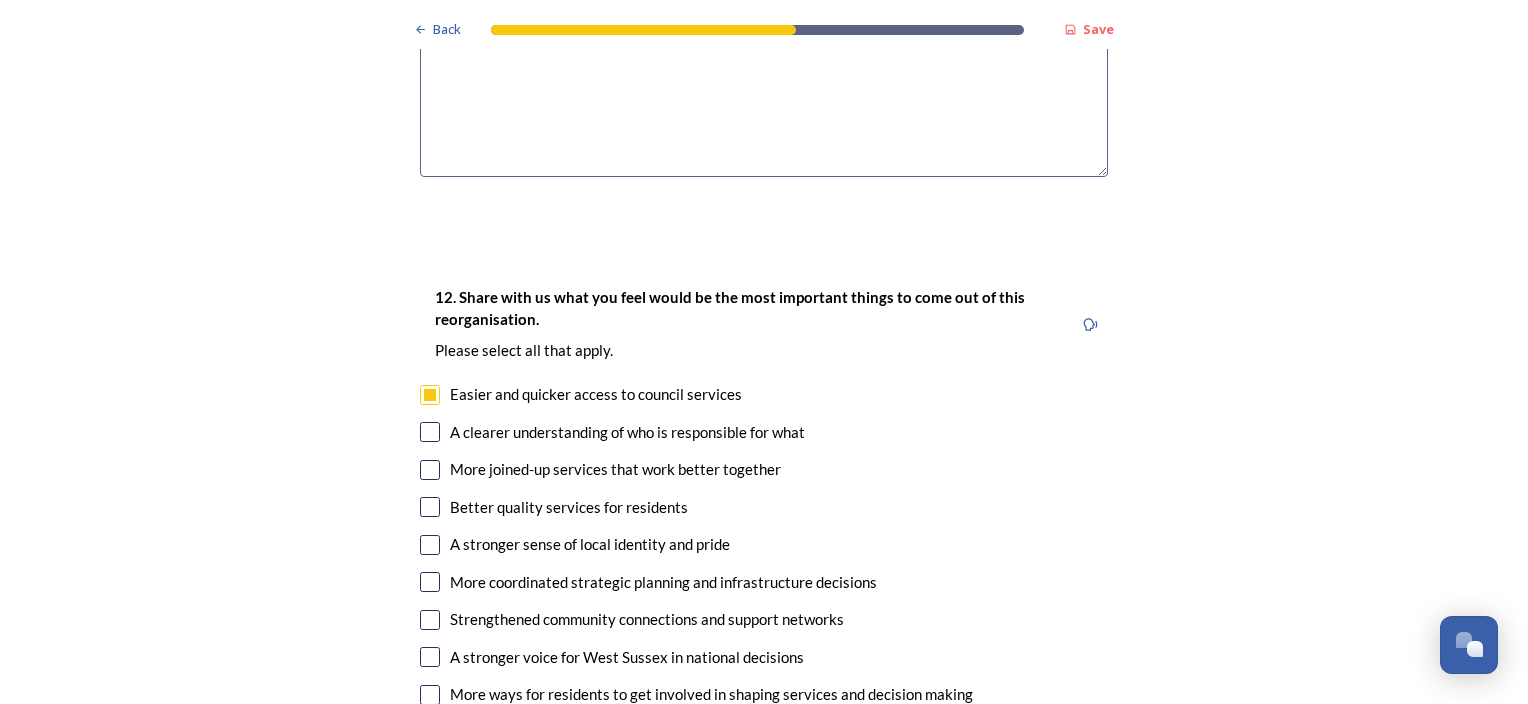 click at bounding box center (430, 432) 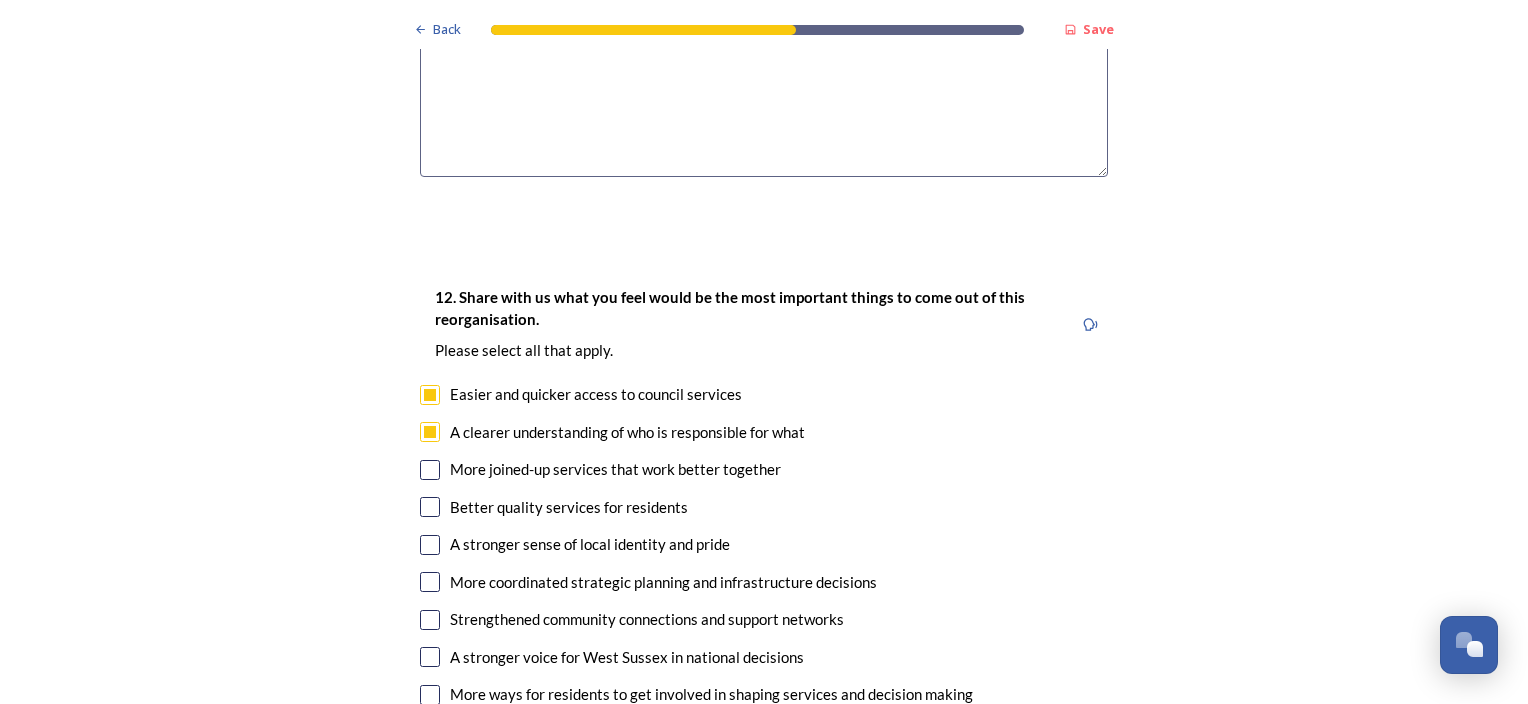 drag, startPoint x: 422, startPoint y: 364, endPoint x: 459, endPoint y: 365, distance: 37.01351 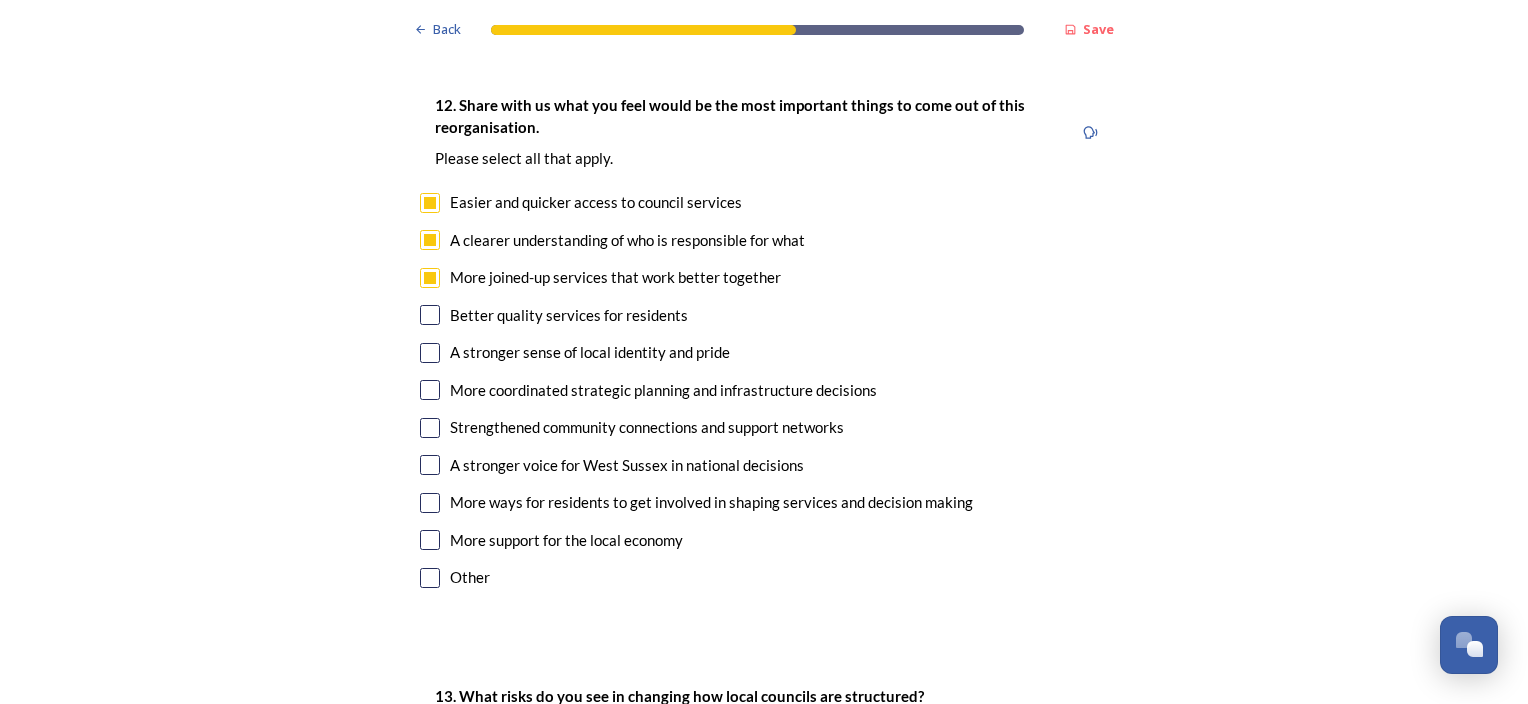 scroll, scrollTop: 3700, scrollLeft: 0, axis: vertical 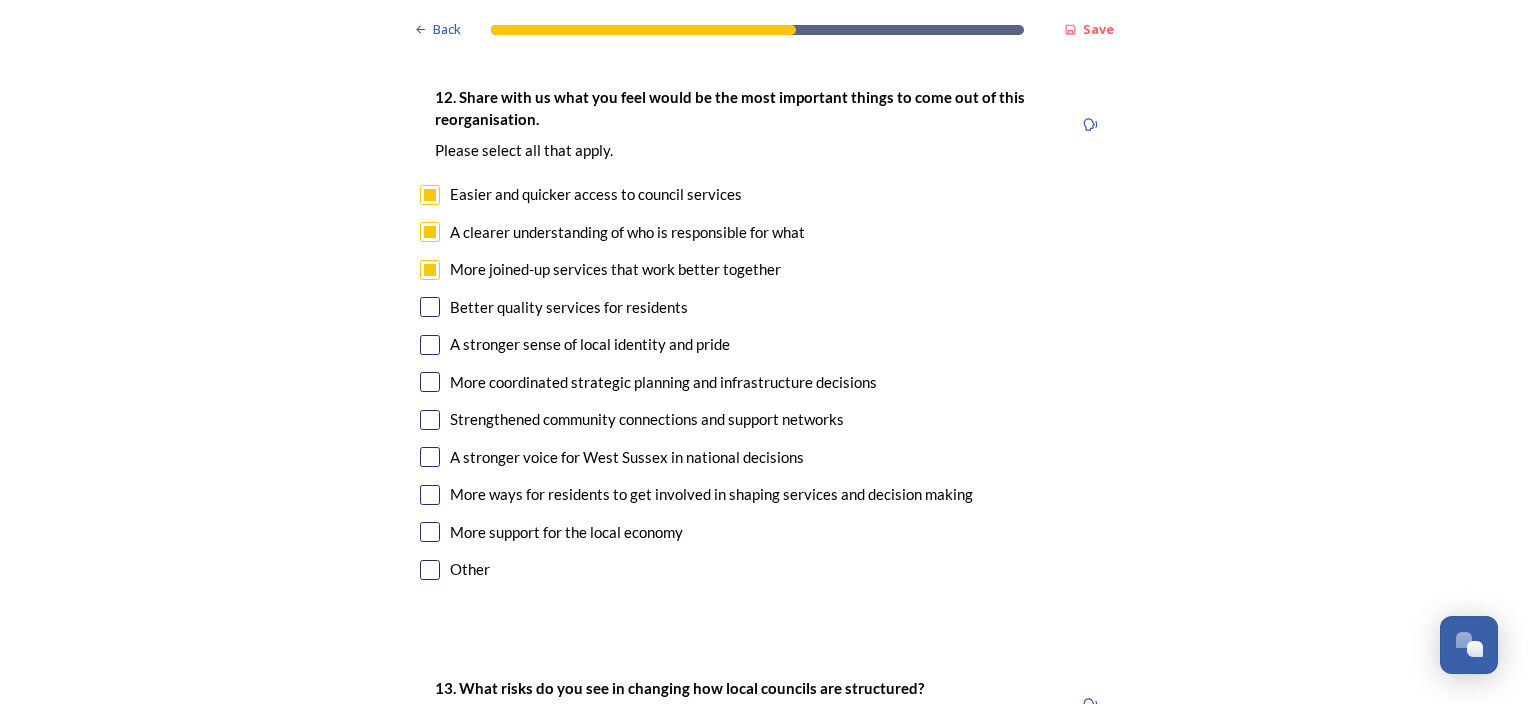 click at bounding box center [430, 307] 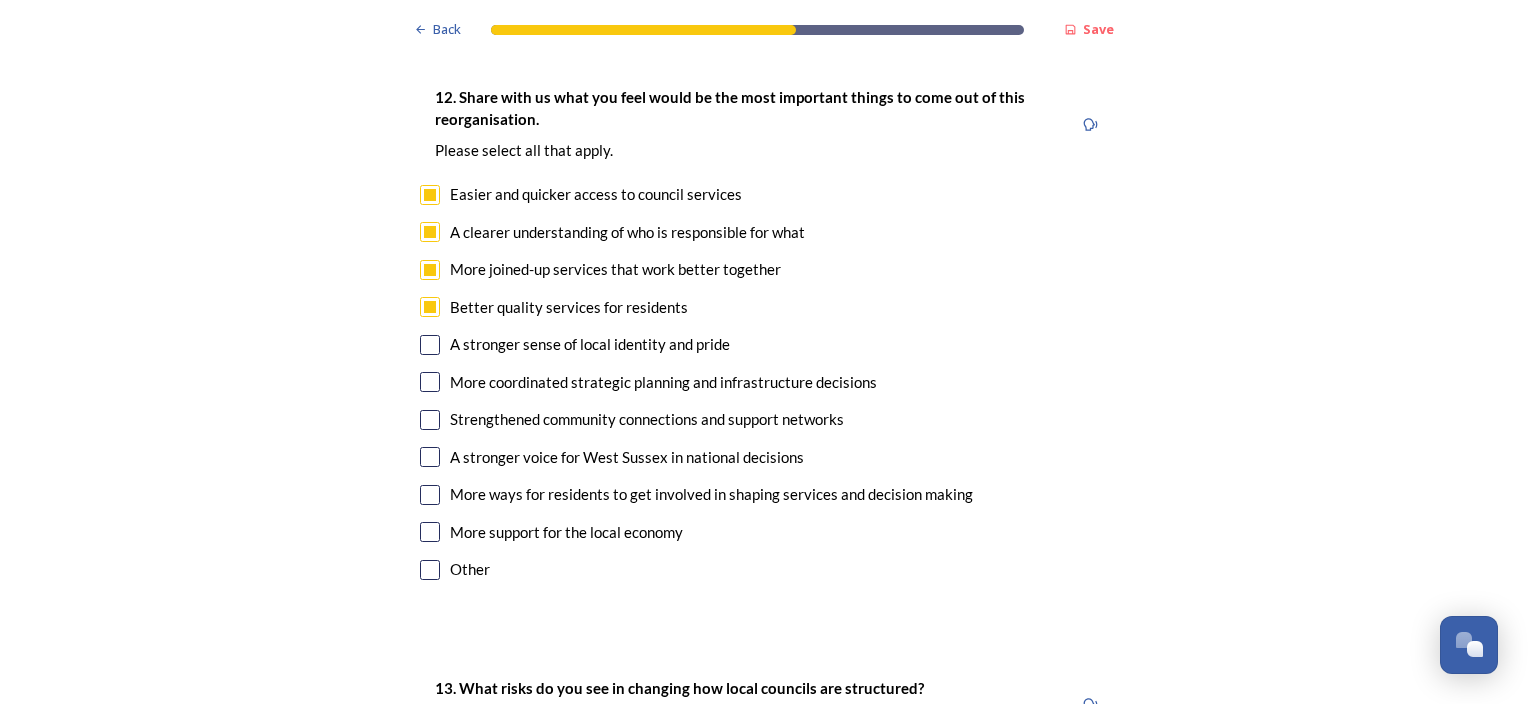 click at bounding box center (430, 345) 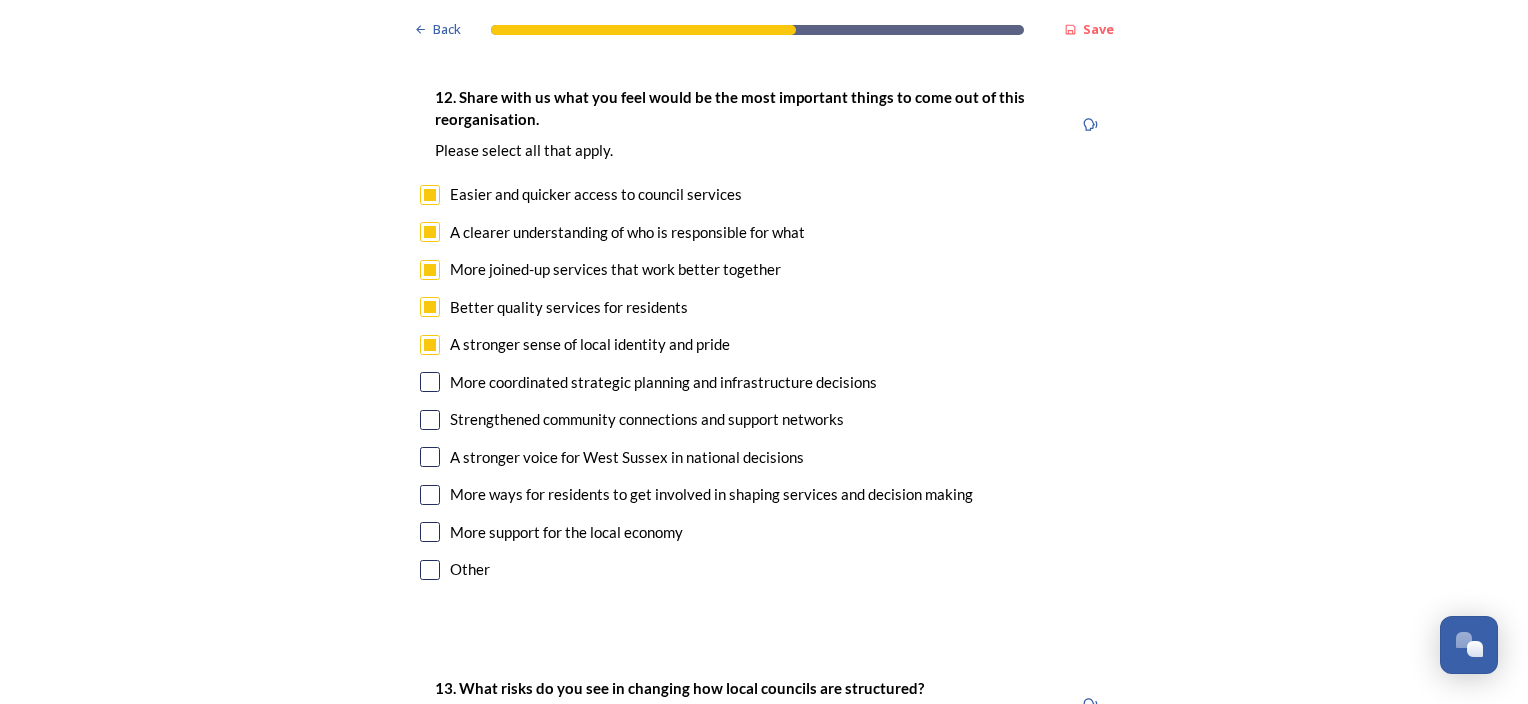 click at bounding box center (430, 382) 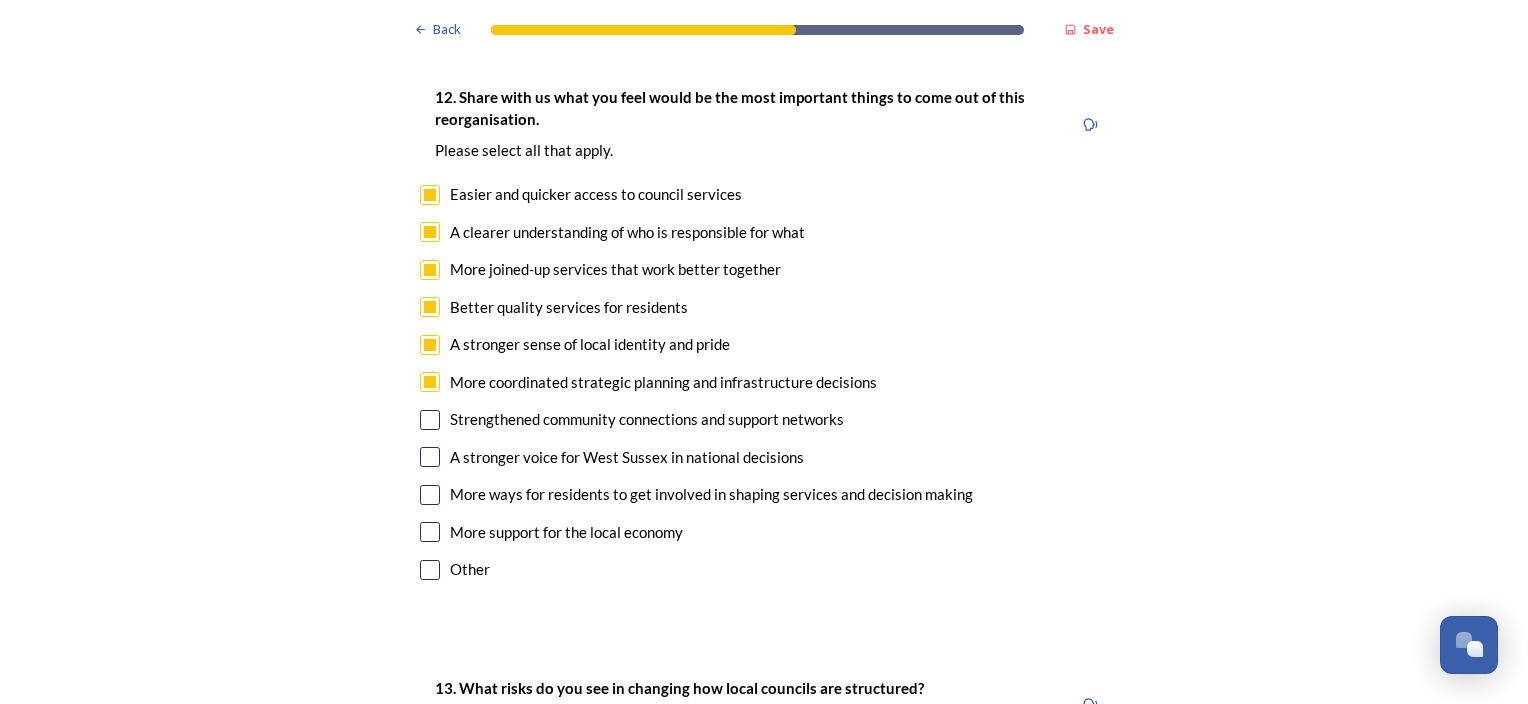 click at bounding box center (430, 420) 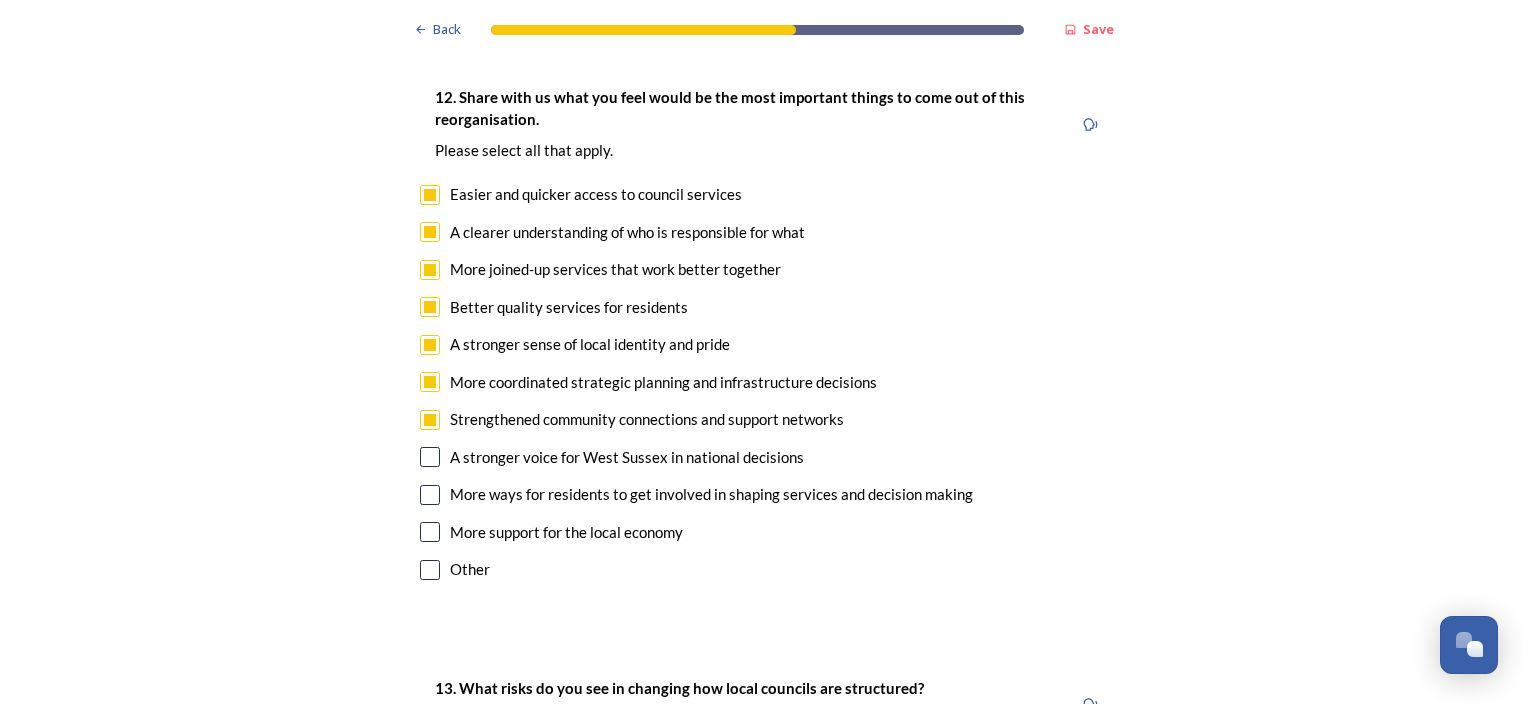 click at bounding box center [430, 457] 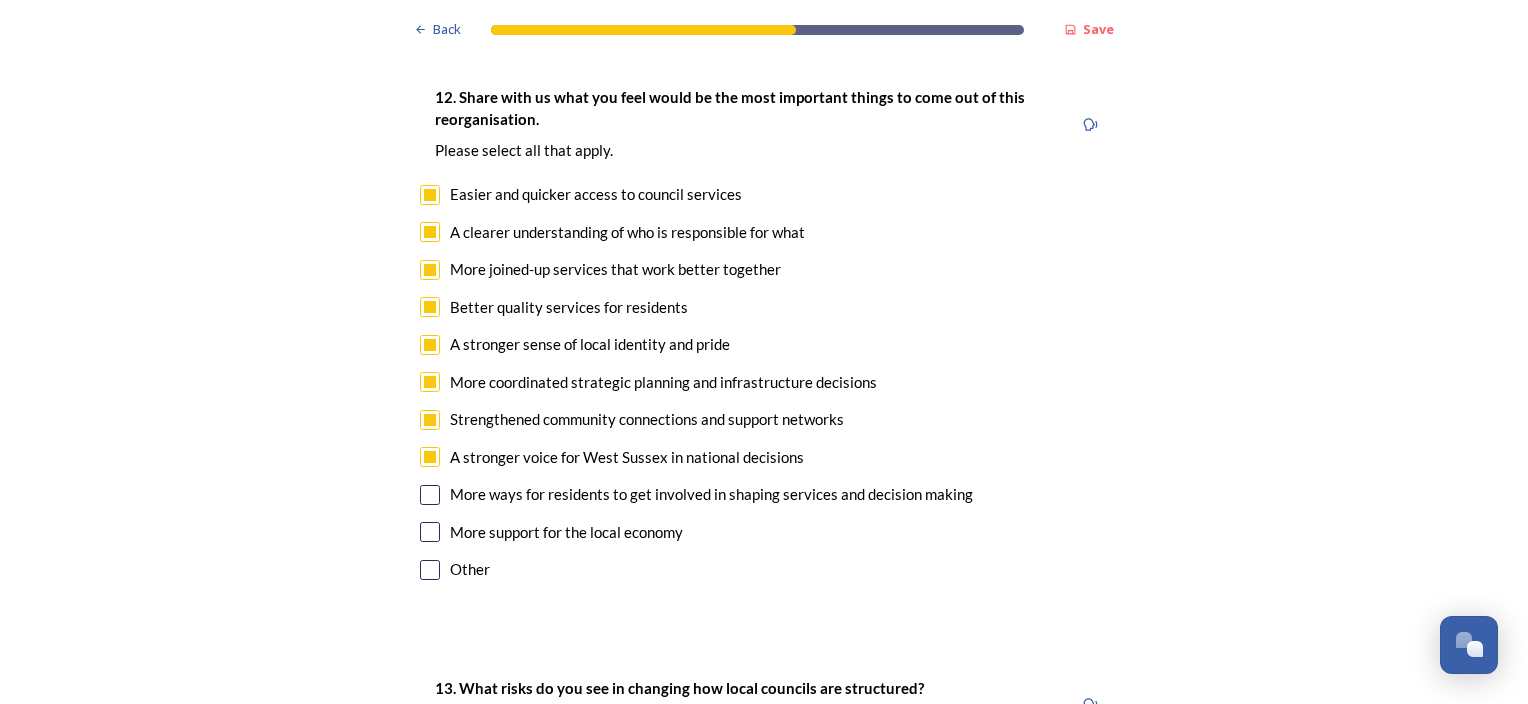 click at bounding box center (430, 495) 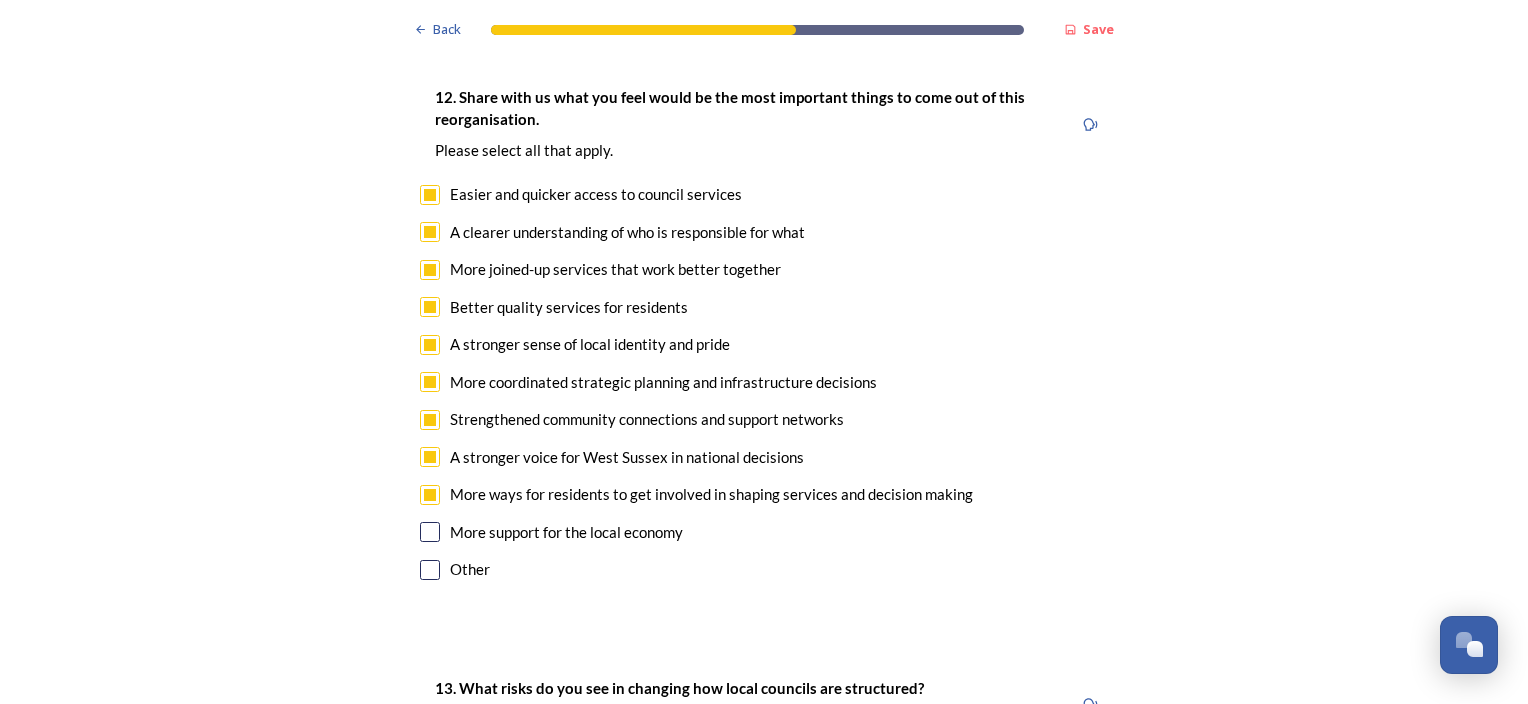click at bounding box center [430, 532] 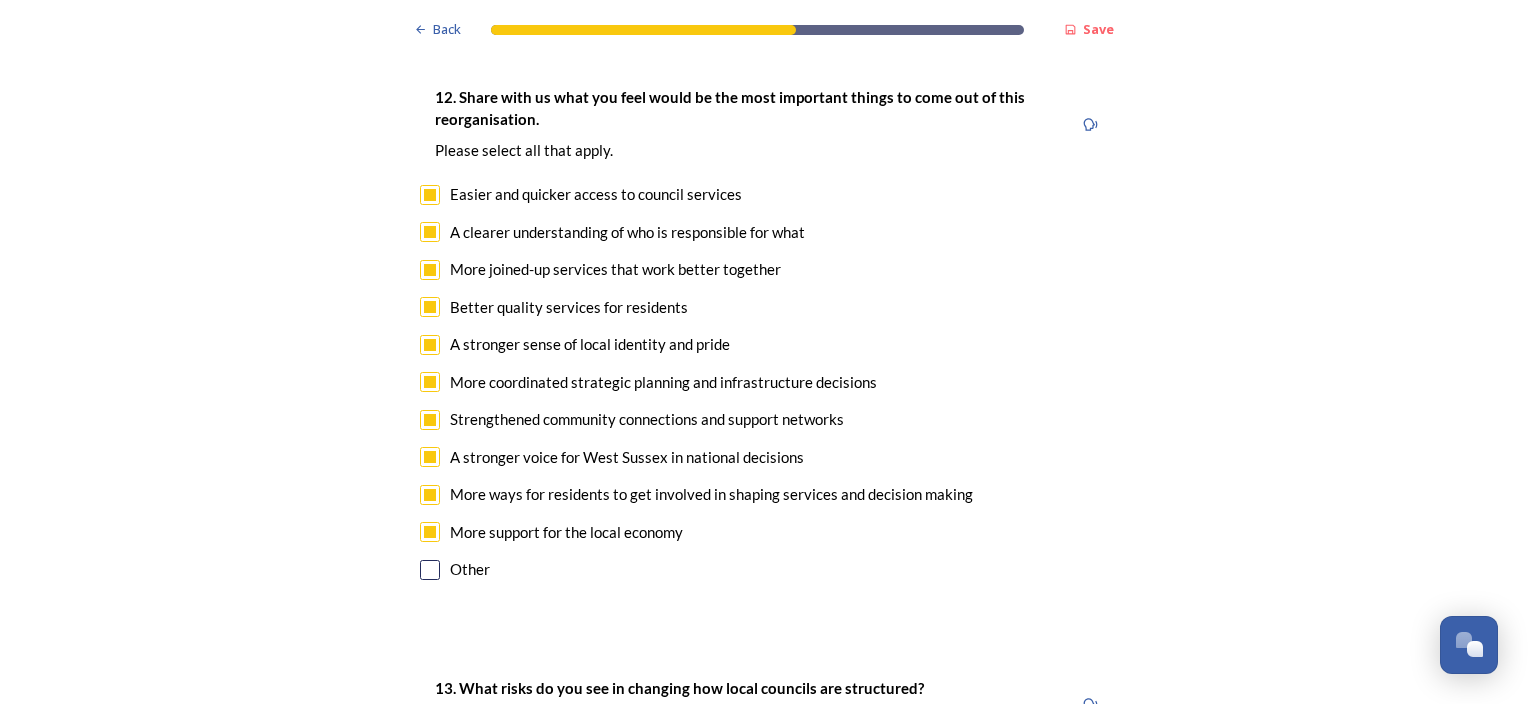scroll, scrollTop: 4100, scrollLeft: 0, axis: vertical 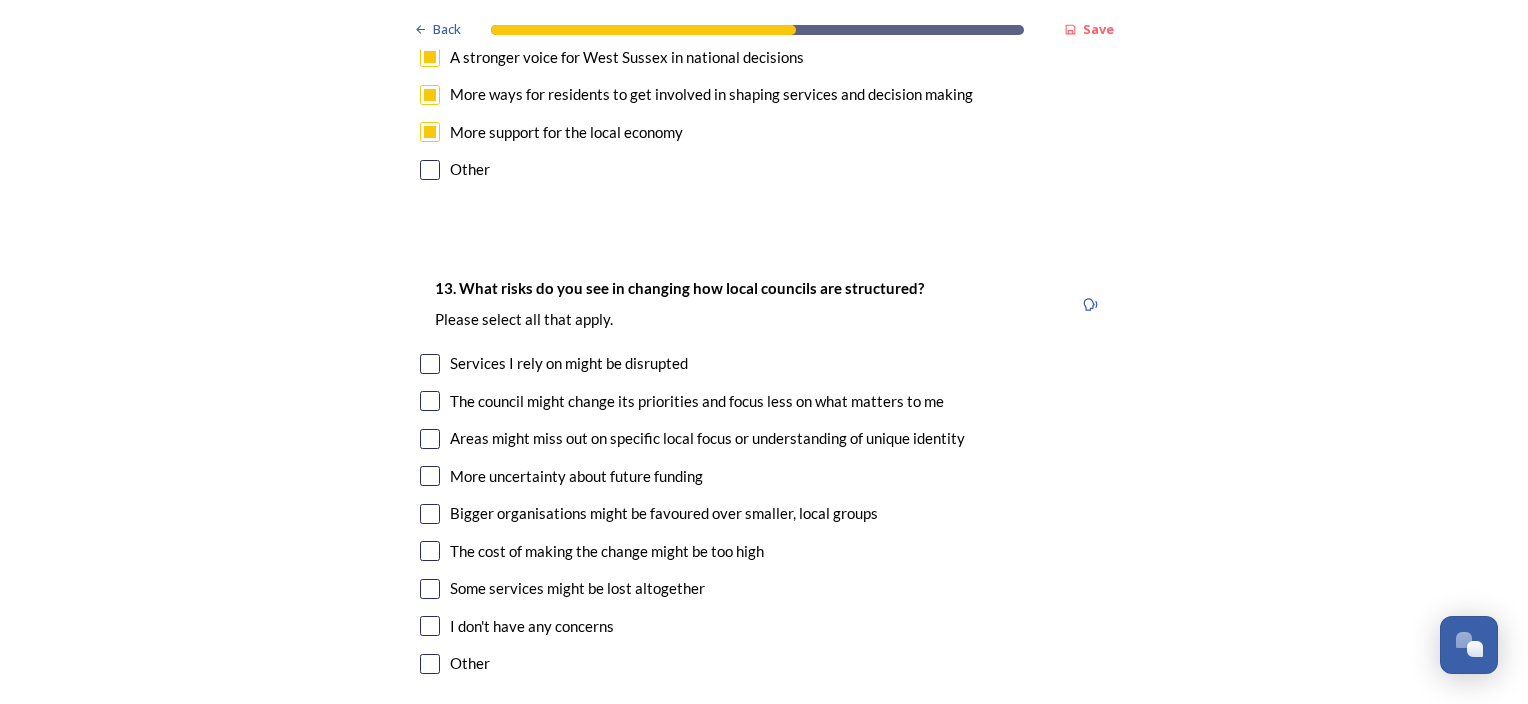 click at bounding box center (430, 364) 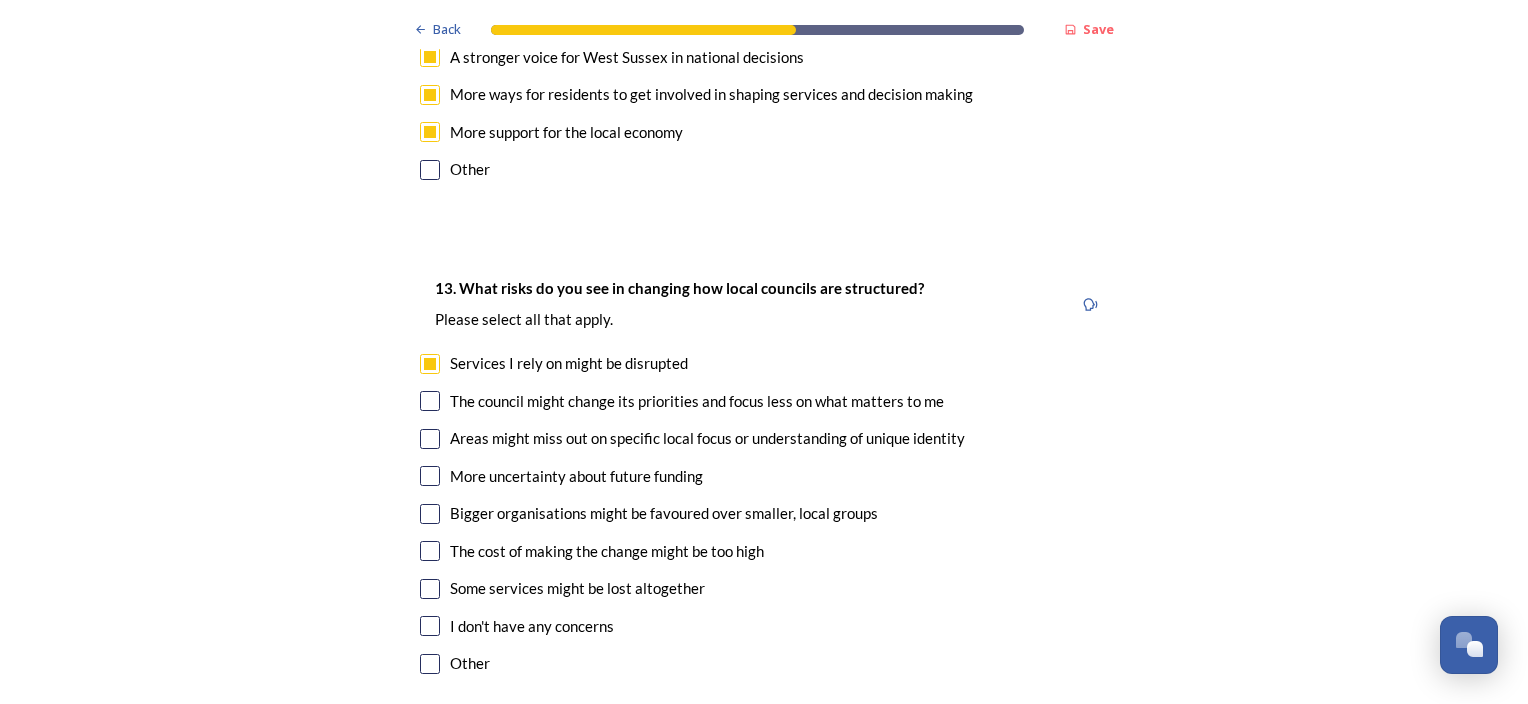 click at bounding box center (430, 401) 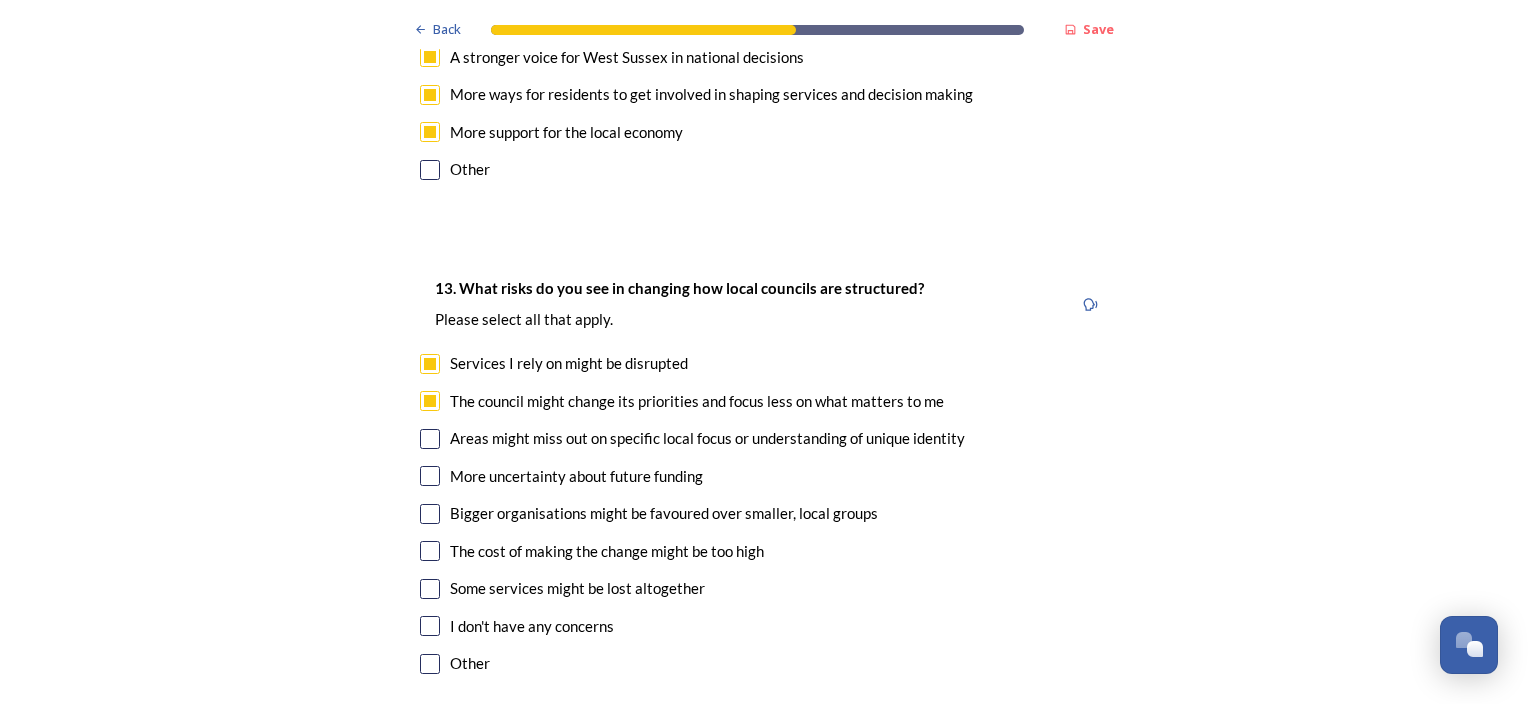click at bounding box center [430, 439] 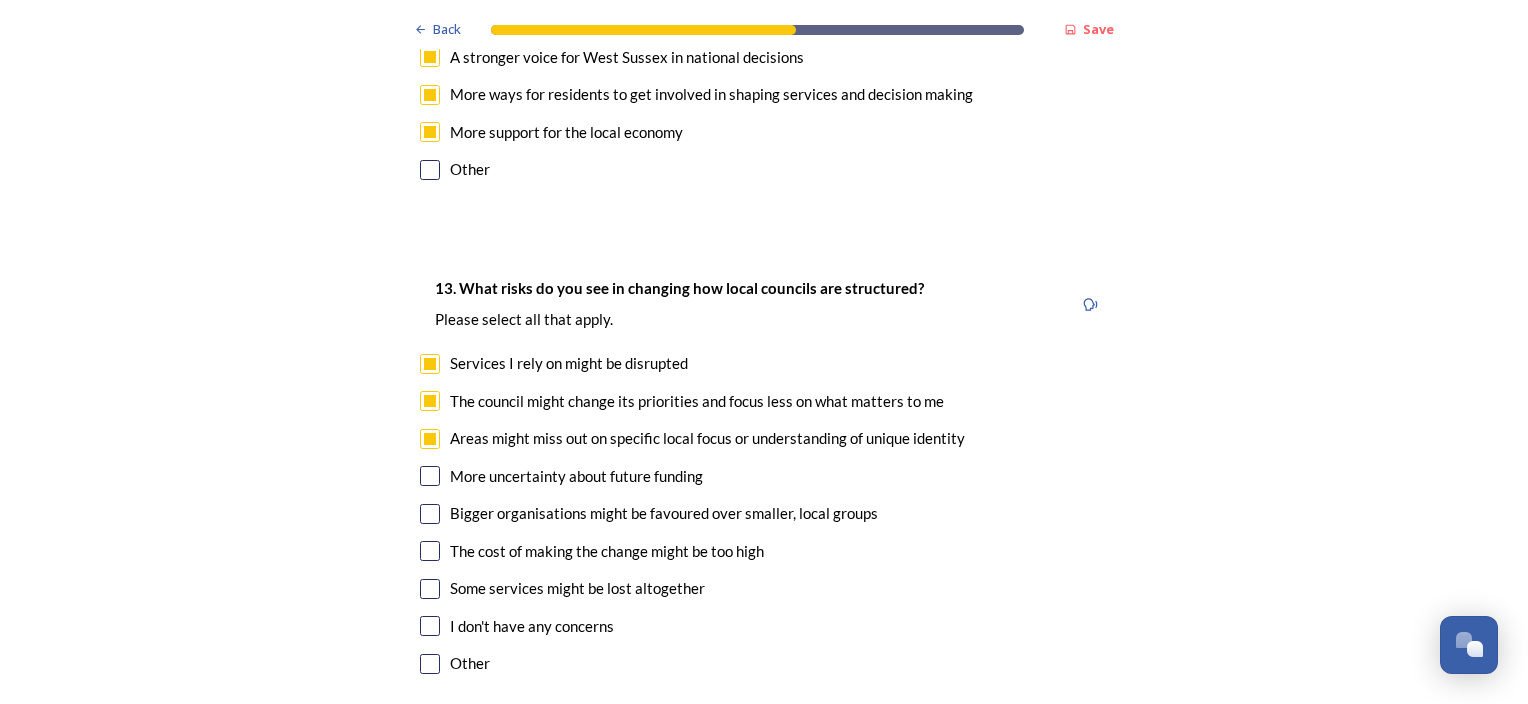 click at bounding box center [430, 551] 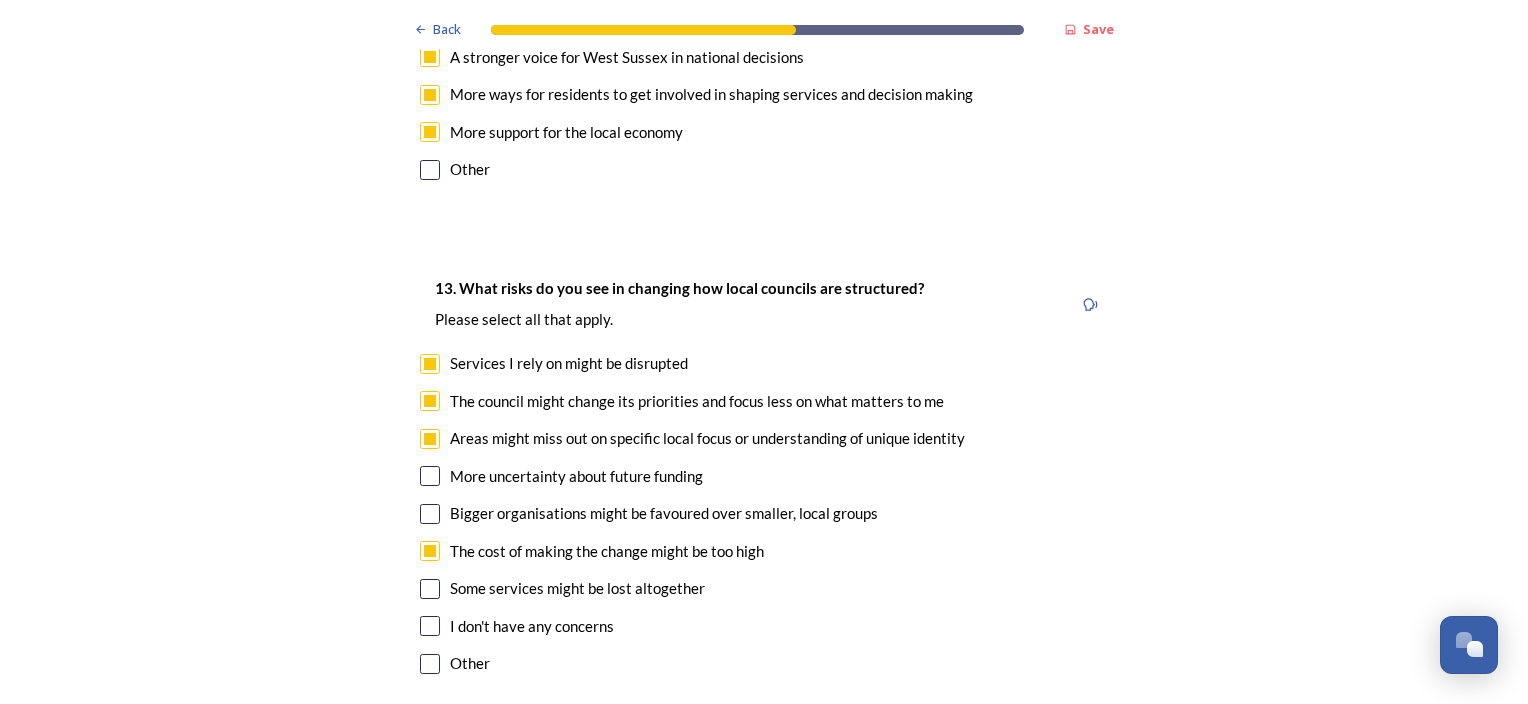 click at bounding box center [430, 589] 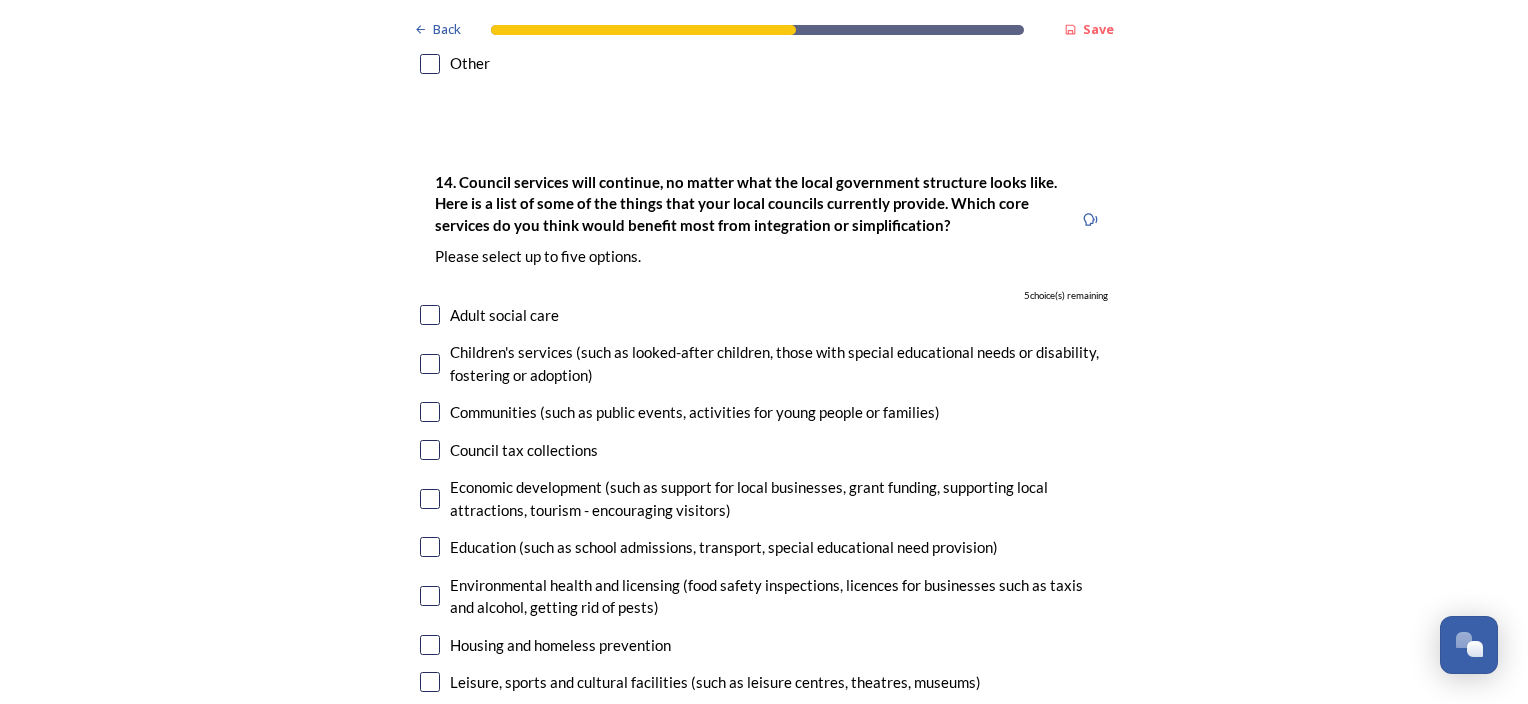 scroll, scrollTop: 4800, scrollLeft: 0, axis: vertical 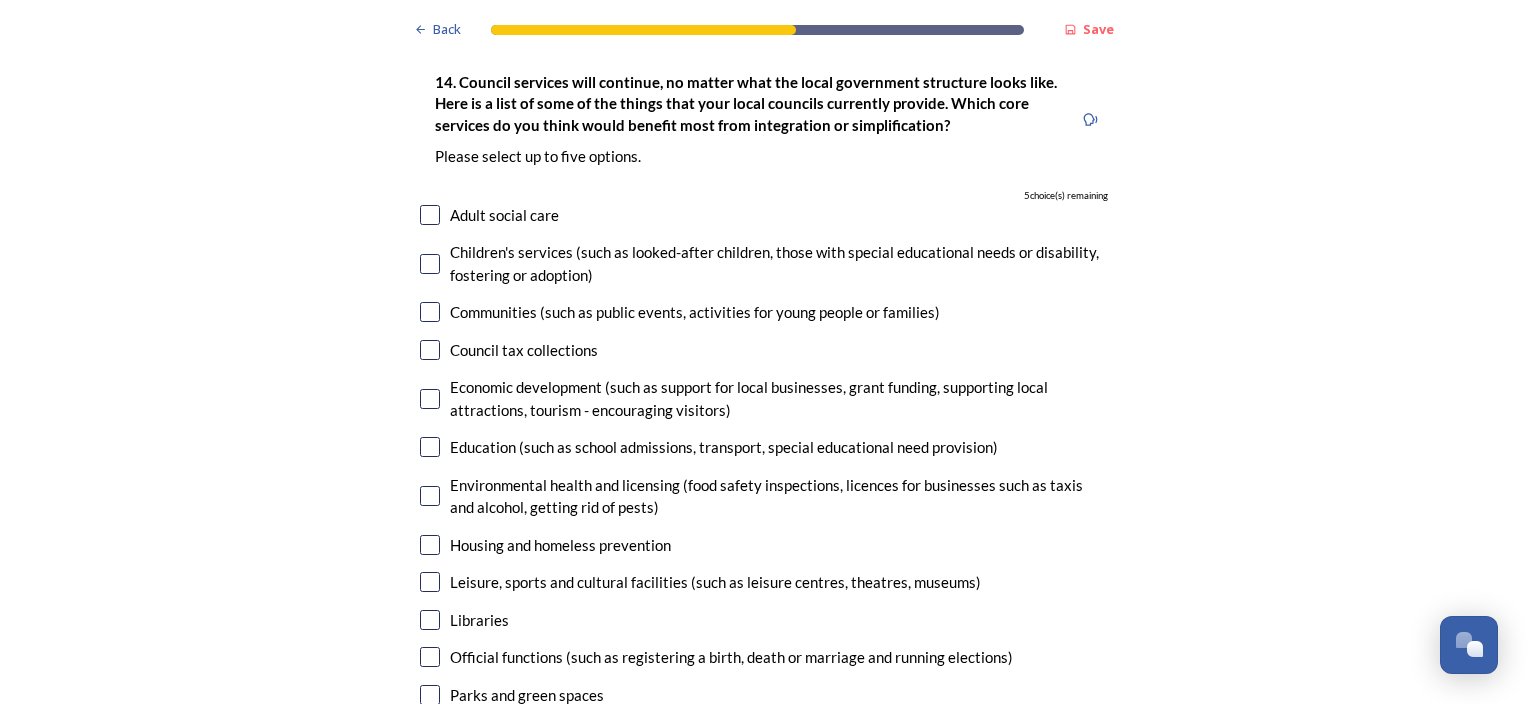 click at bounding box center (430, 447) 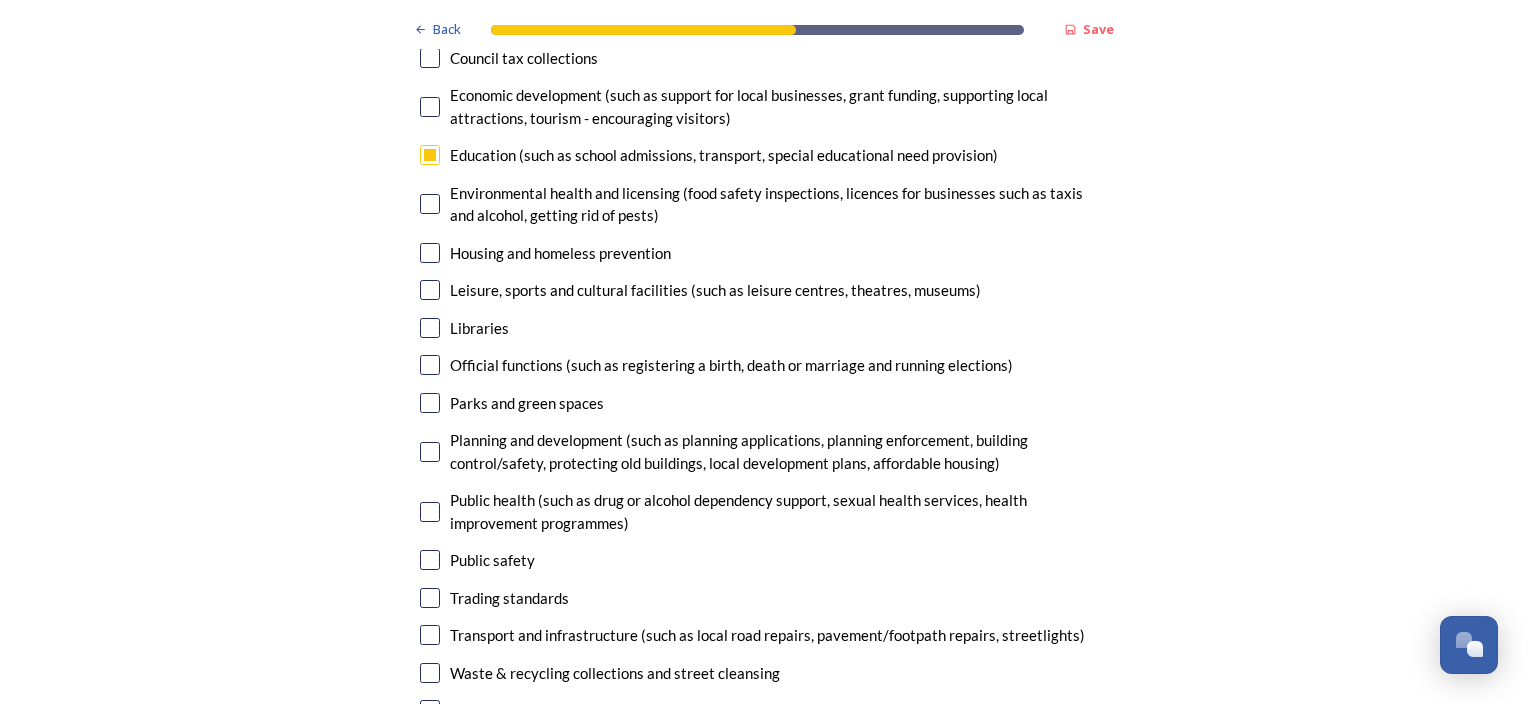 scroll, scrollTop: 5100, scrollLeft: 0, axis: vertical 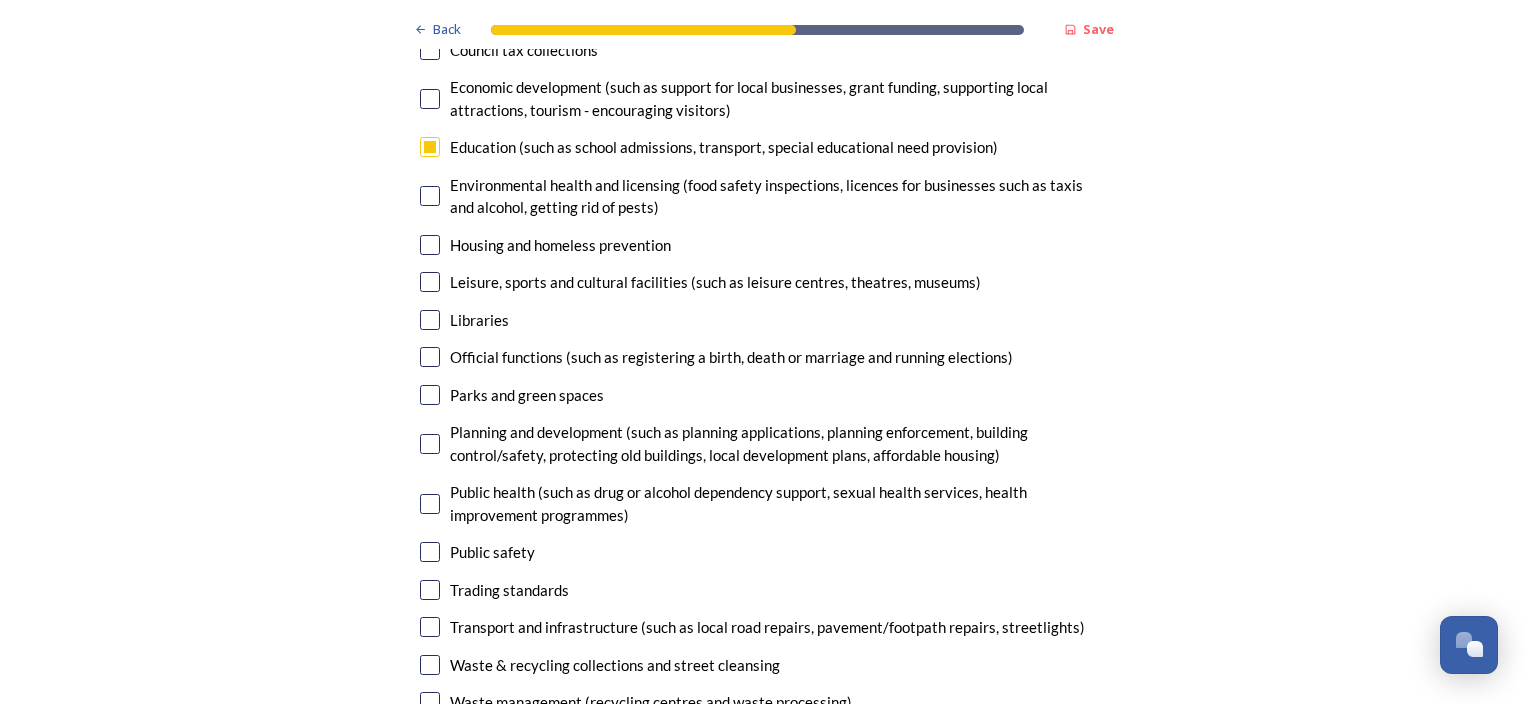 click at bounding box center [430, 627] 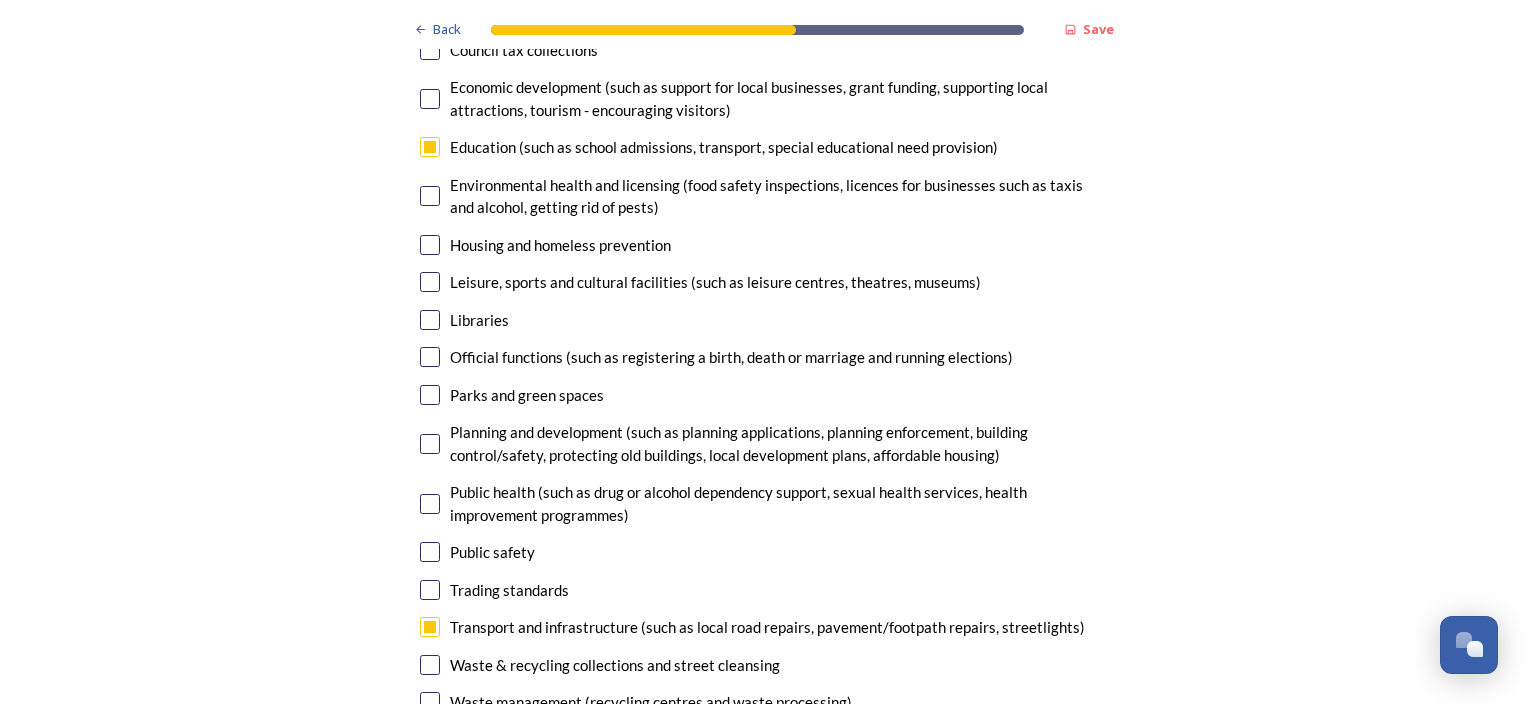 click at bounding box center (430, 444) 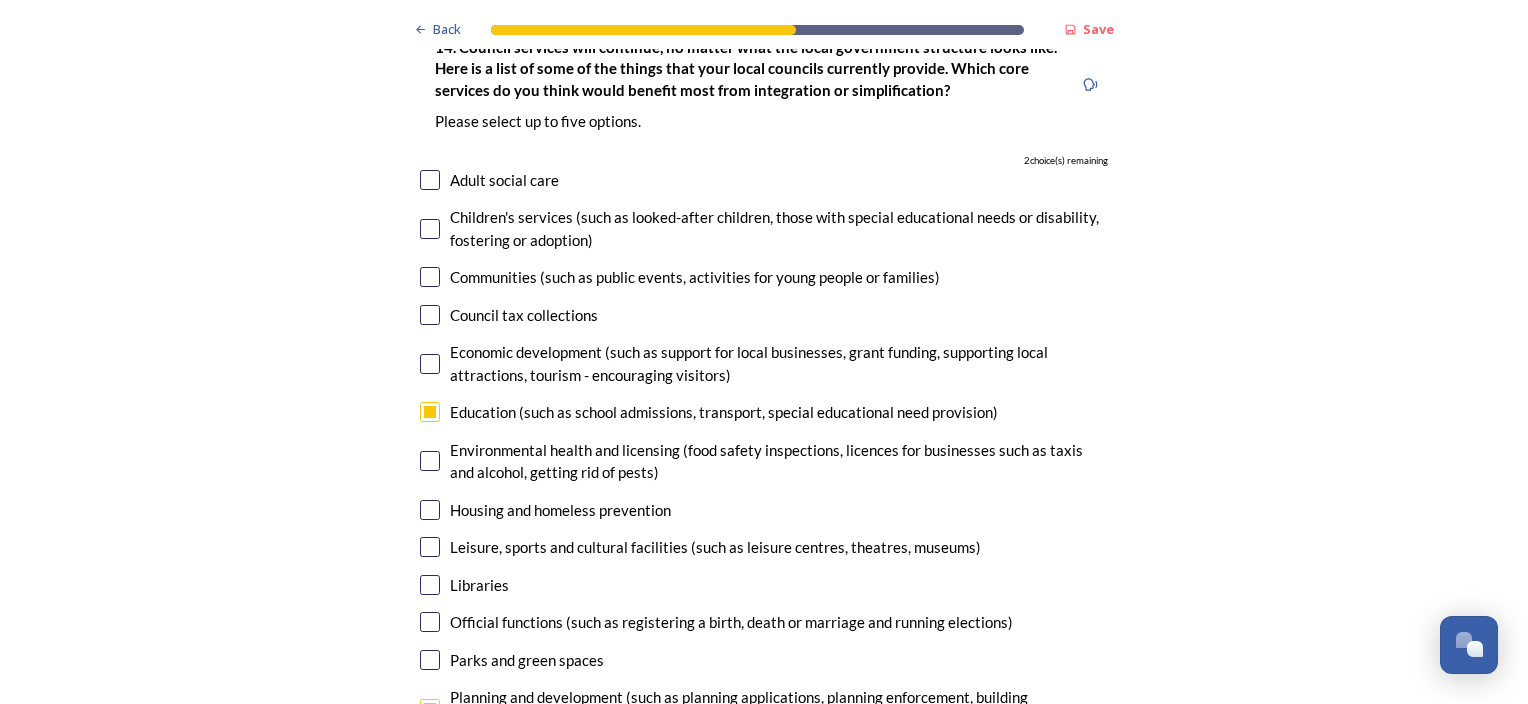 scroll, scrollTop: 4800, scrollLeft: 0, axis: vertical 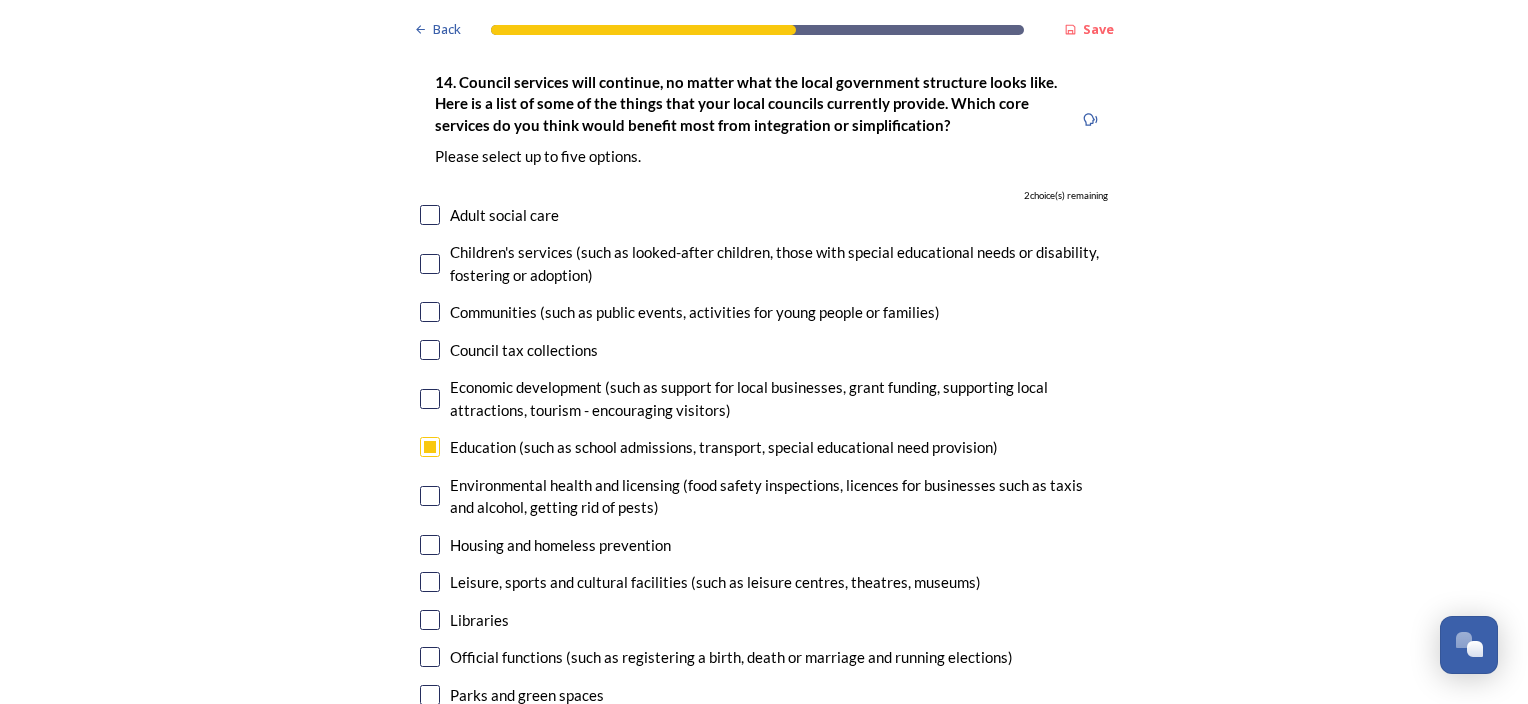 click at bounding box center (430, 399) 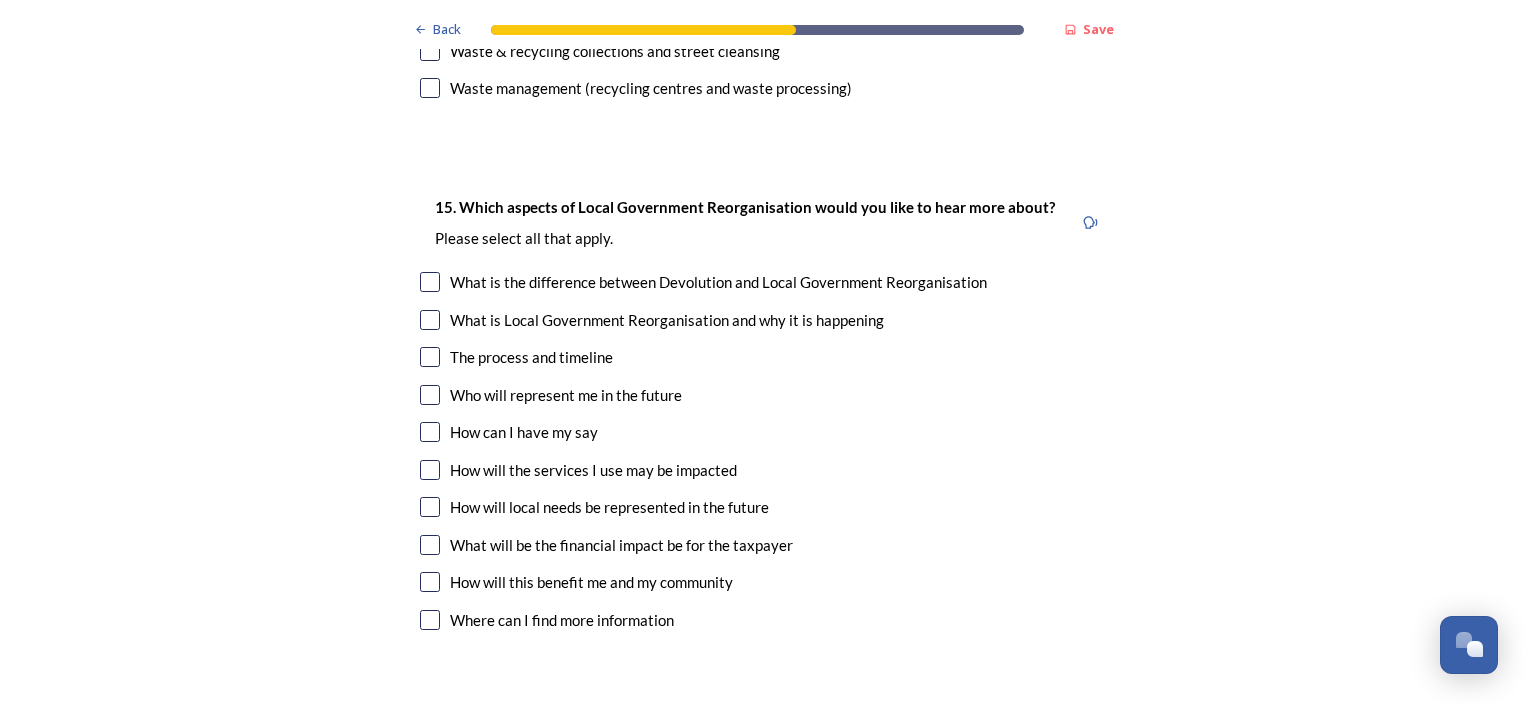 scroll, scrollTop: 5679, scrollLeft: 0, axis: vertical 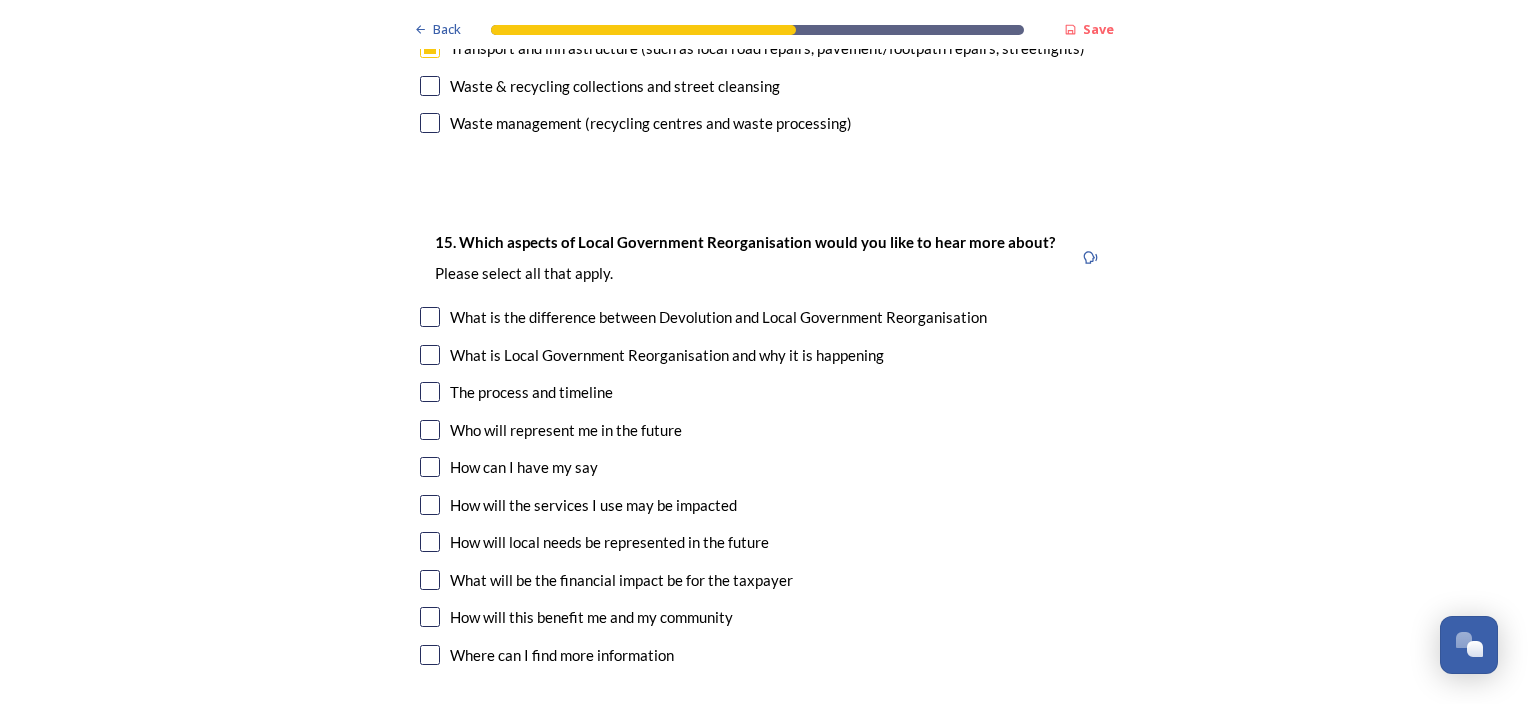 click at bounding box center (430, 317) 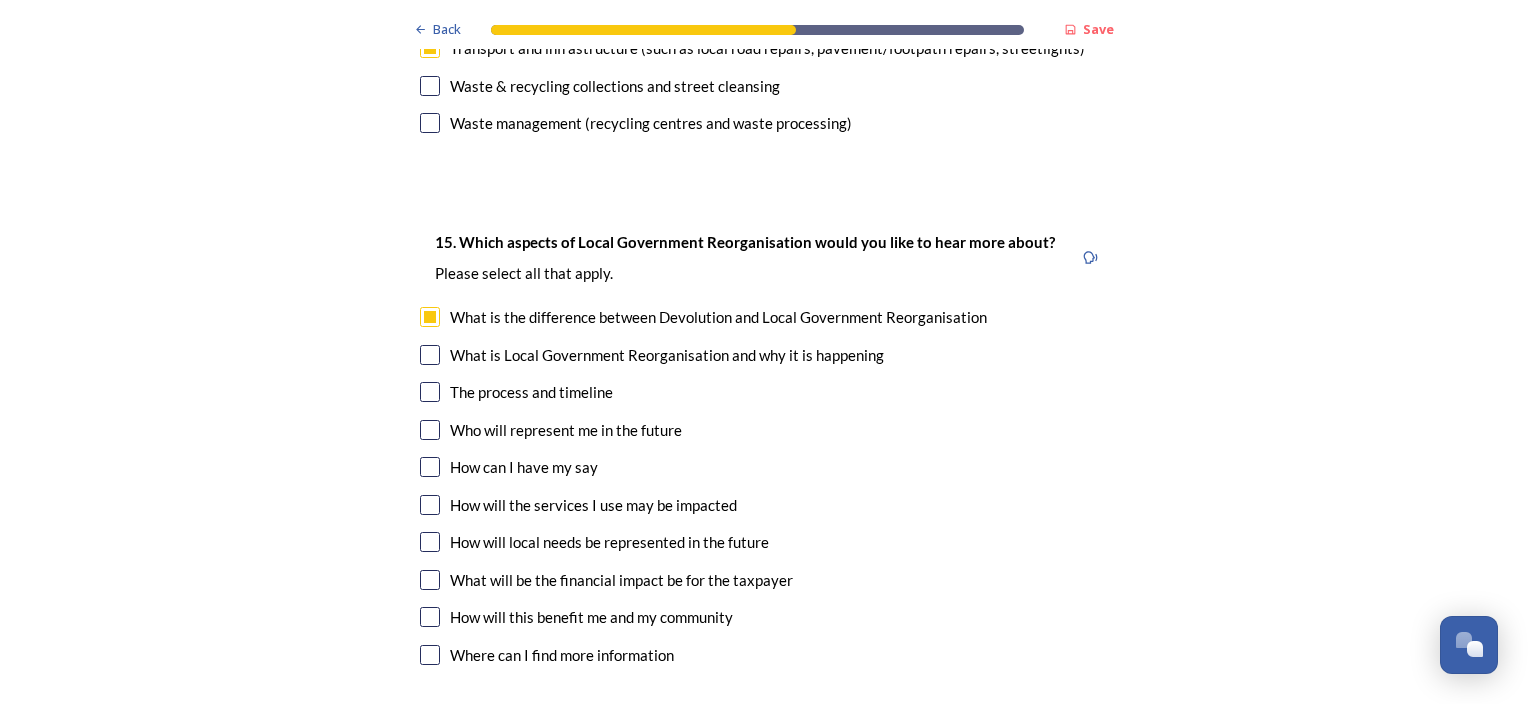 click at bounding box center [430, 355] 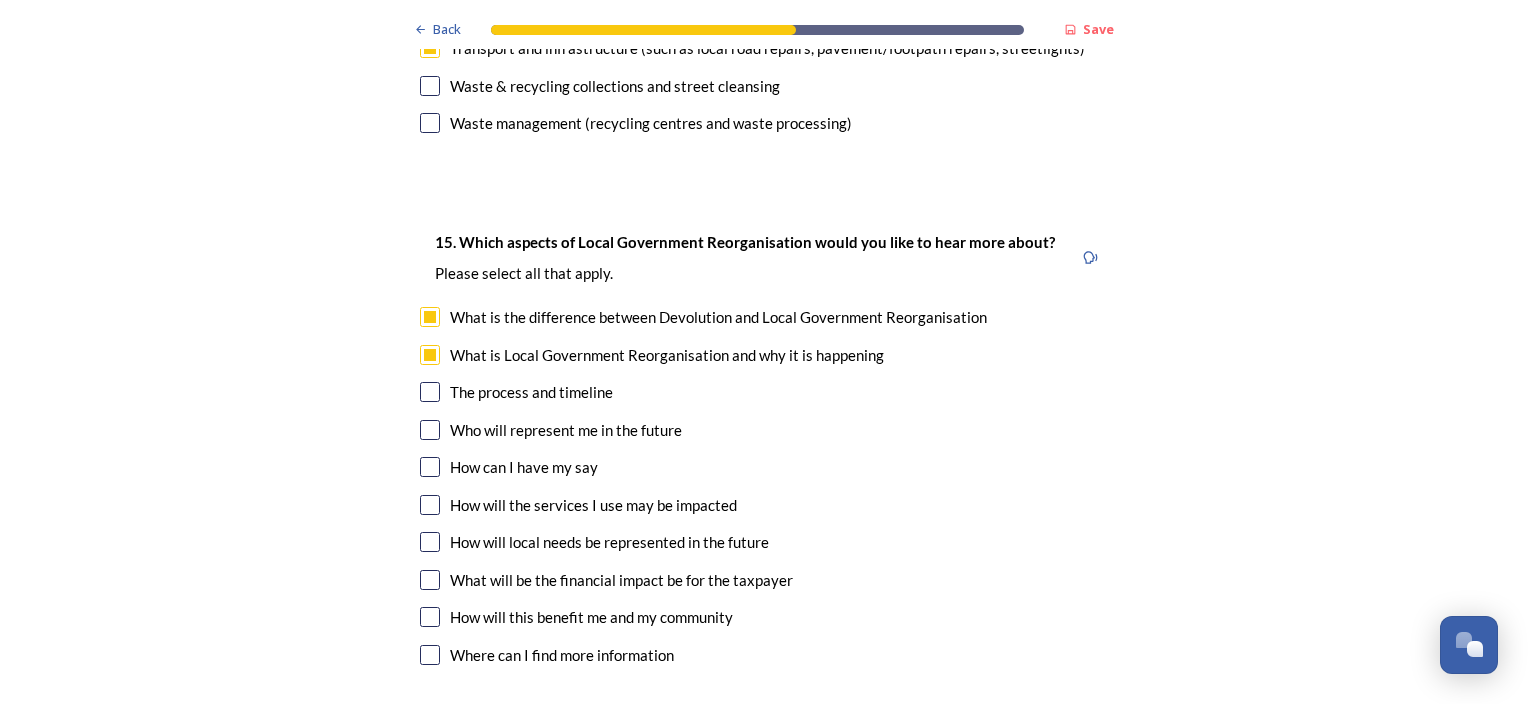 click at bounding box center (430, 392) 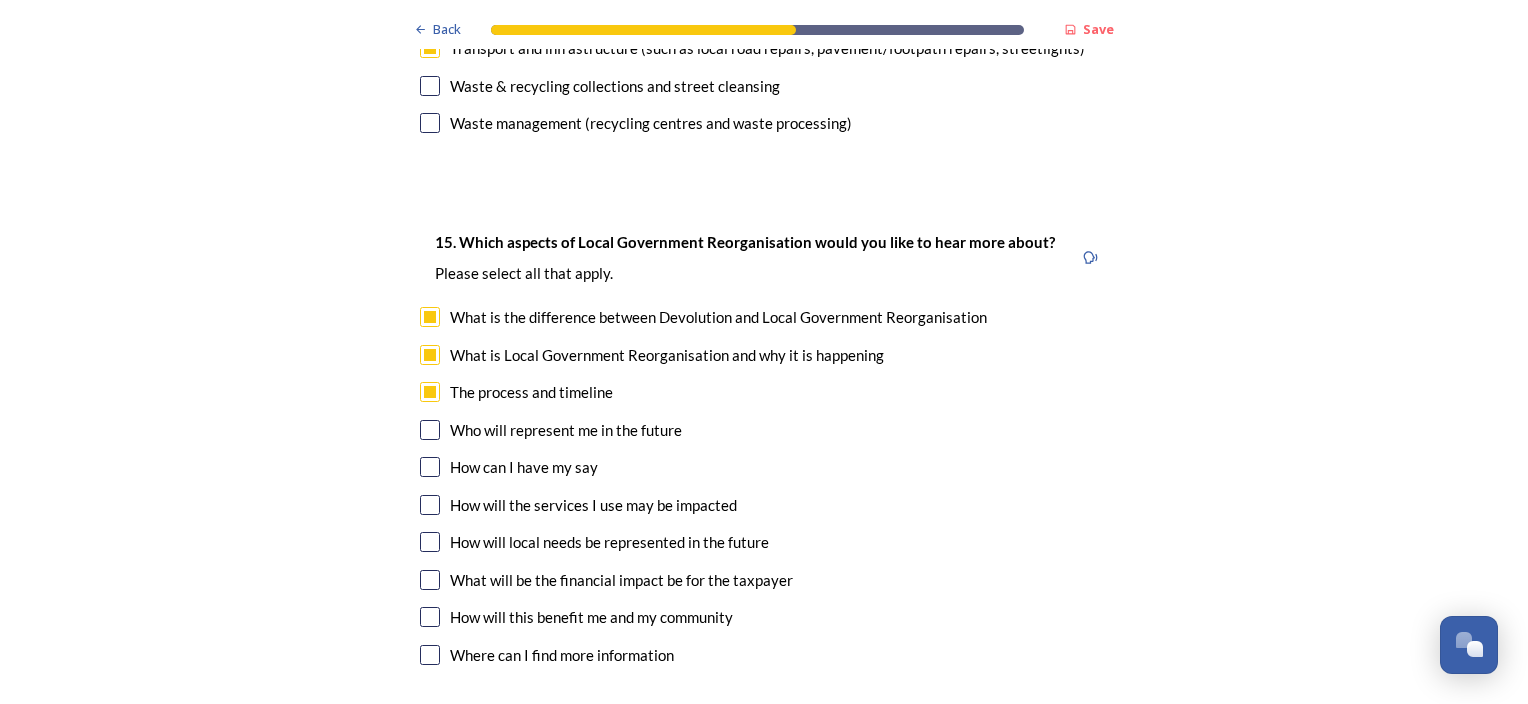 click at bounding box center [430, 430] 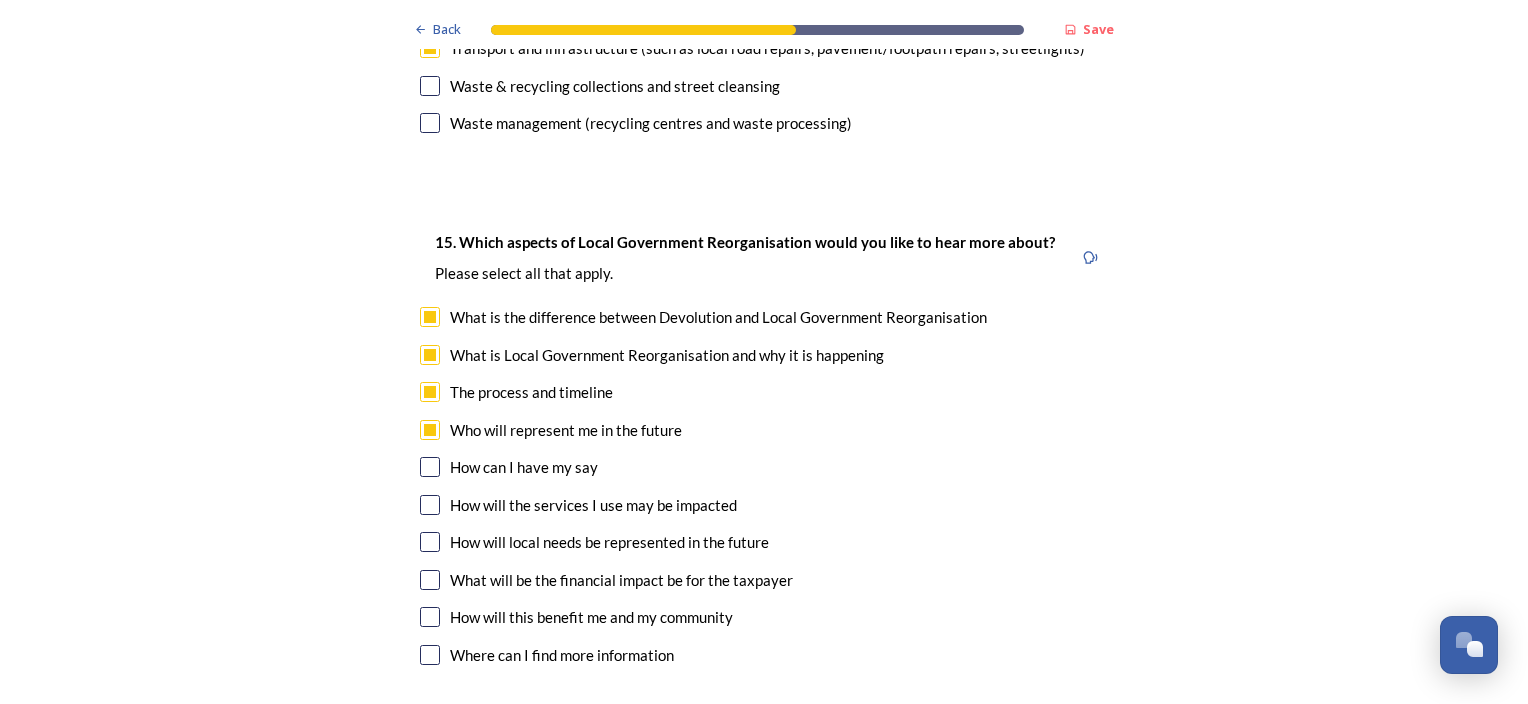 click at bounding box center [430, 467] 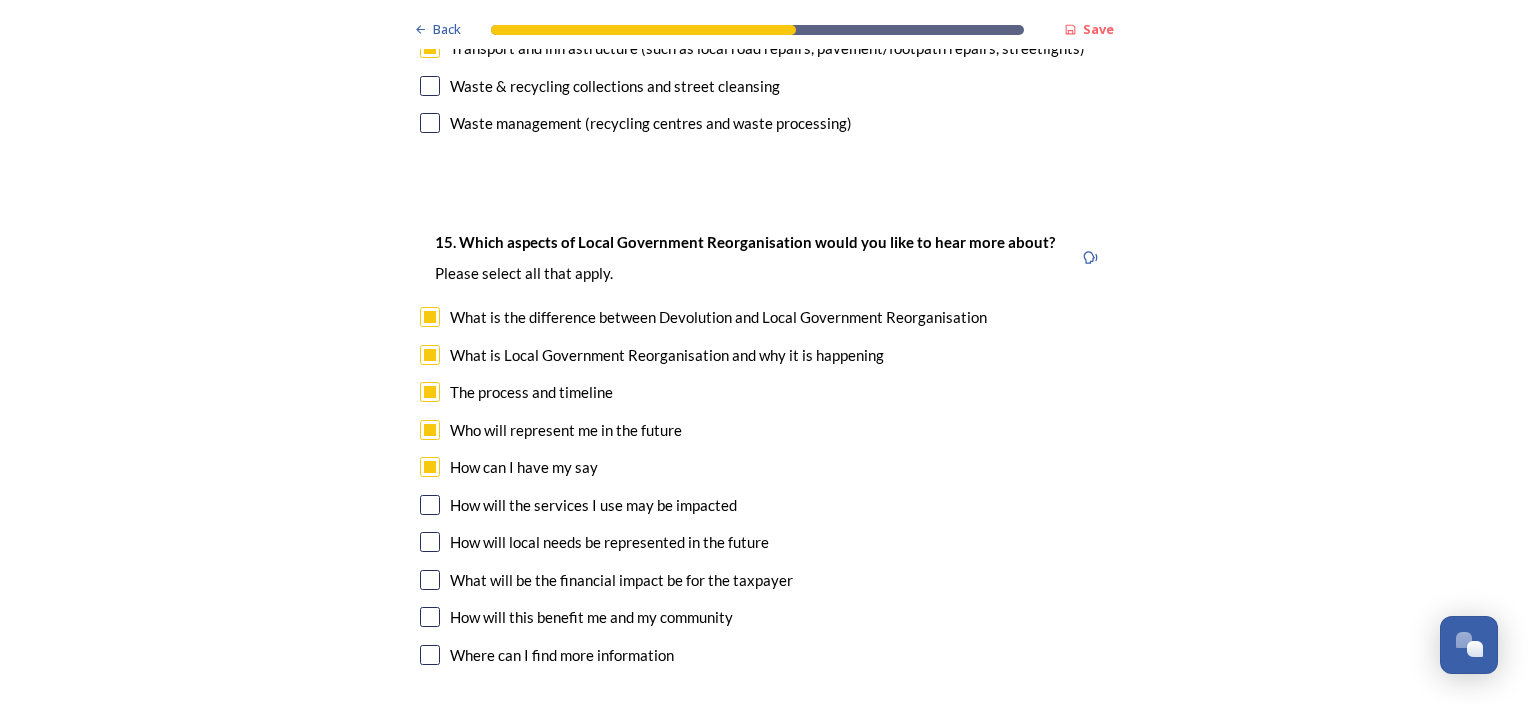 click at bounding box center [430, 505] 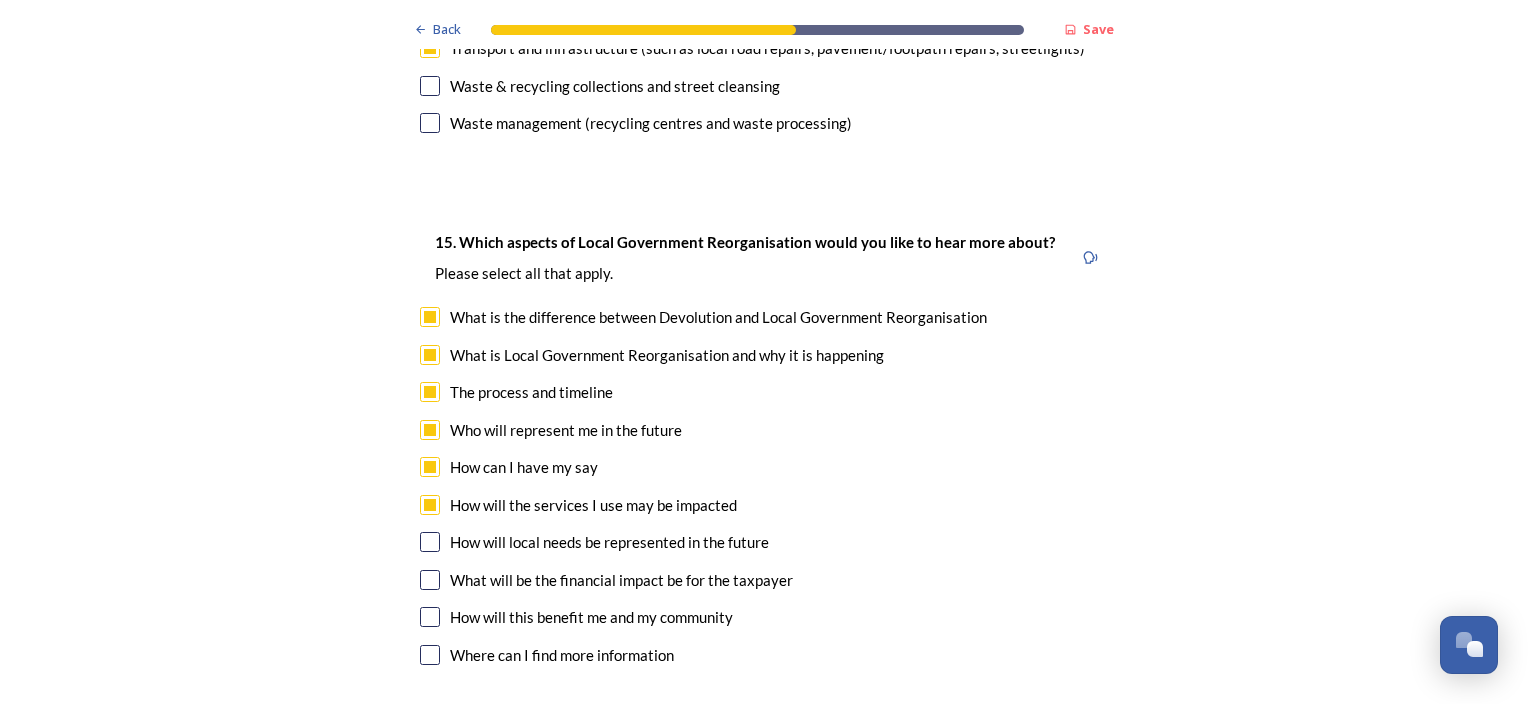 click at bounding box center (430, 542) 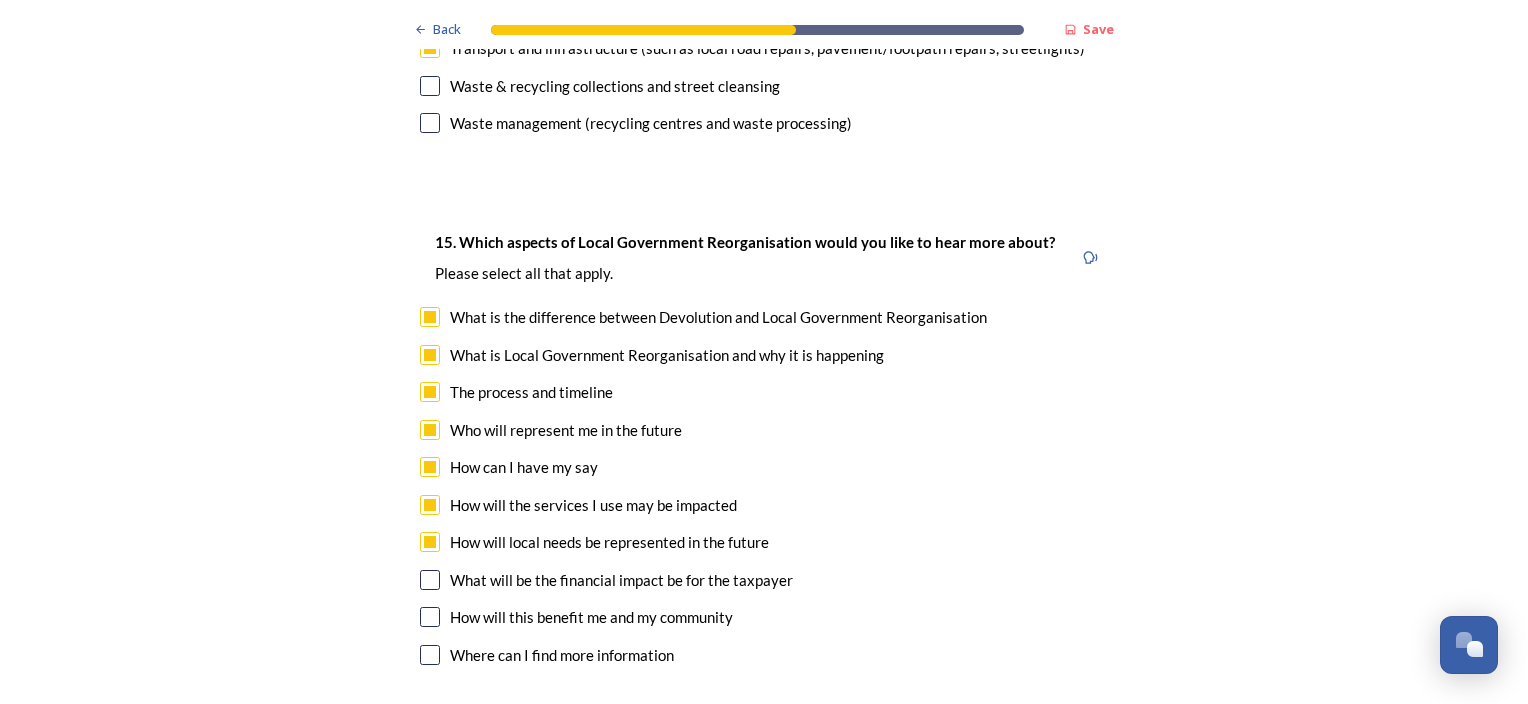 click at bounding box center (430, 580) 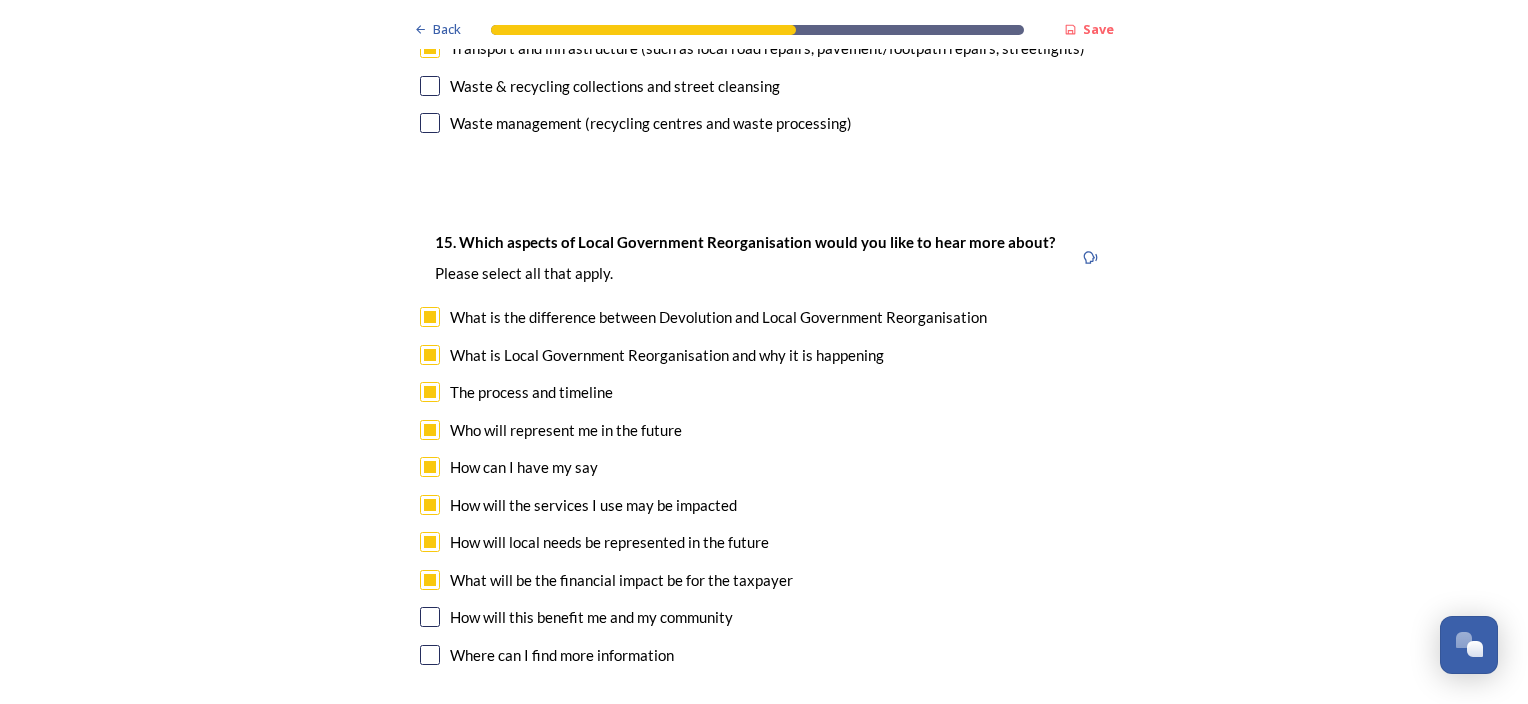 click at bounding box center (430, 617) 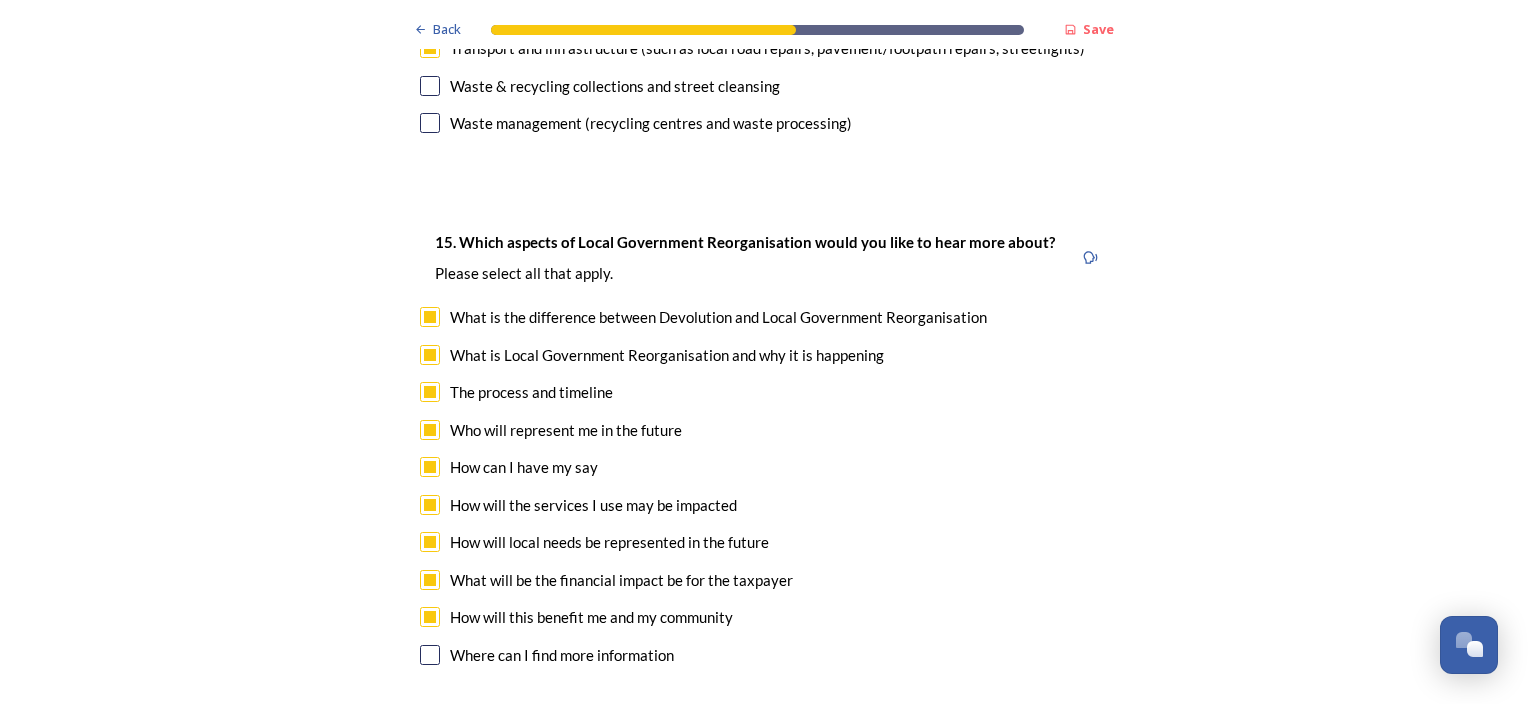 scroll, scrollTop: 5979, scrollLeft: 0, axis: vertical 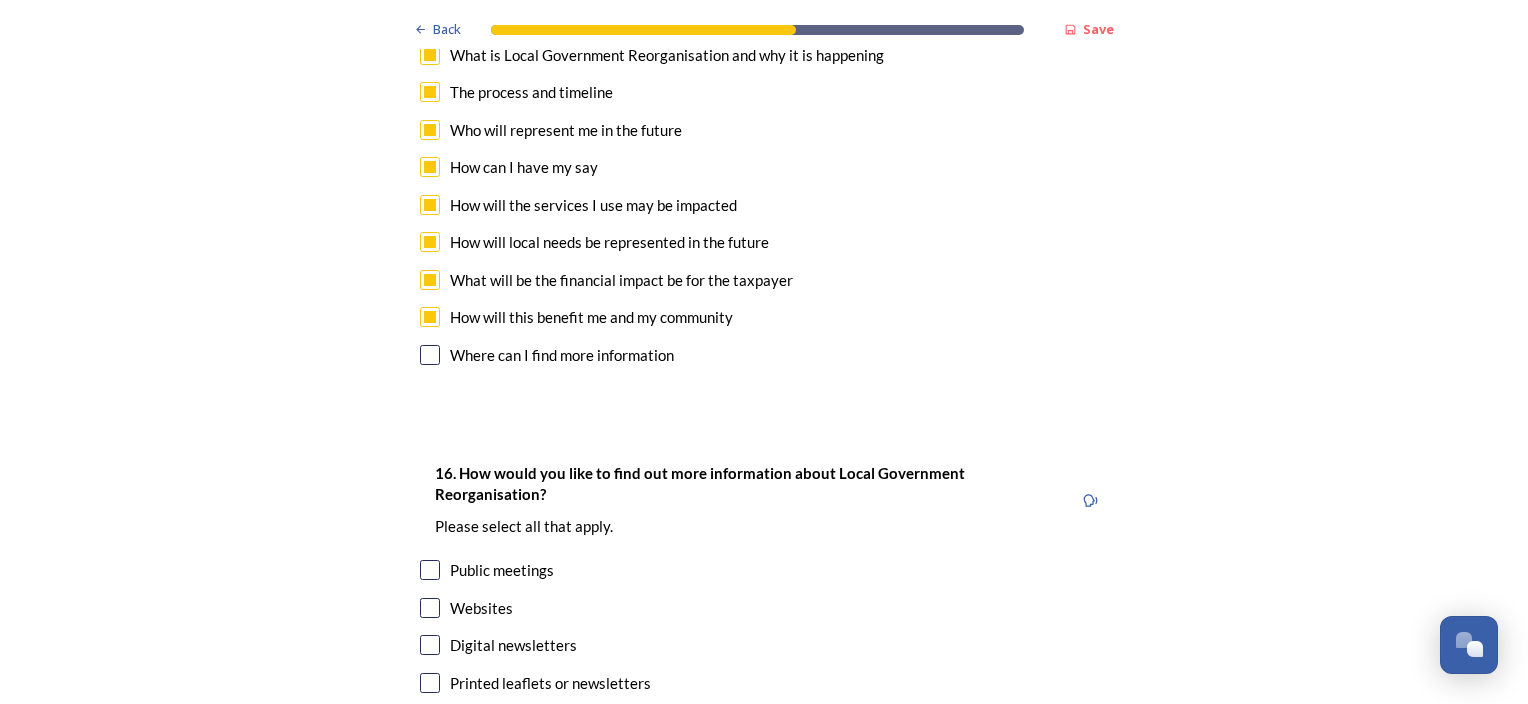 click at bounding box center [430, 355] 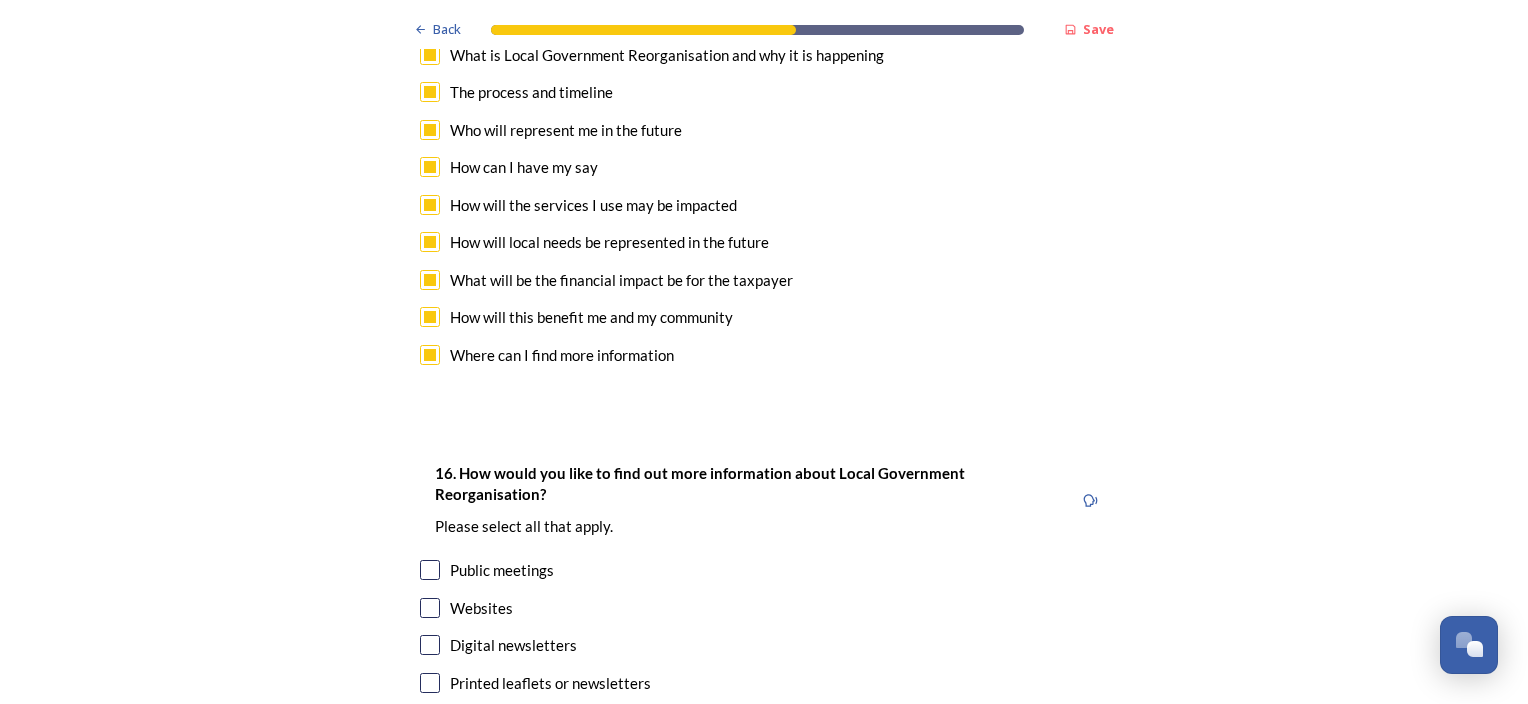 scroll, scrollTop: 6079, scrollLeft: 0, axis: vertical 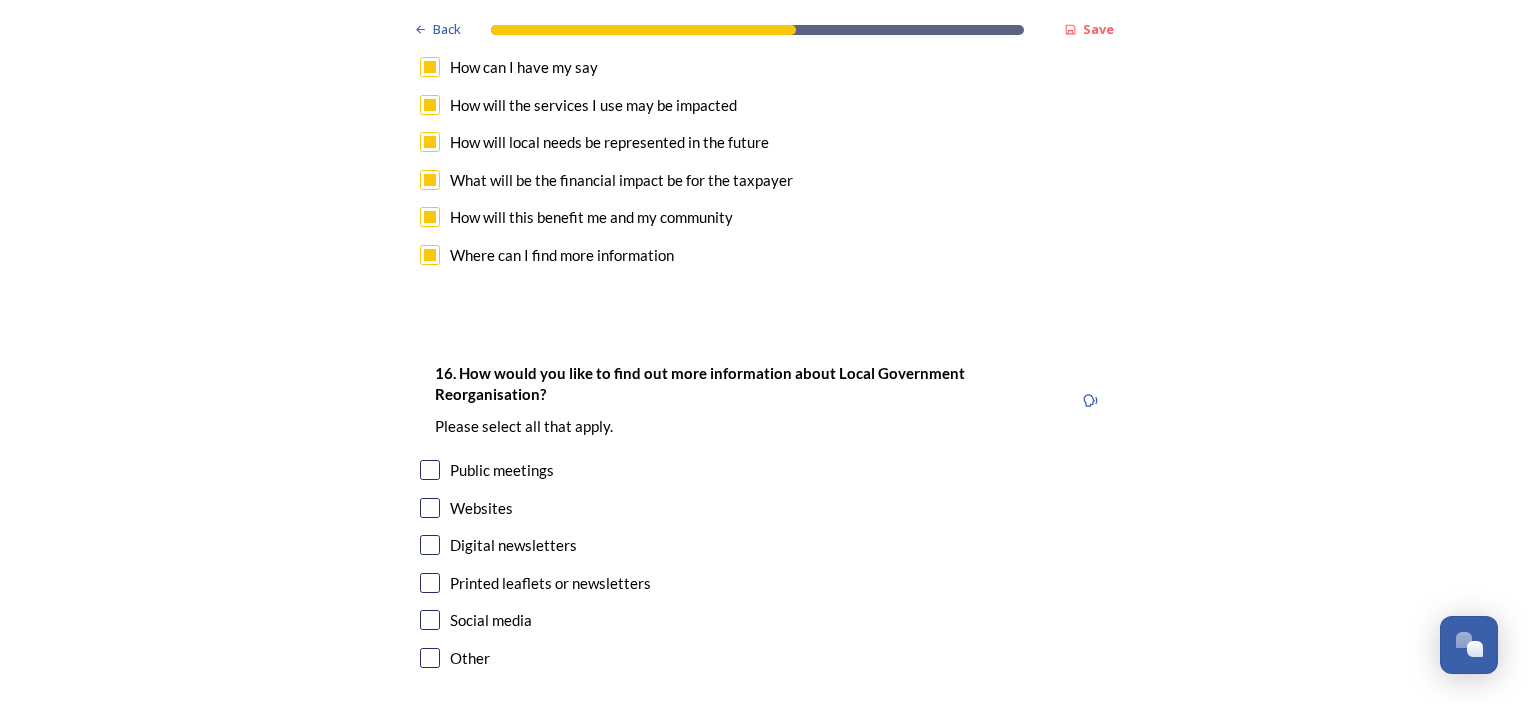 click at bounding box center (430, 545) 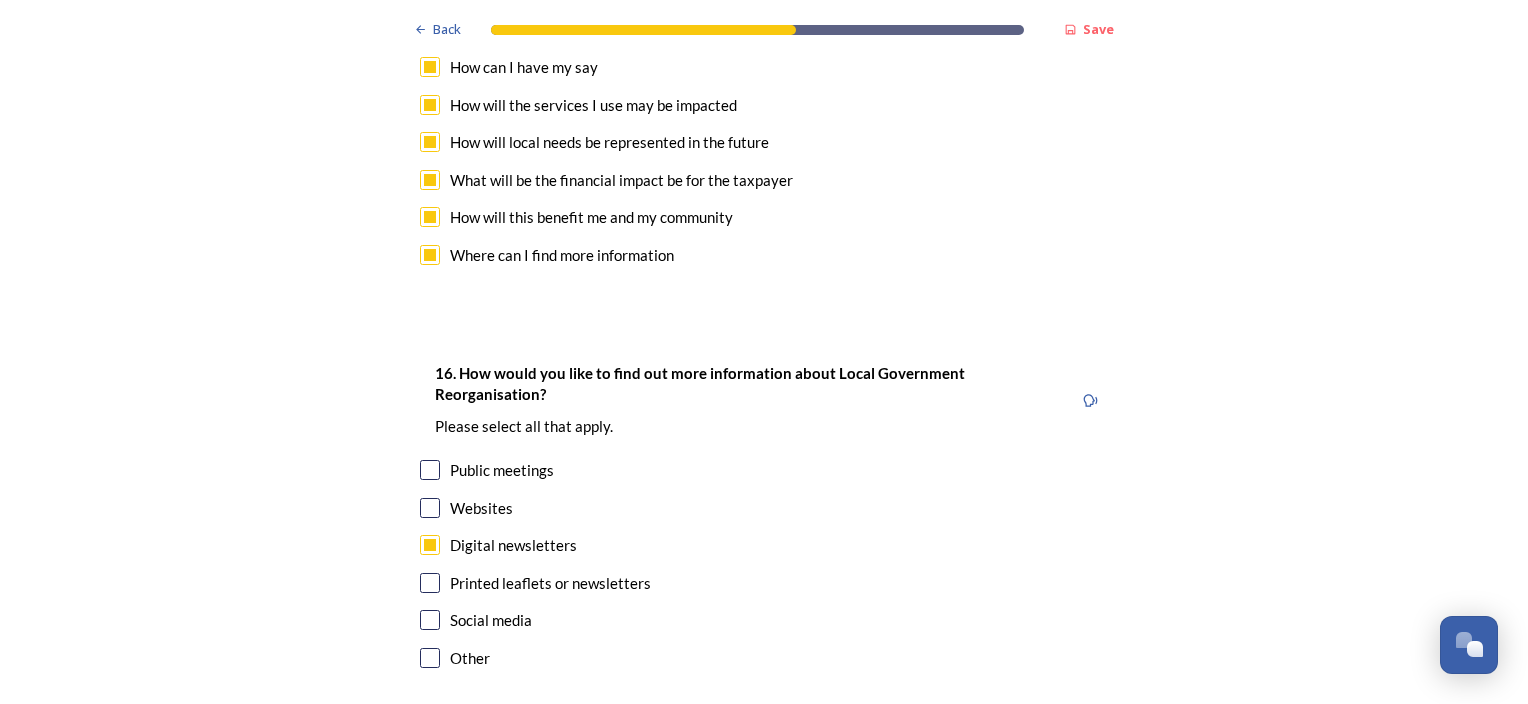 click at bounding box center [430, 508] 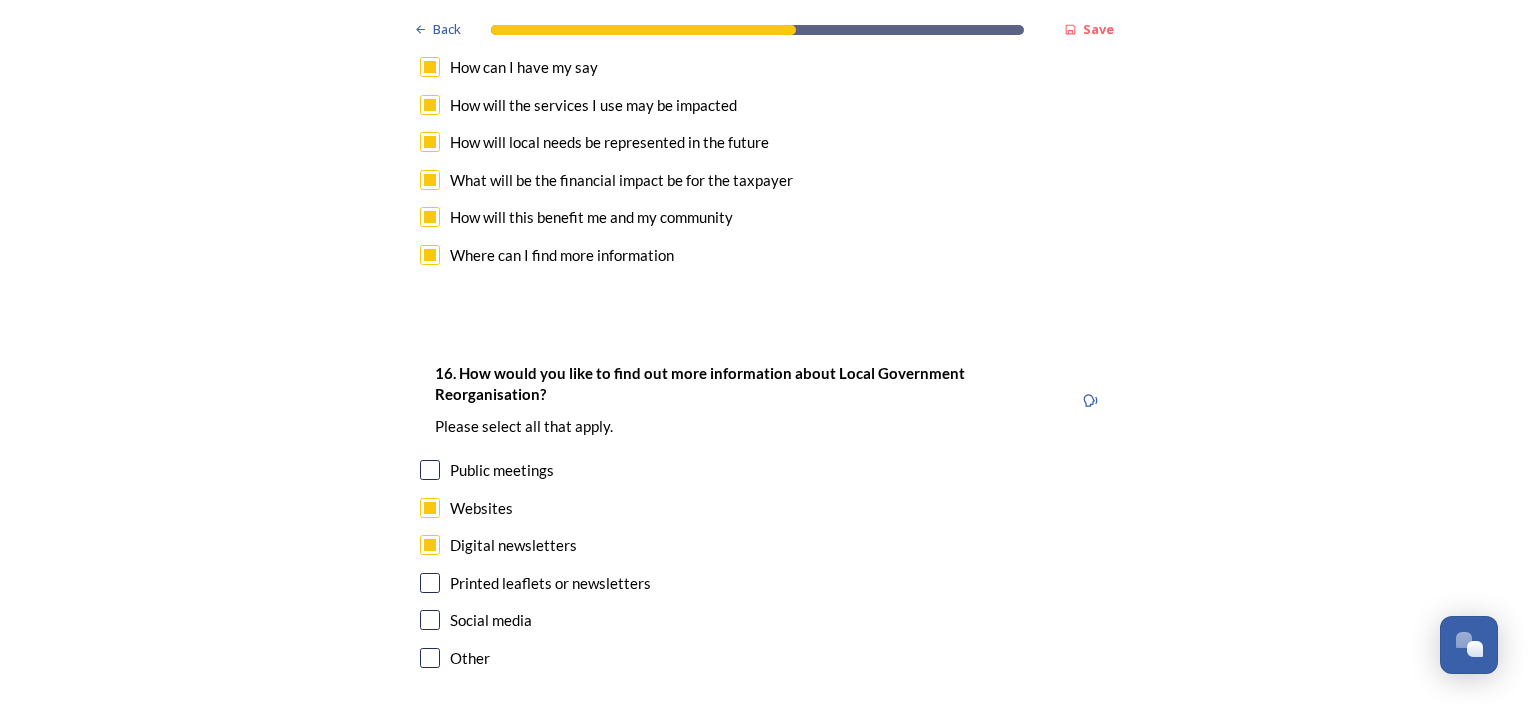scroll, scrollTop: 6179, scrollLeft: 0, axis: vertical 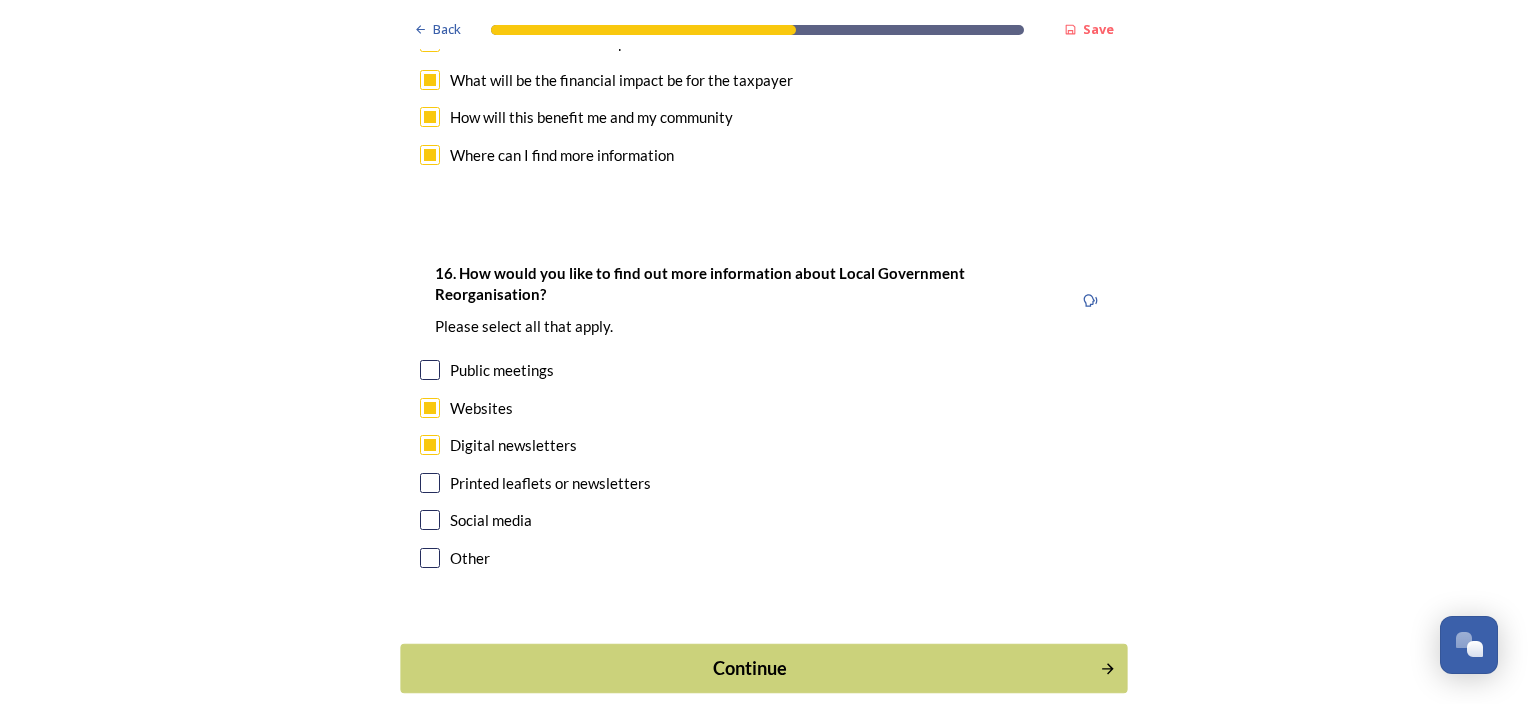 click on "Continue" at bounding box center [750, 668] 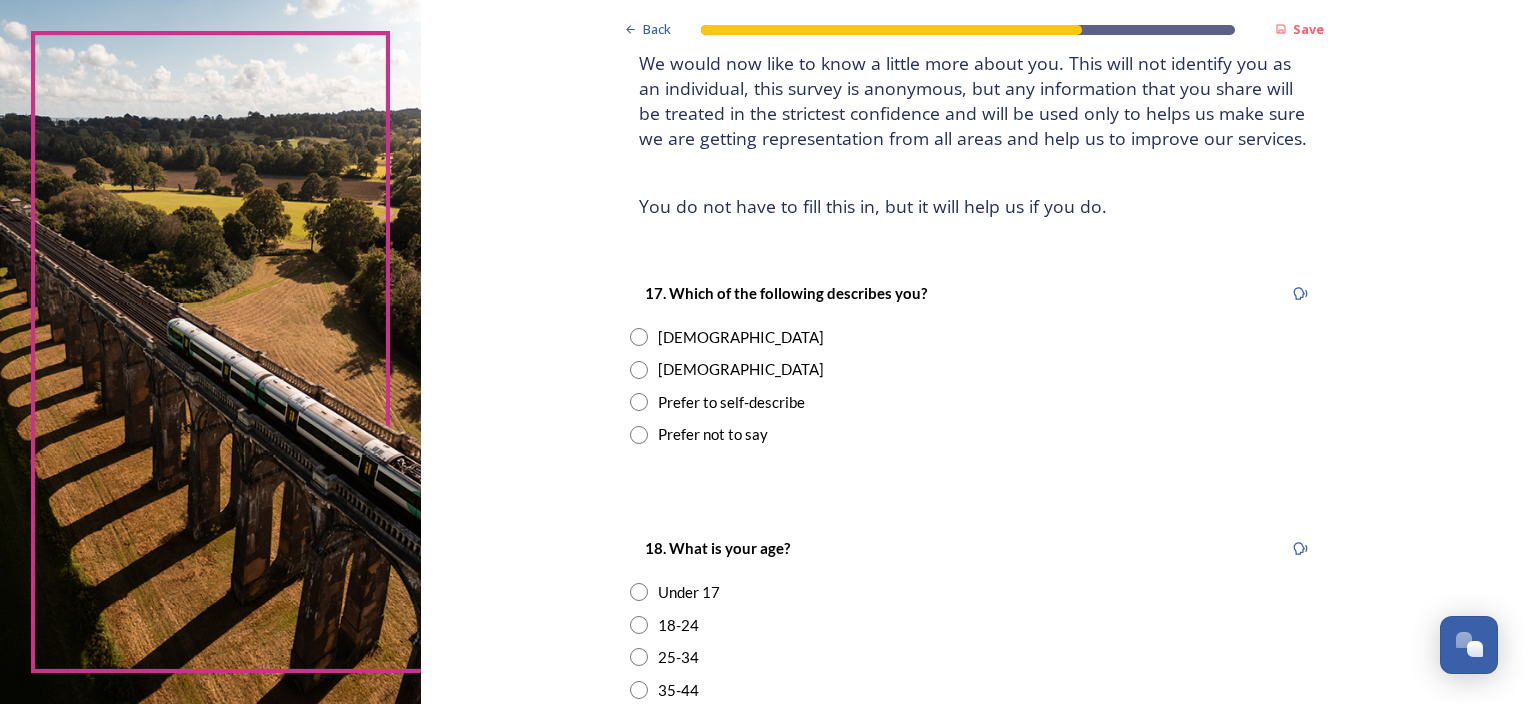 scroll, scrollTop: 200, scrollLeft: 0, axis: vertical 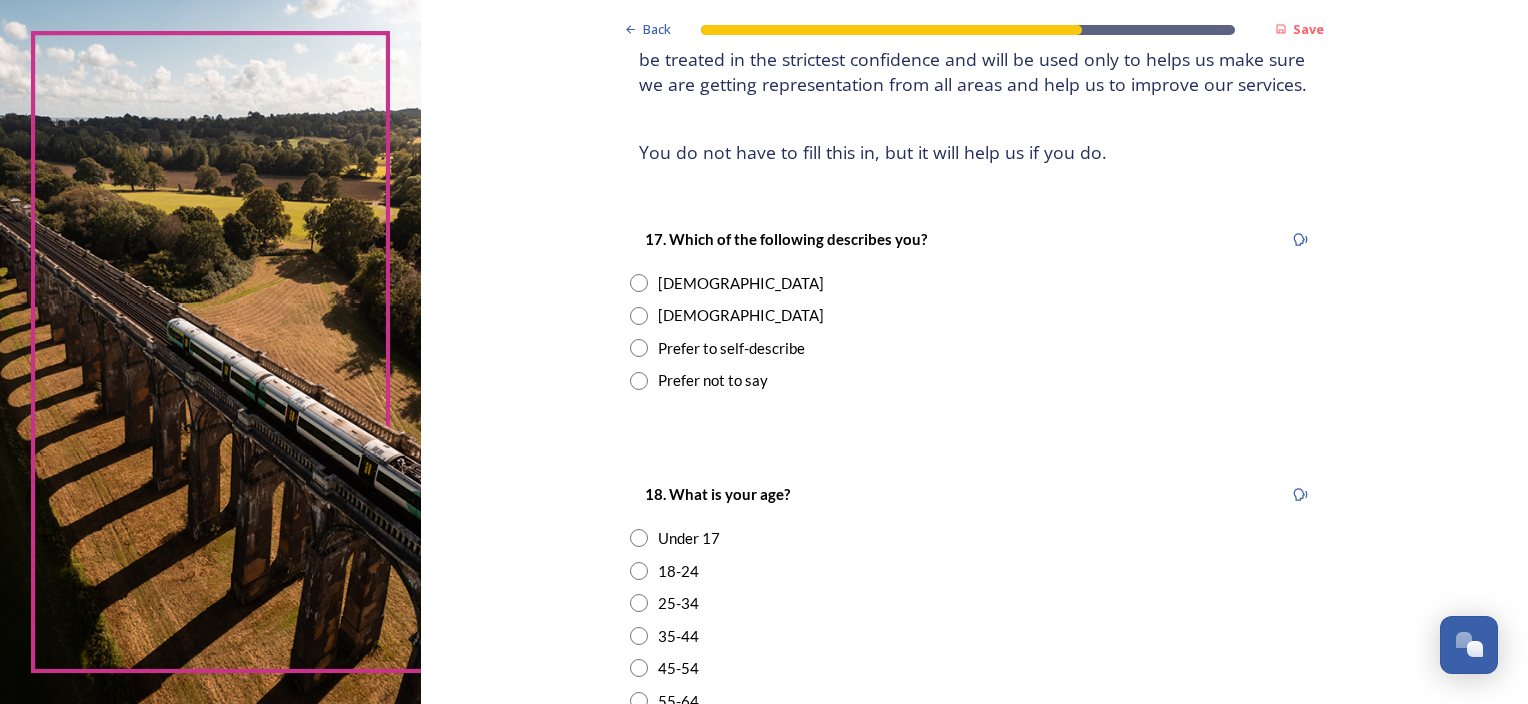 click at bounding box center [639, 283] 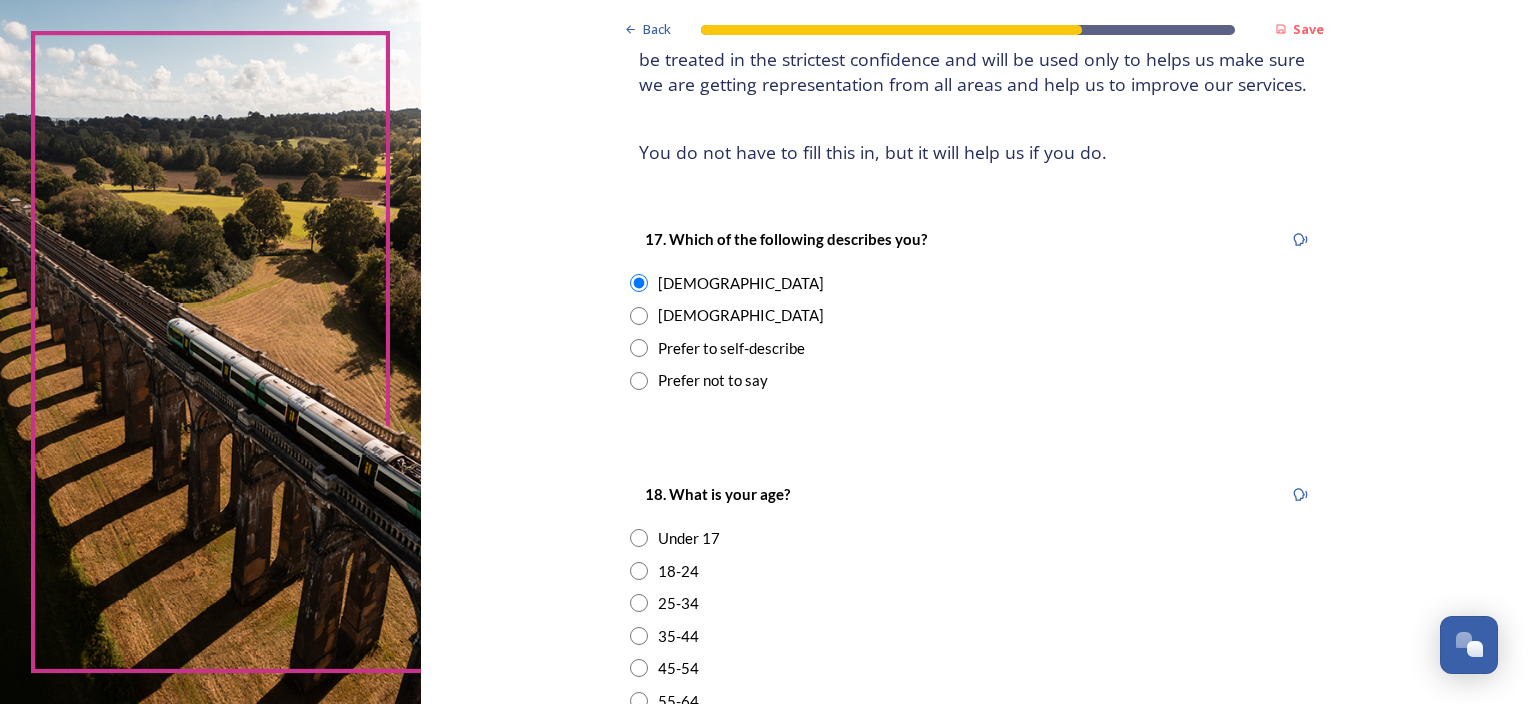 scroll, scrollTop: 500, scrollLeft: 0, axis: vertical 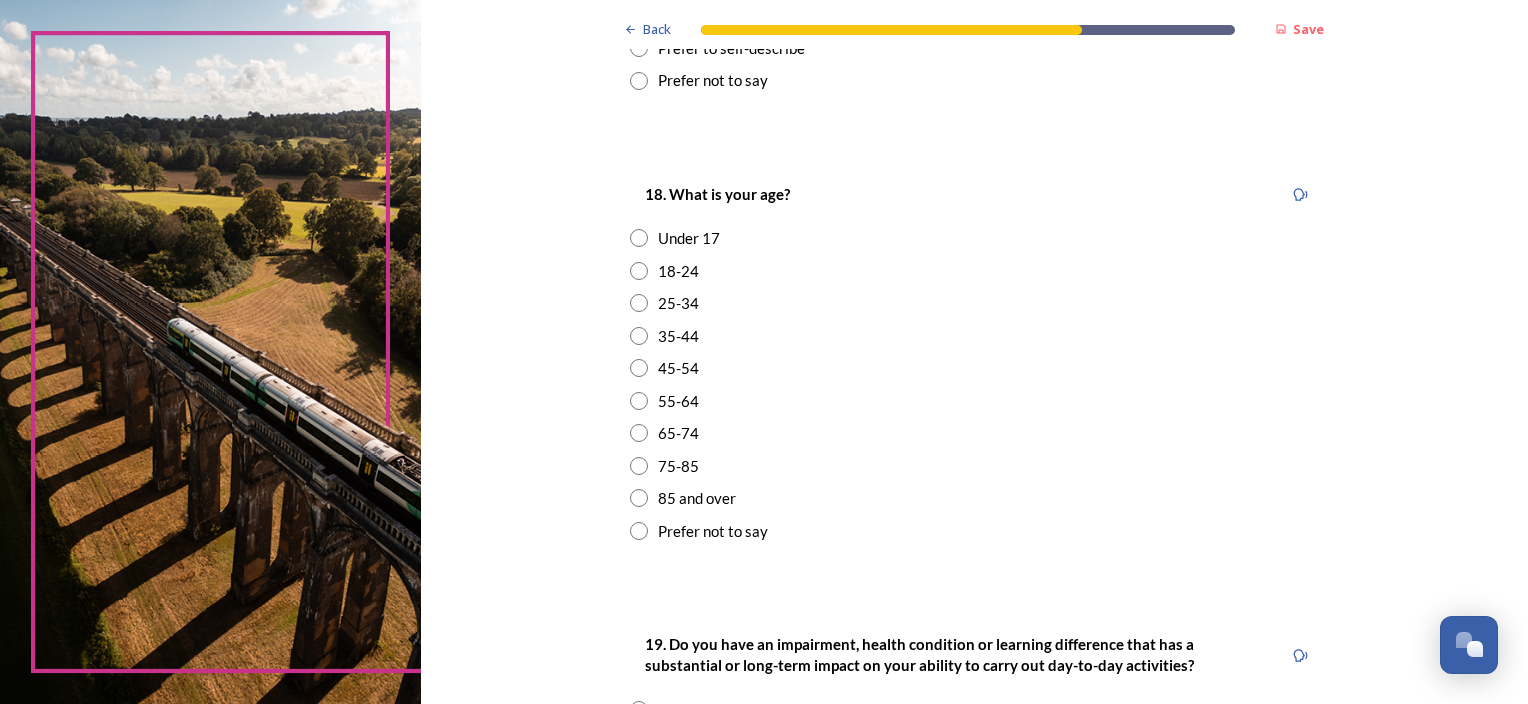 click at bounding box center [639, 401] 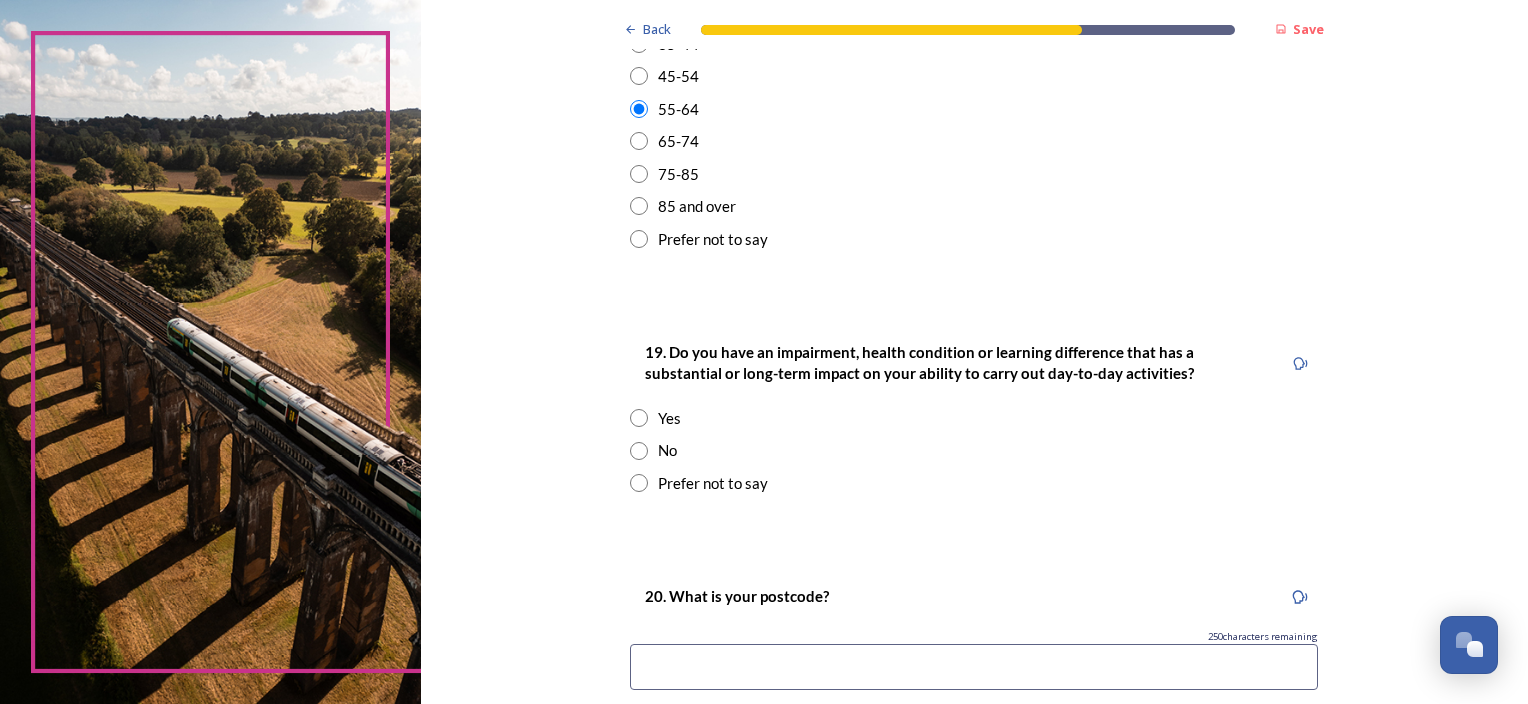 scroll, scrollTop: 800, scrollLeft: 0, axis: vertical 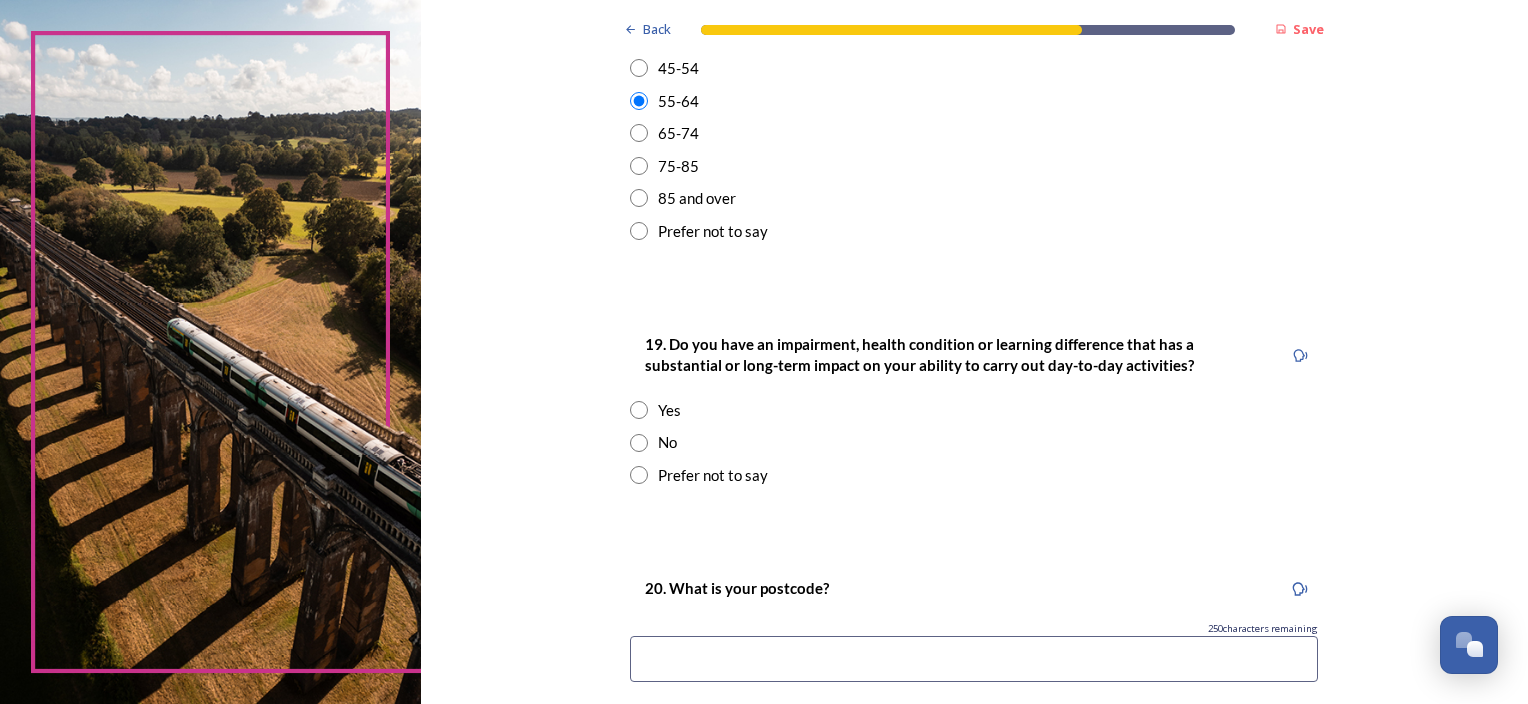 click at bounding box center (639, 443) 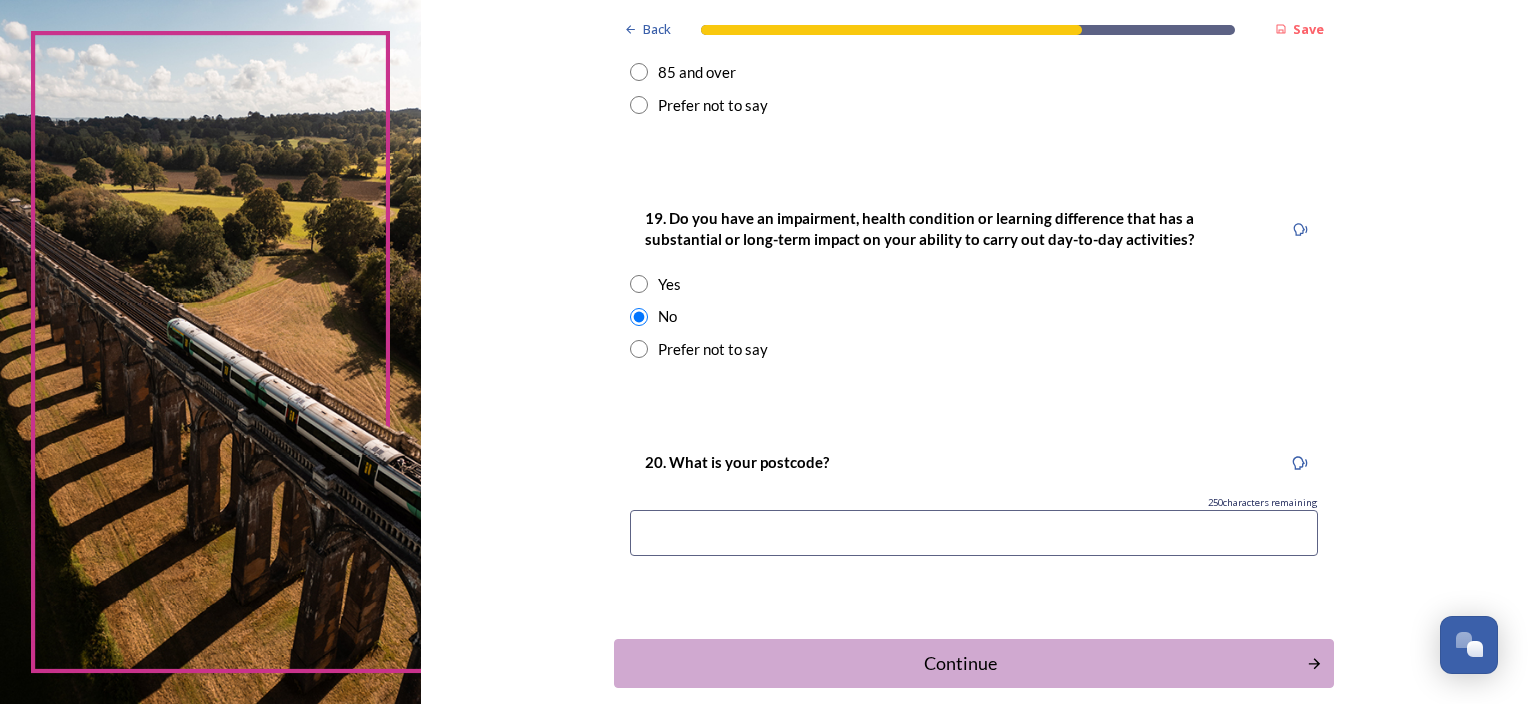scroll, scrollTop: 1000, scrollLeft: 0, axis: vertical 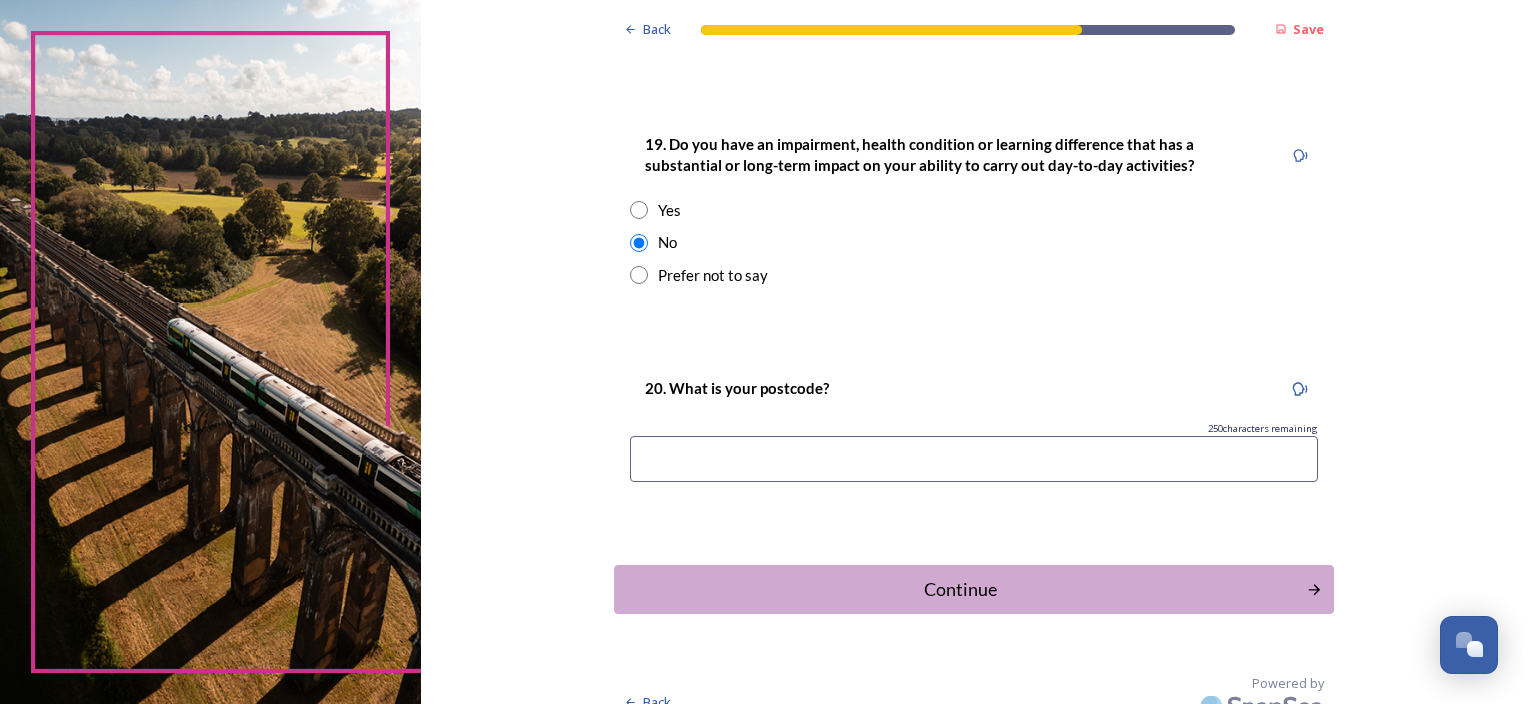 click at bounding box center [974, 459] 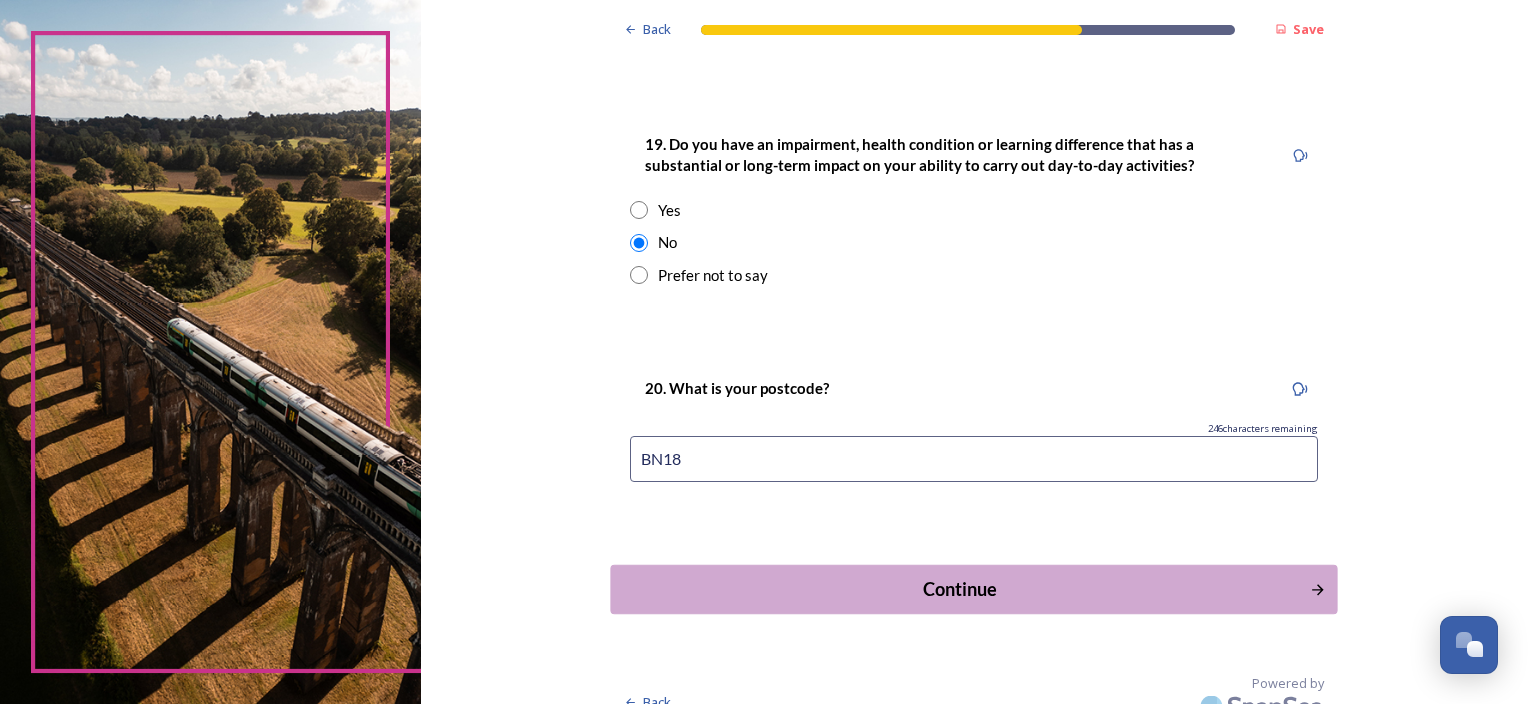 type on "BN18" 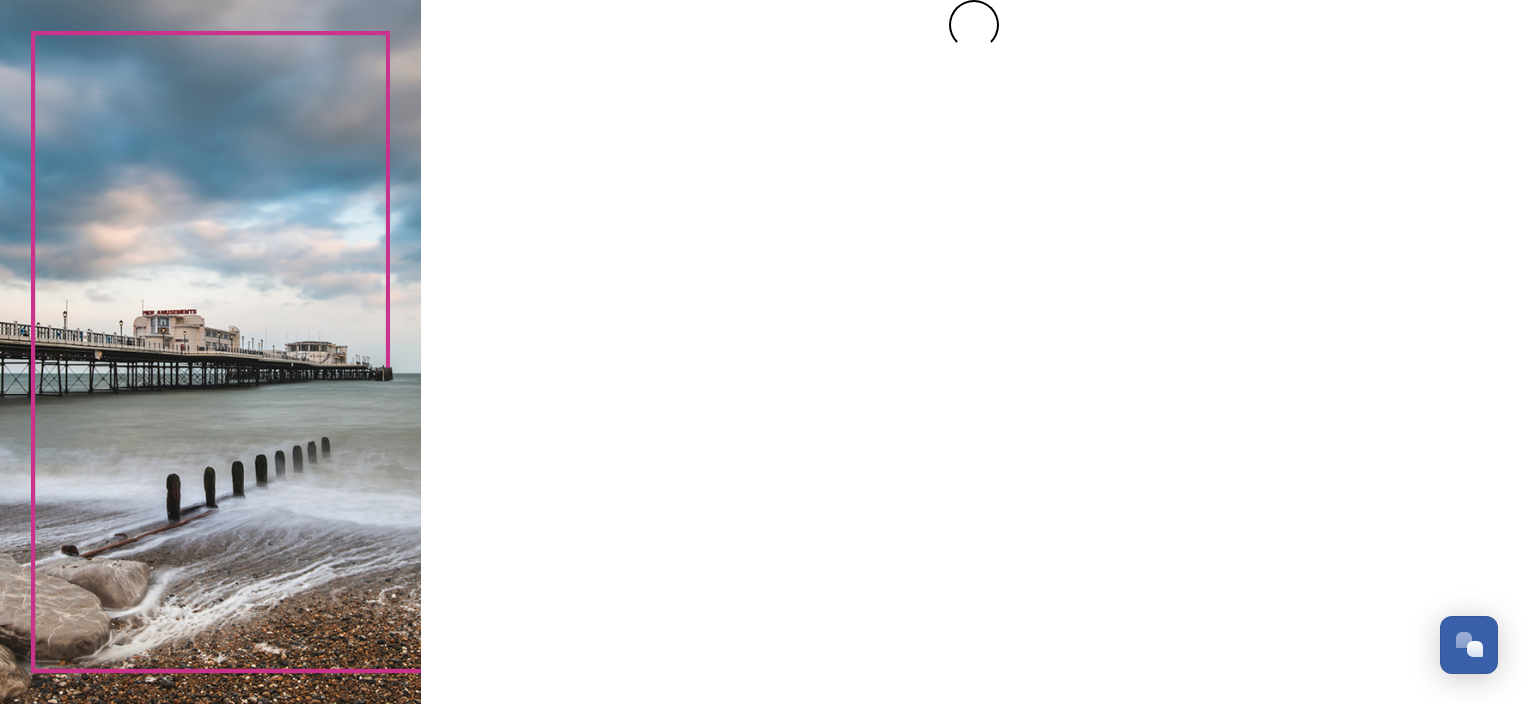 scroll, scrollTop: 0, scrollLeft: 0, axis: both 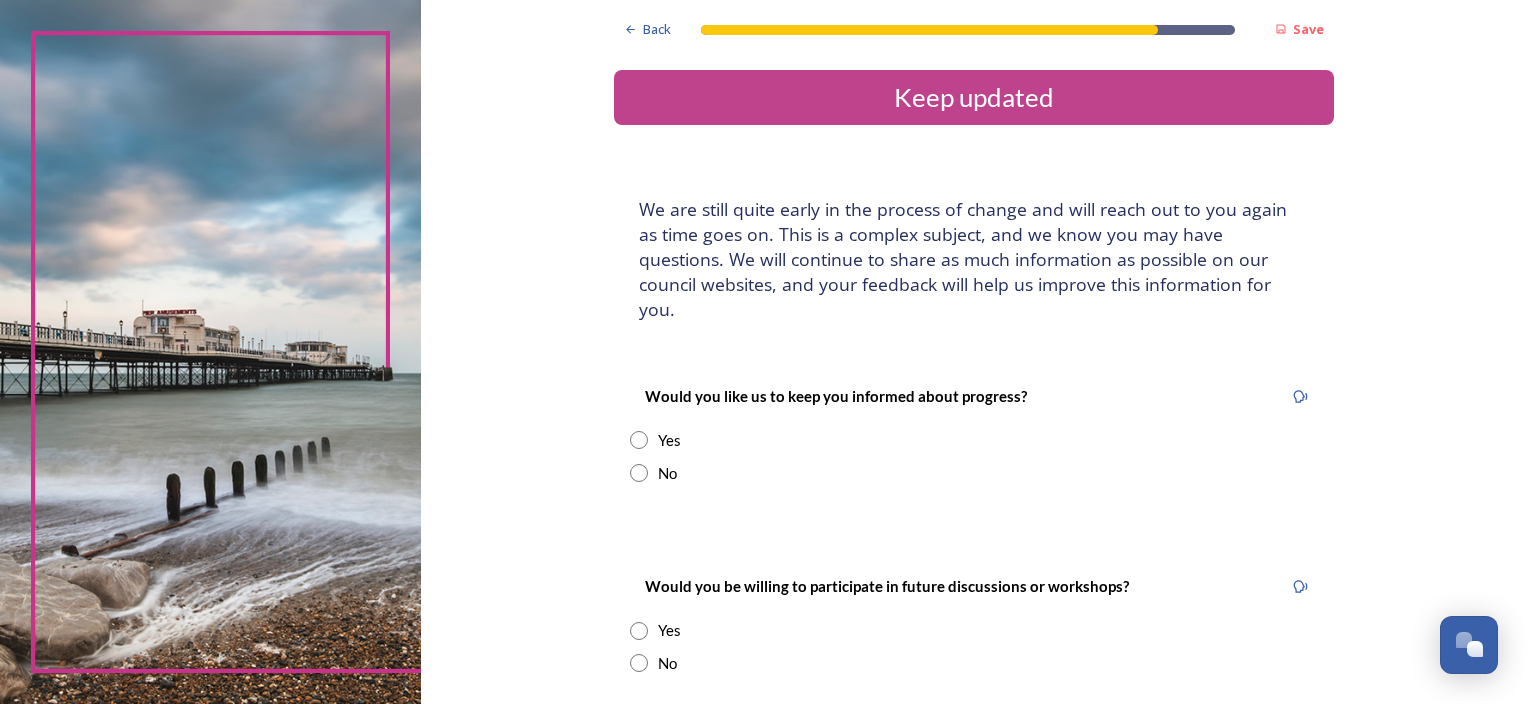 click at bounding box center (639, 440) 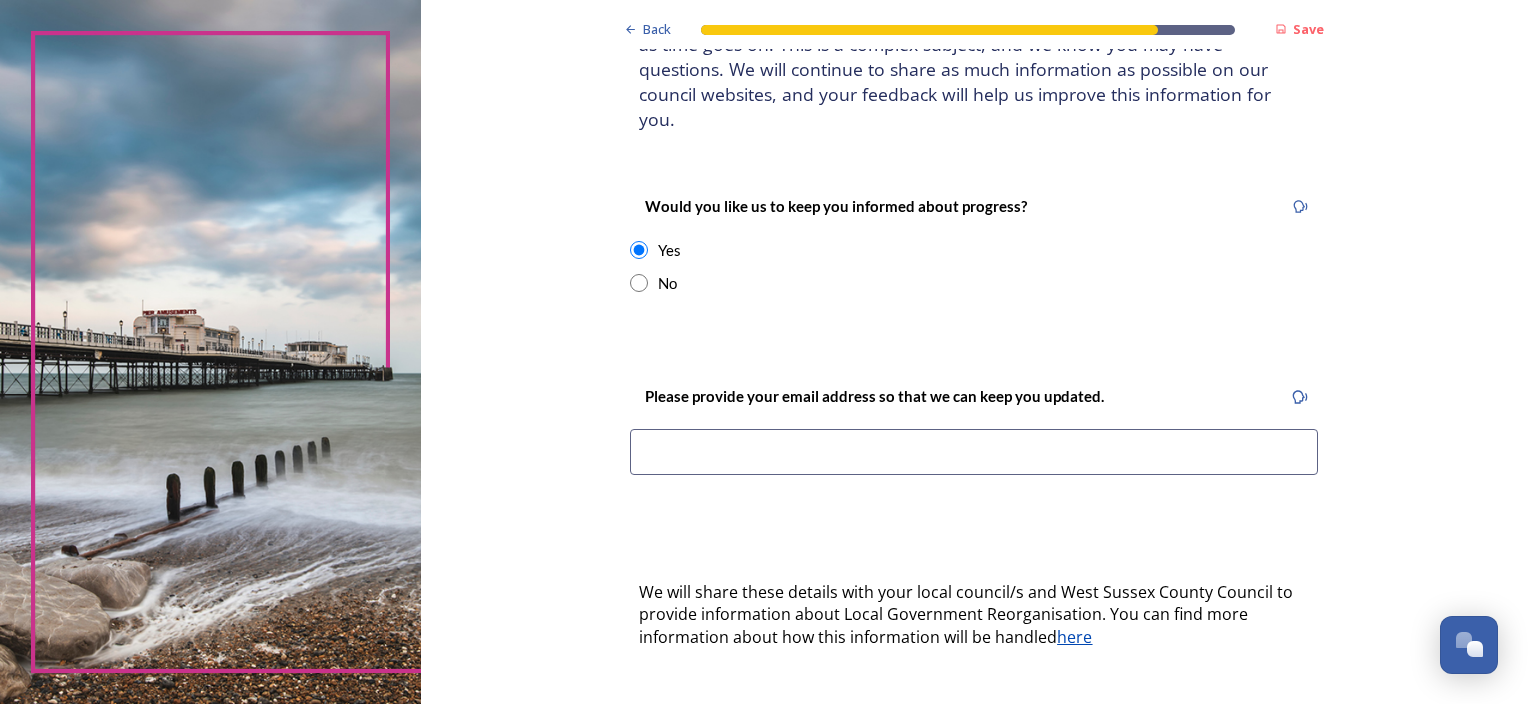 scroll, scrollTop: 200, scrollLeft: 0, axis: vertical 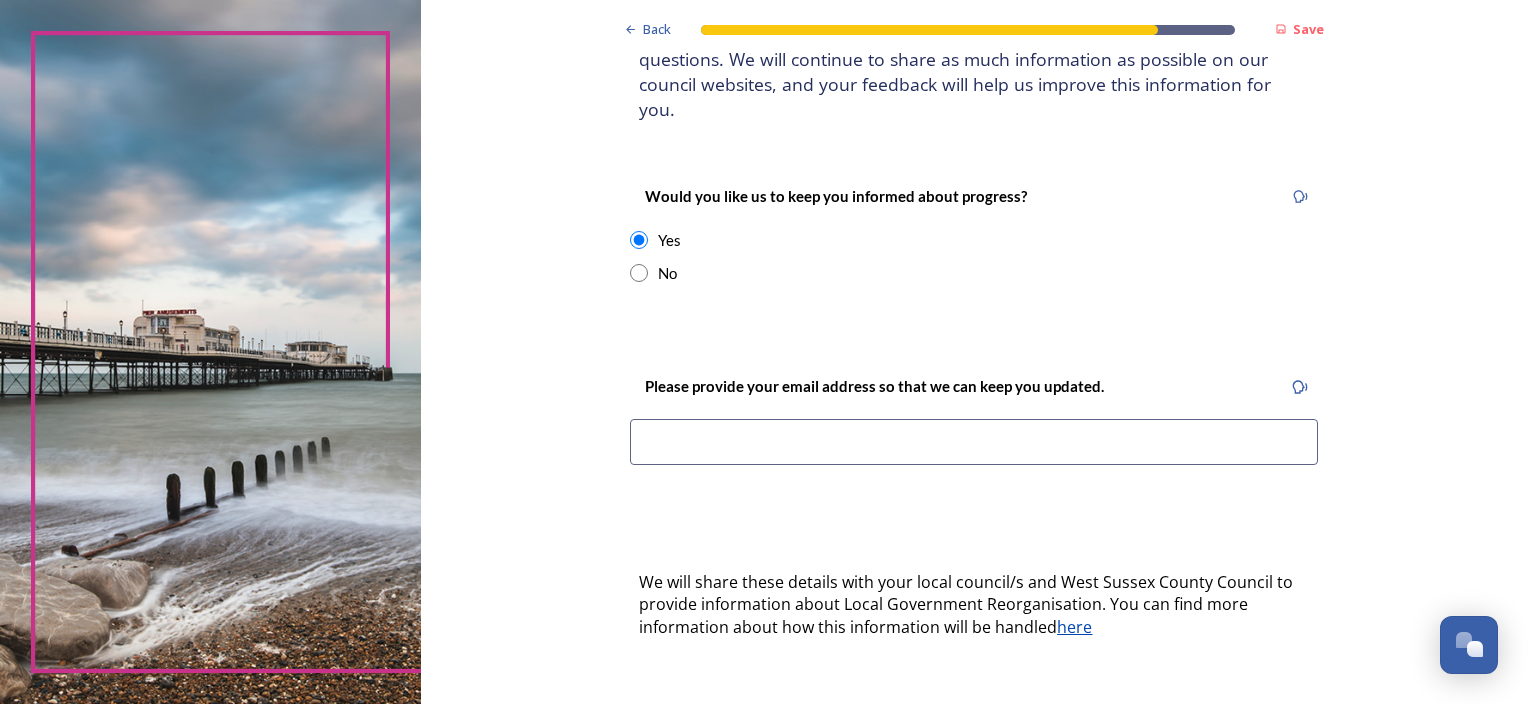 click on "Would you like us to keep you informed about progress? Yes No" at bounding box center [974, 234] 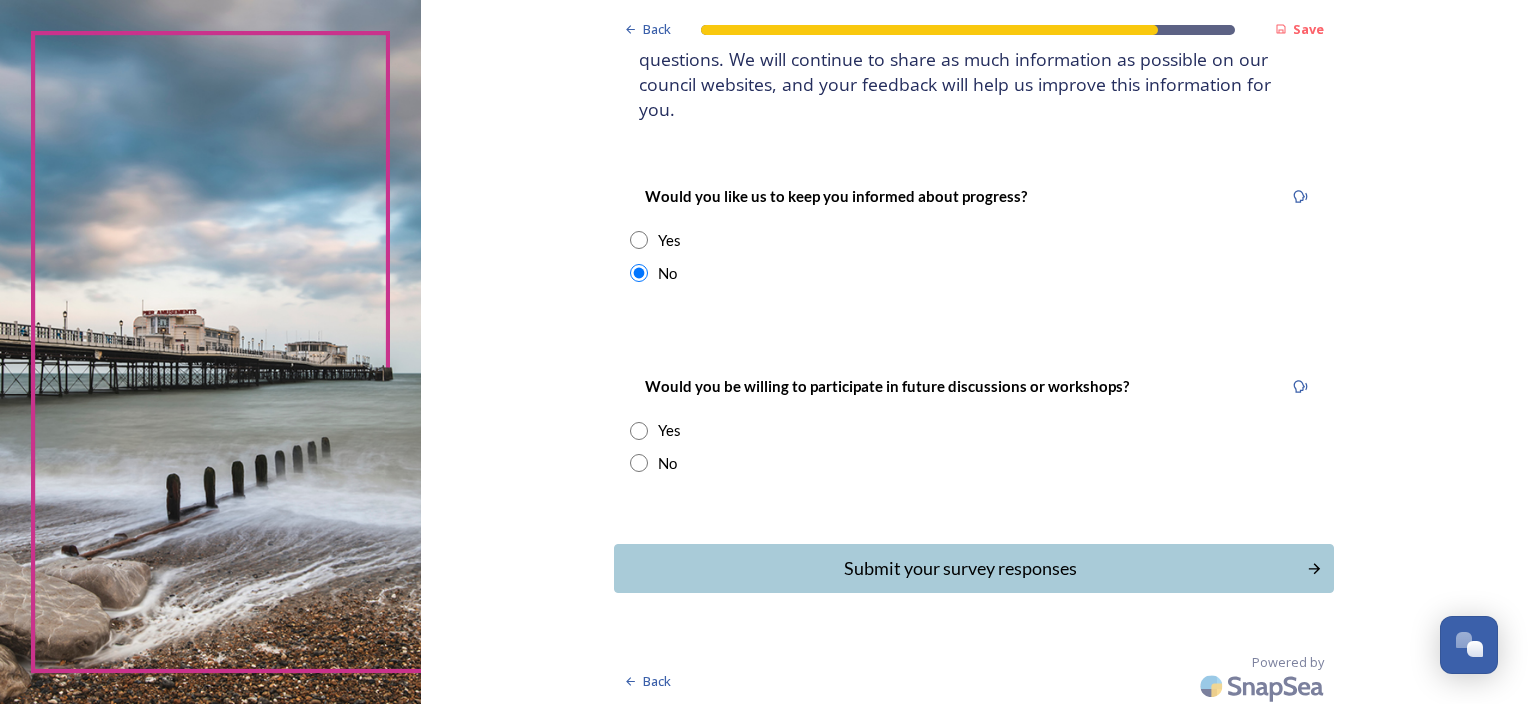 scroll, scrollTop: 180, scrollLeft: 0, axis: vertical 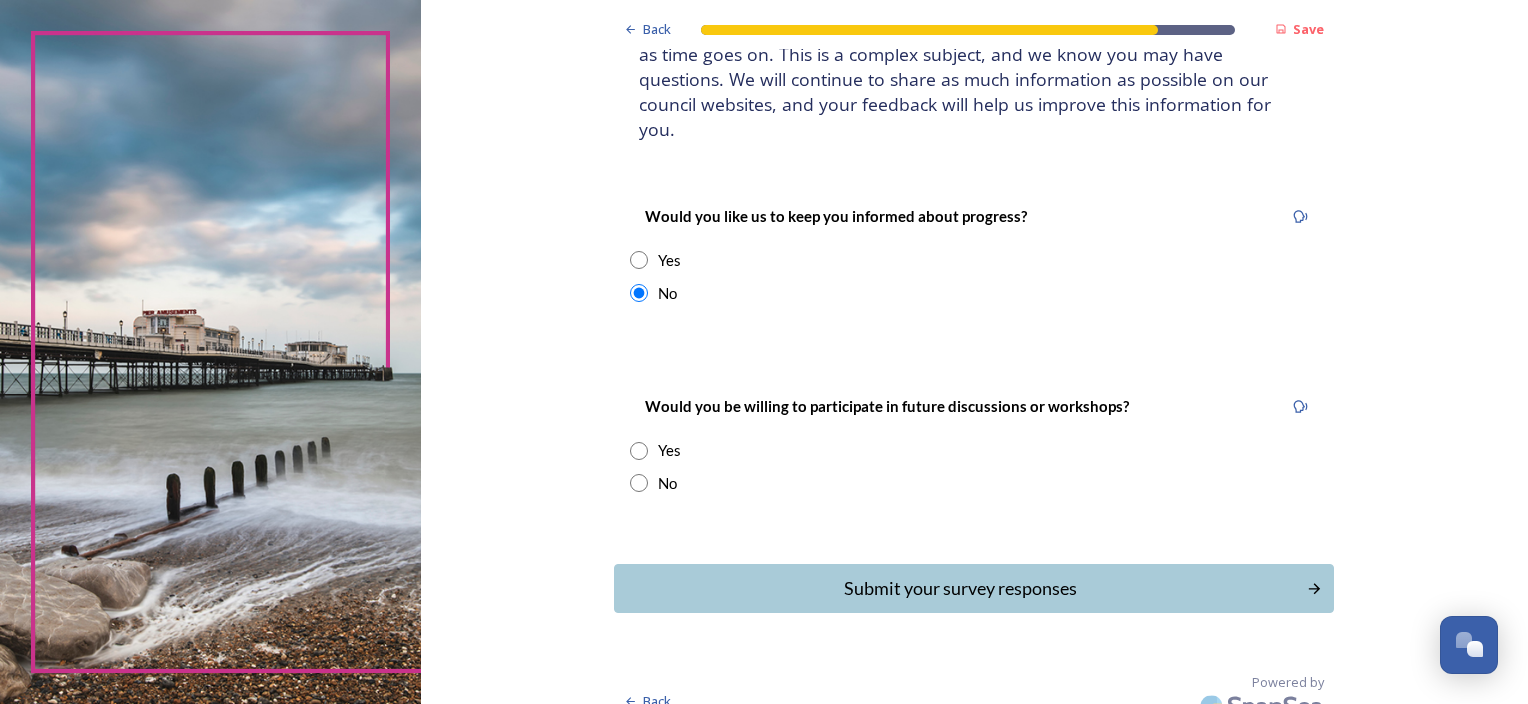 click at bounding box center [639, 483] 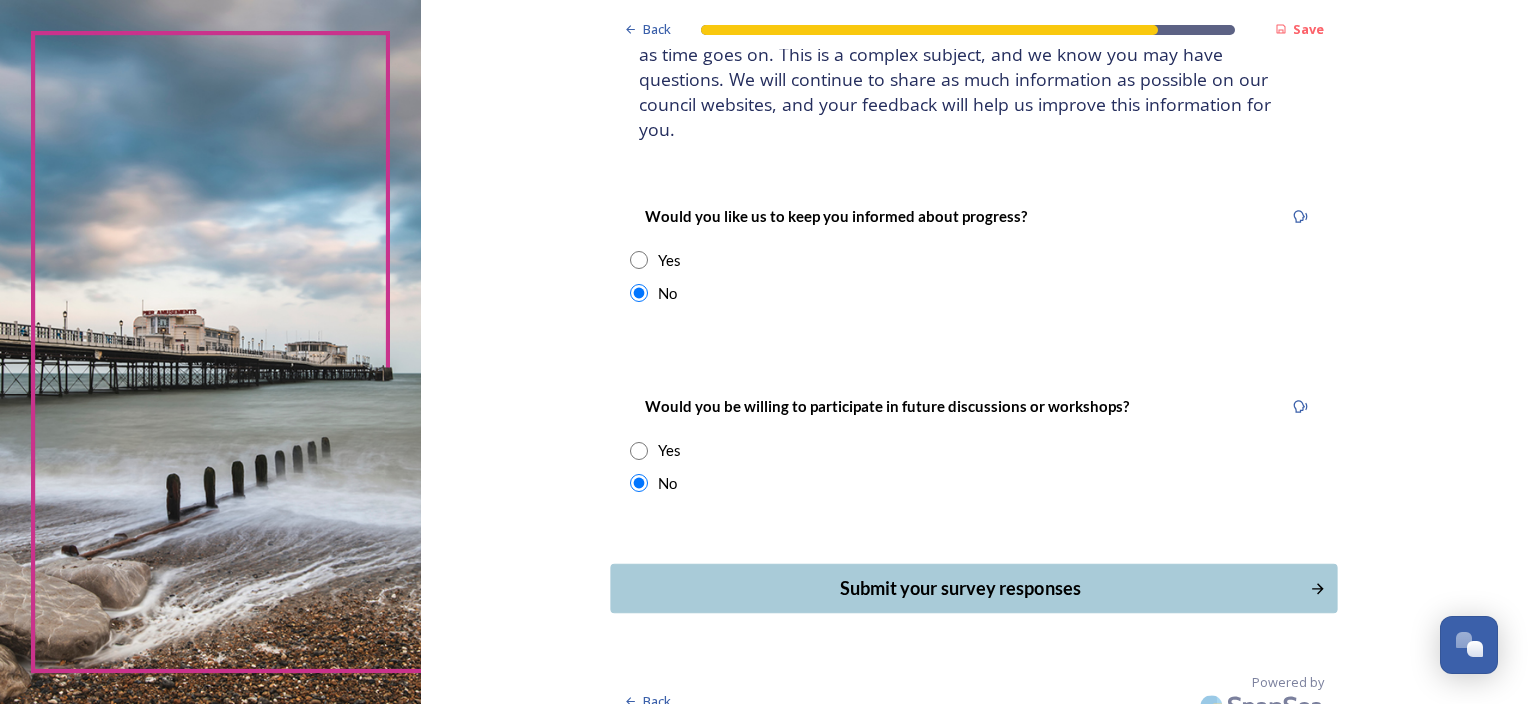 click on "Submit your survey responses" at bounding box center (960, 588) 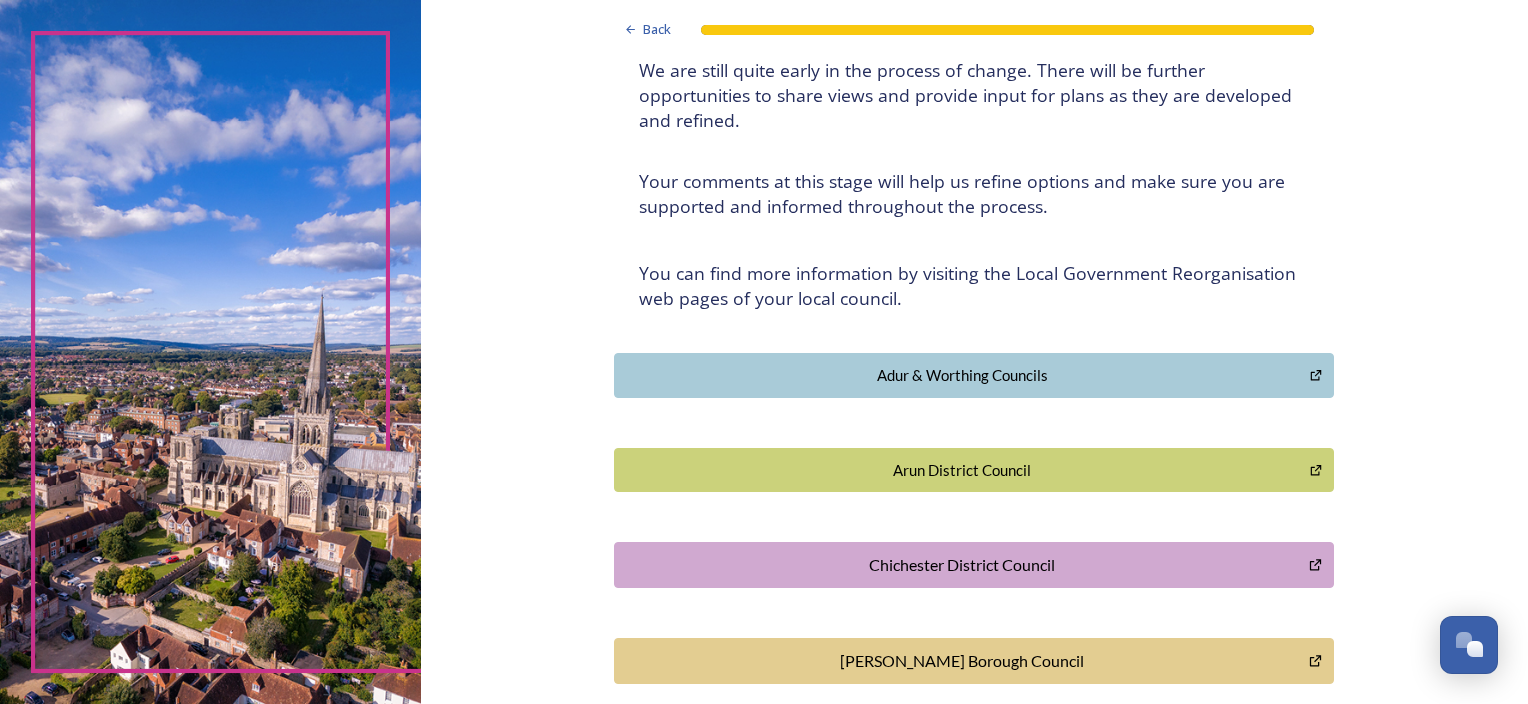 scroll, scrollTop: 0, scrollLeft: 0, axis: both 